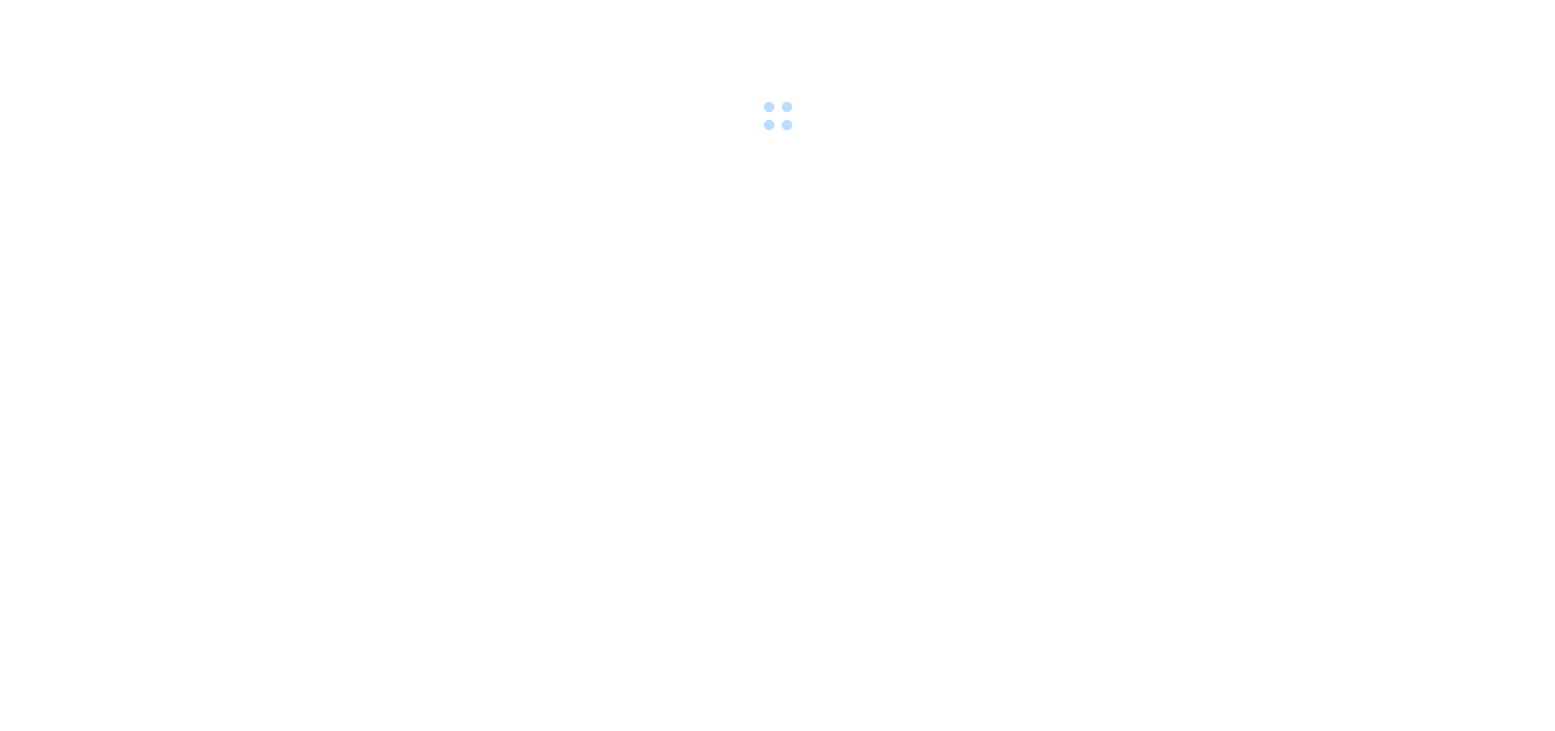 scroll, scrollTop: 0, scrollLeft: 0, axis: both 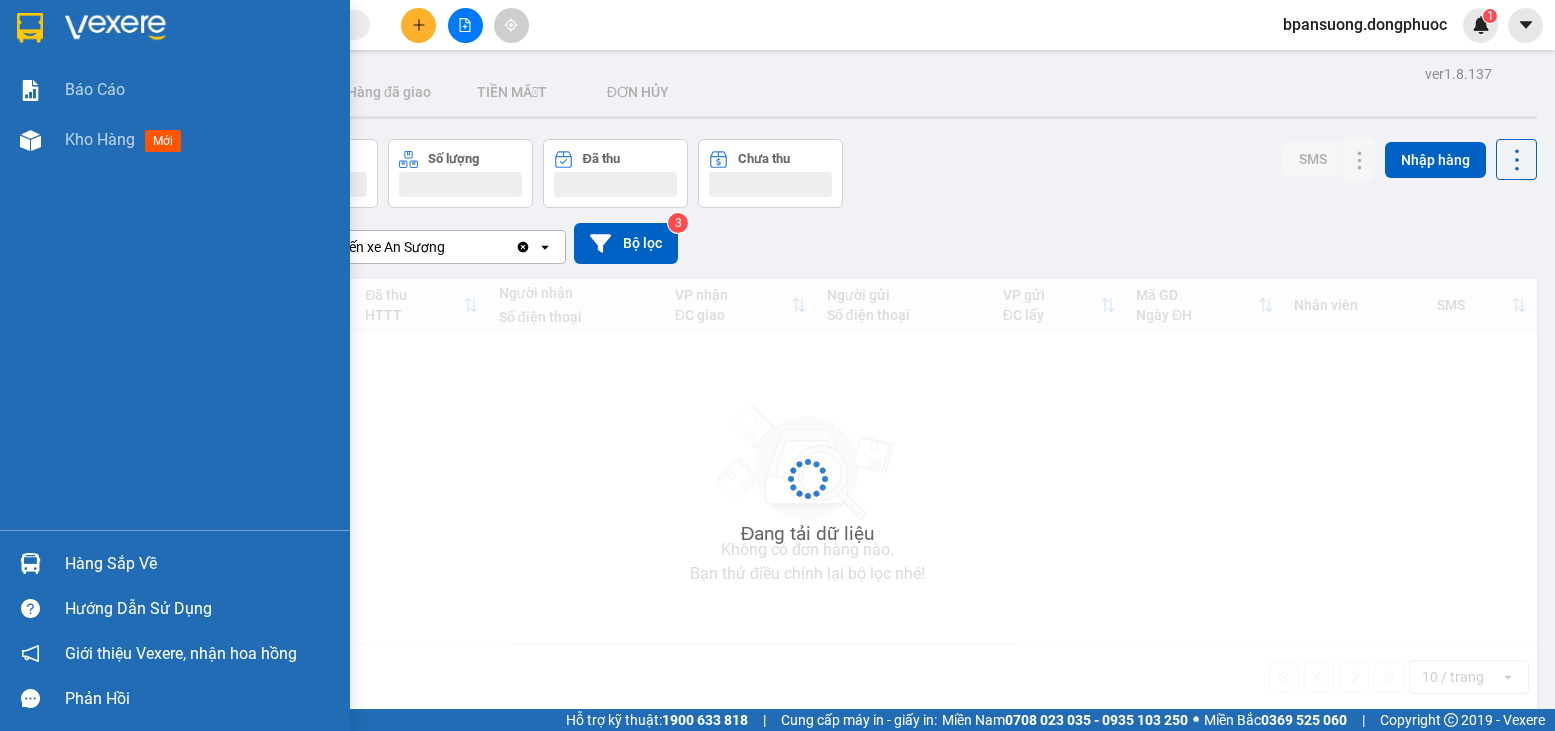 click at bounding box center [30, 563] 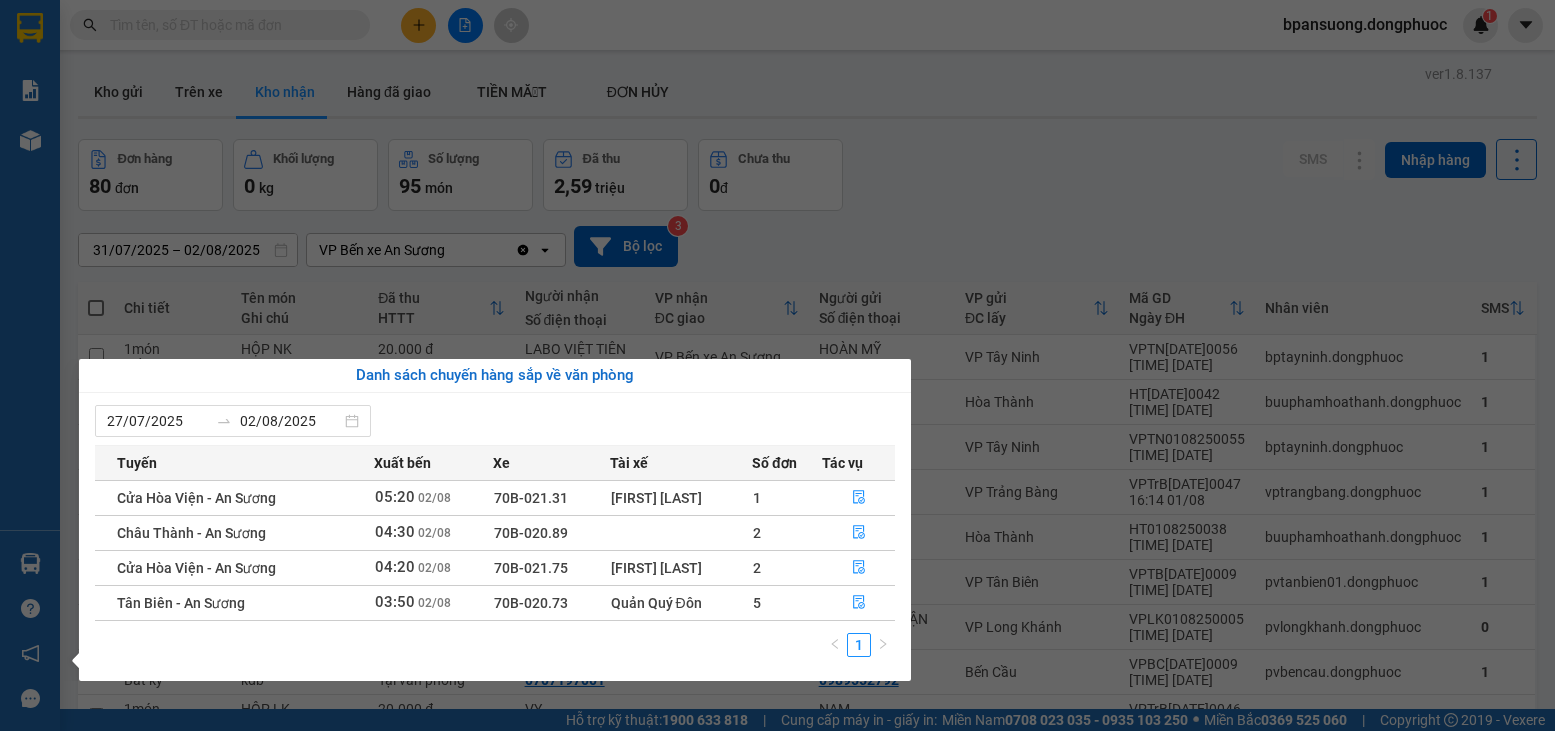 click on "Kết quả tìm kiếm ( 0 )  Bộ lọc  Thuộc VP này Gửi 3 ngày gần nhất No Data [EMAIL] 1     Báo cáo Mẫu 1: Báo cáo dòng tiền theo nhân viên Mẫu 1: Báo cáo dòng tiền theo nhân viên (VP) Mẫu 2: Doanh số tạo đơn theo Văn phòng, nhân viên - Trạm     Kho hàng mới Hàng sắp về Hướng dẫn sử dụng Giới thiệu Vexere, nhận hoa hồng Phản hồi Phần mềm hỗ trợ bạn tốt chứ? ver  1.8.137 Kho gửi Trên xe Kho nhận Hàng đã giao TIỀN MẶT  ĐƠN HỦY Đơn hàng 80 đơn Khối lượng 0 kg Số lượng 95 món Đã thu 2,59   triệu Chưa thu 0  đ SMS Nhập hàng [DATE] – [DATE] Press the down arrow key to interact with the calendar and select a date. Press the escape button to close the calendar. Selected date range is from [DATE] to [DATE]. VP Bến xe An Sương Clear value open Bộ lọc 3 Chi tiết Tên món Ghi chú Đã thu HTTT Người nhận Số điện thoại VP nhận Mã GD" at bounding box center (777, 365) 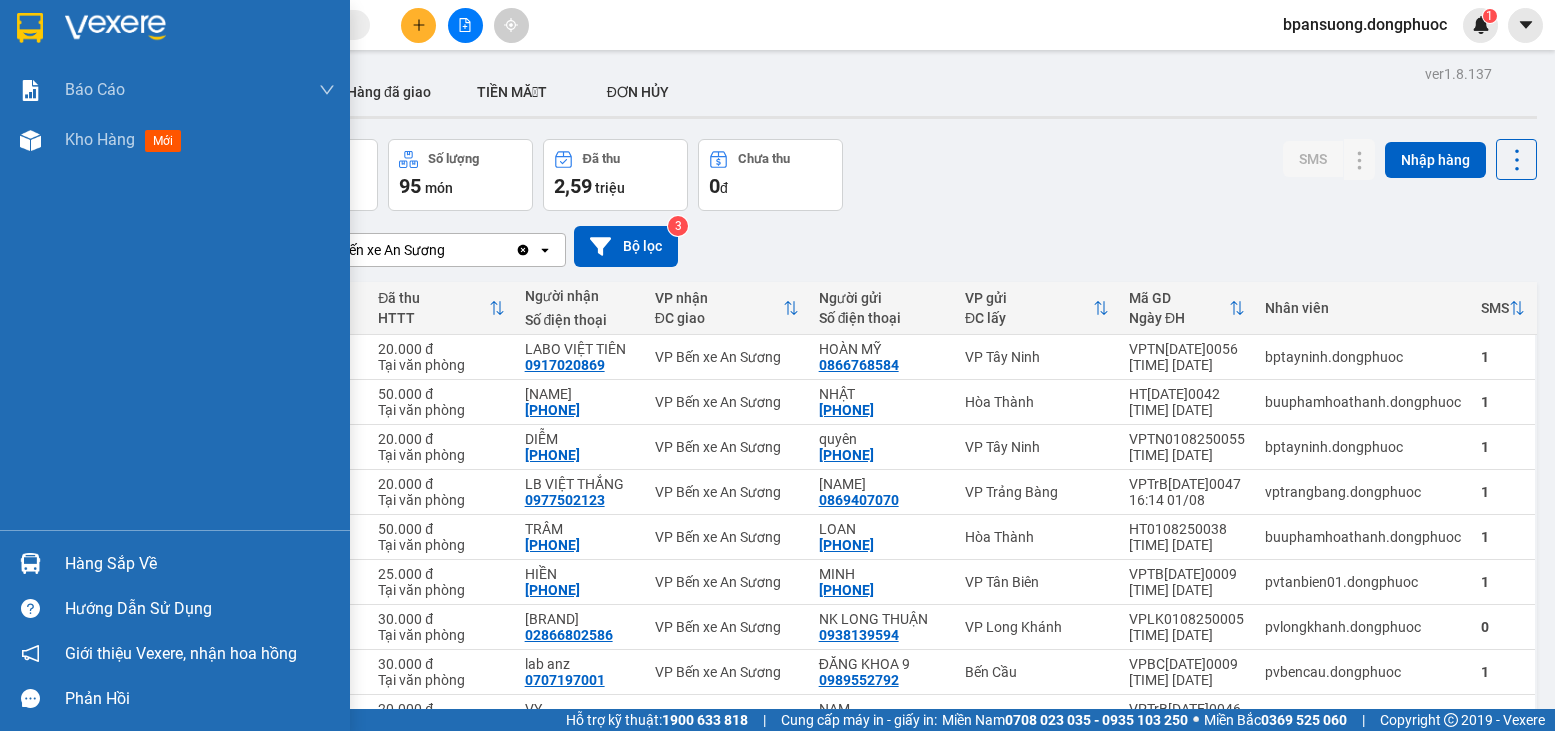 click on "Hàng sắp về" at bounding box center [175, 563] 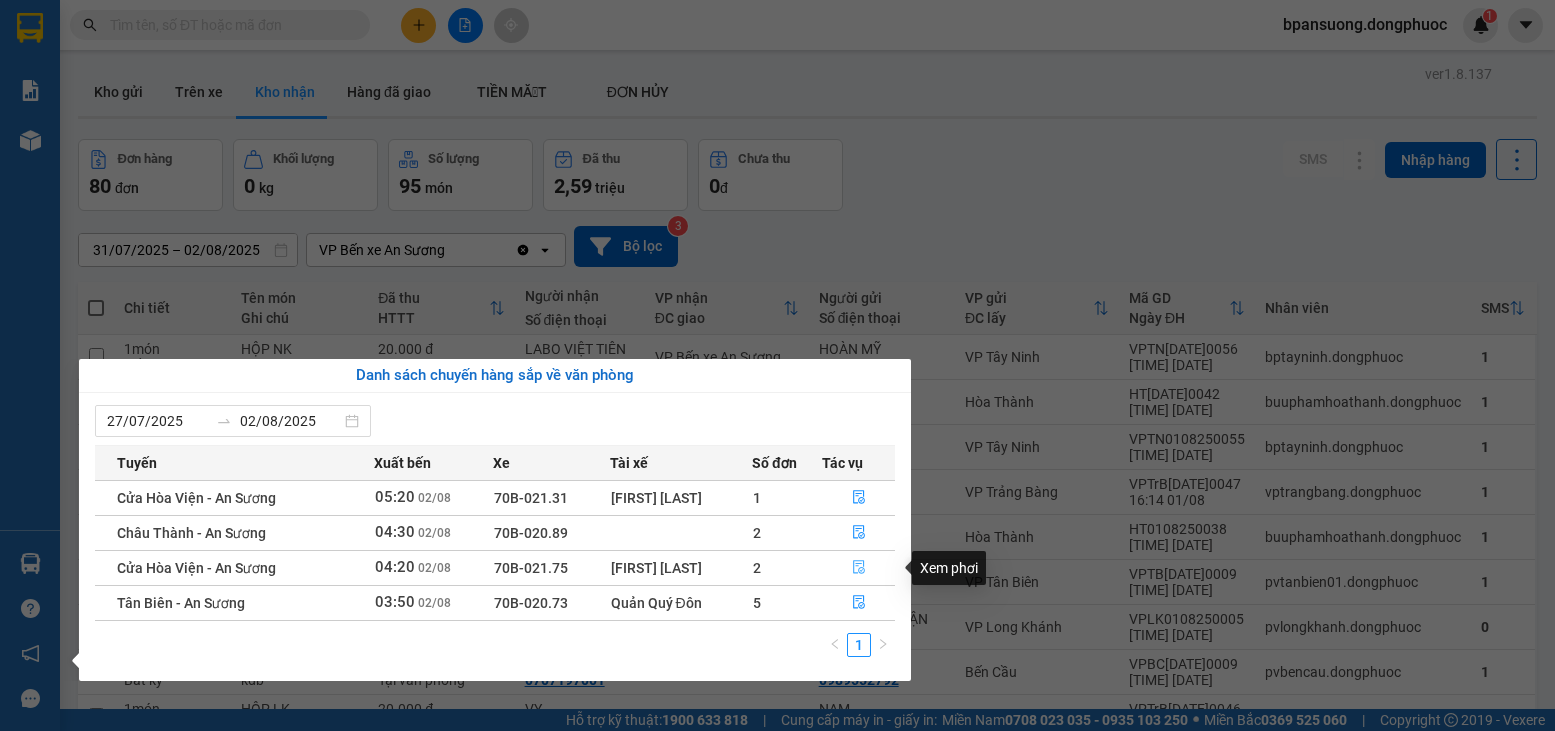 click 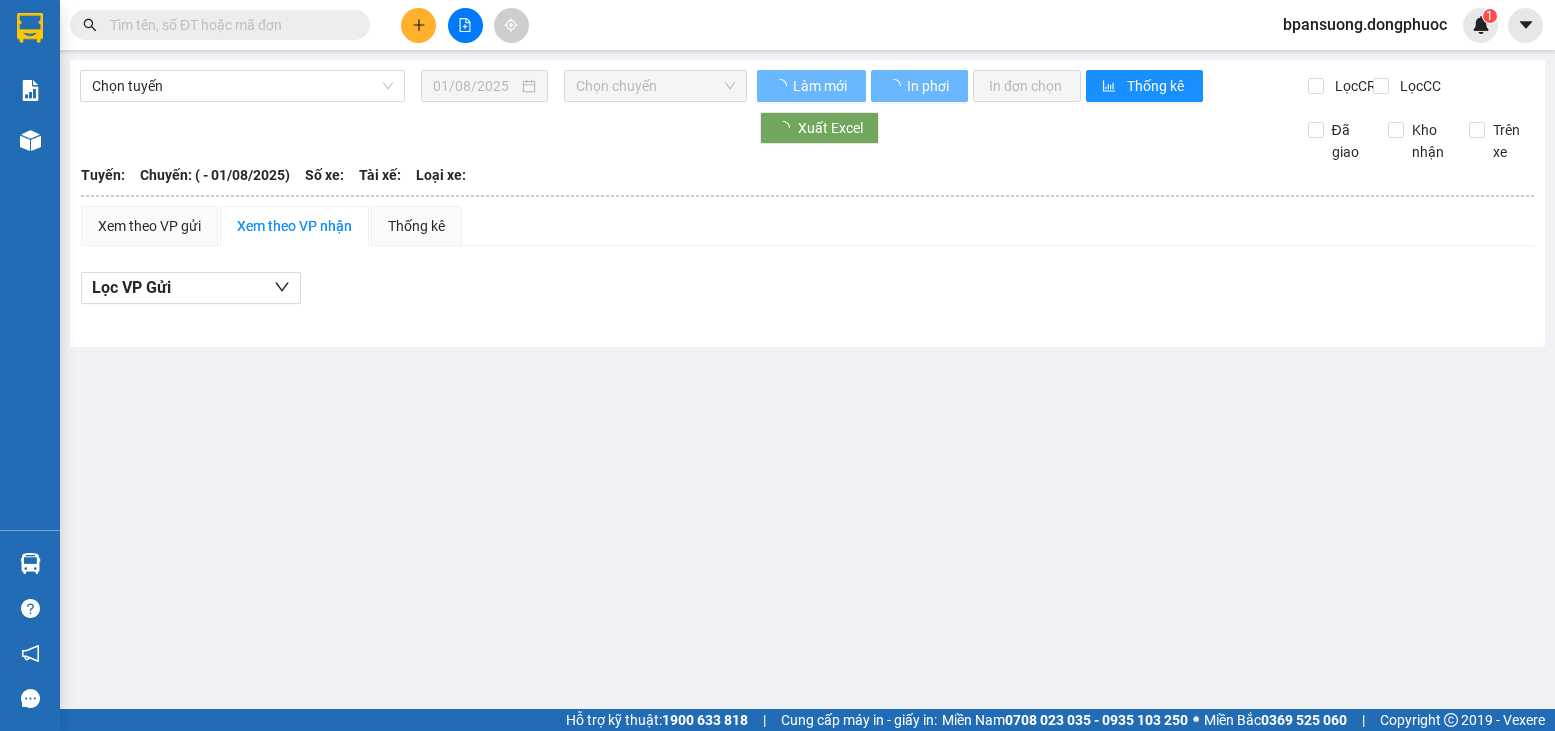 type on "02/08/2025" 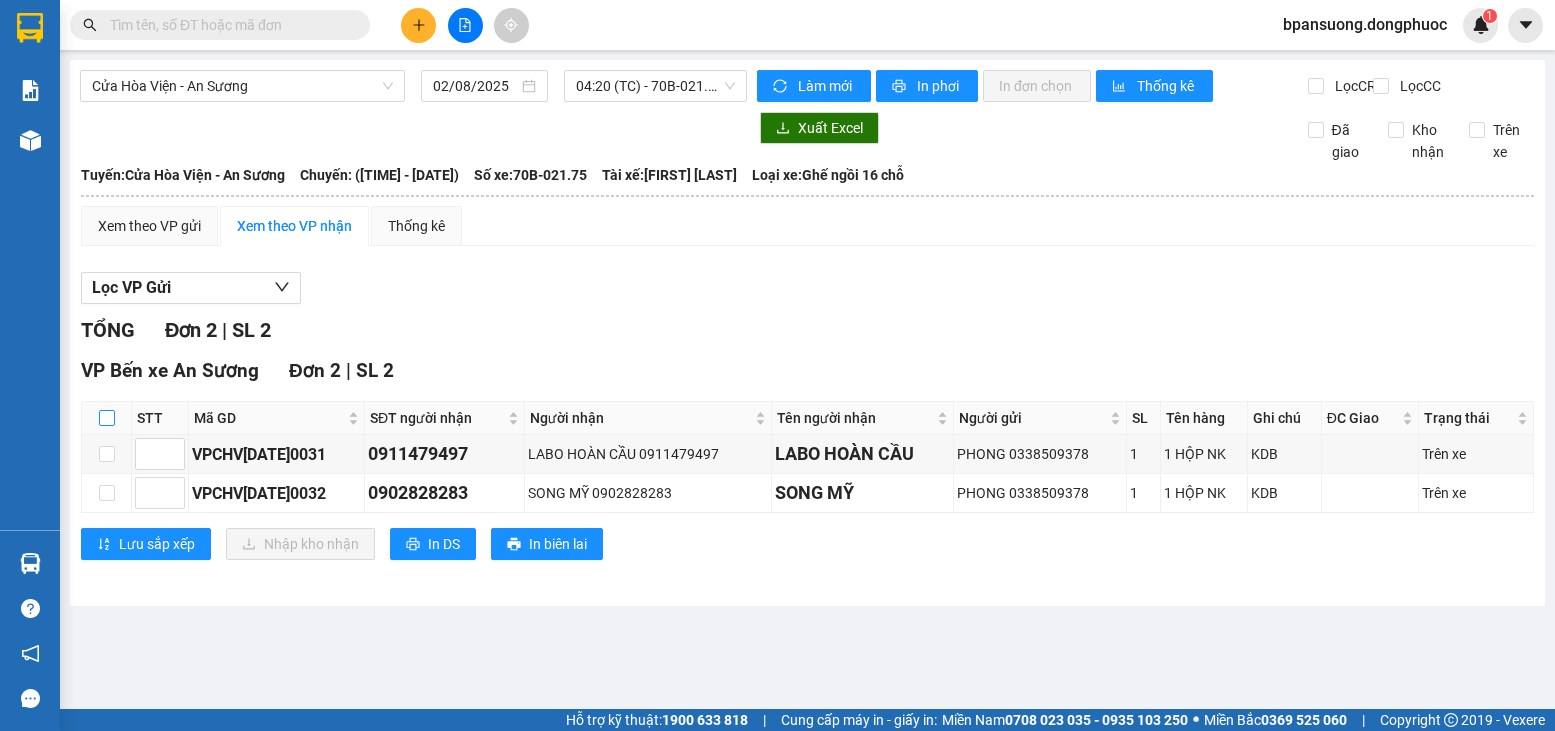click at bounding box center (107, 418) 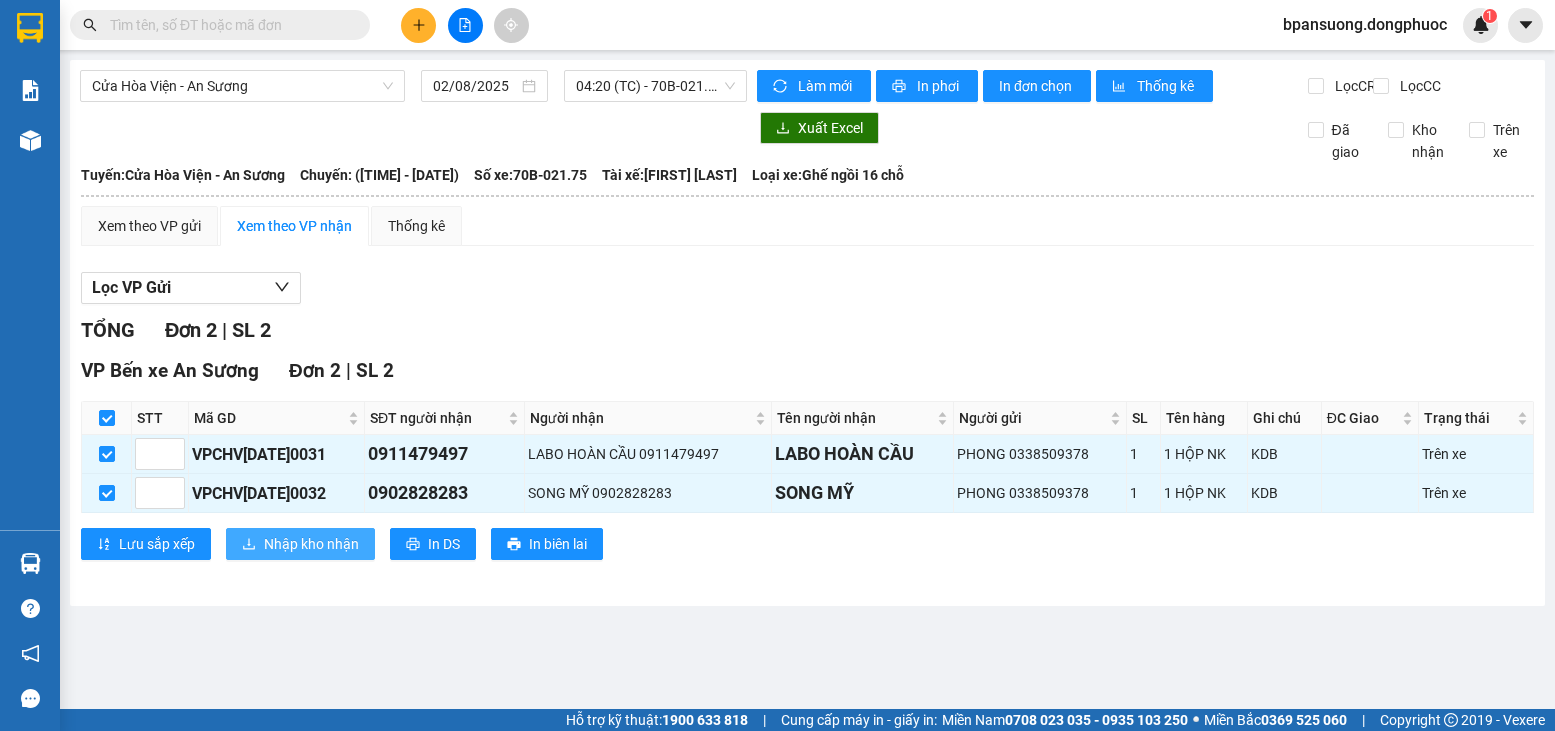 click on "Nhập kho nhận" at bounding box center [311, 544] 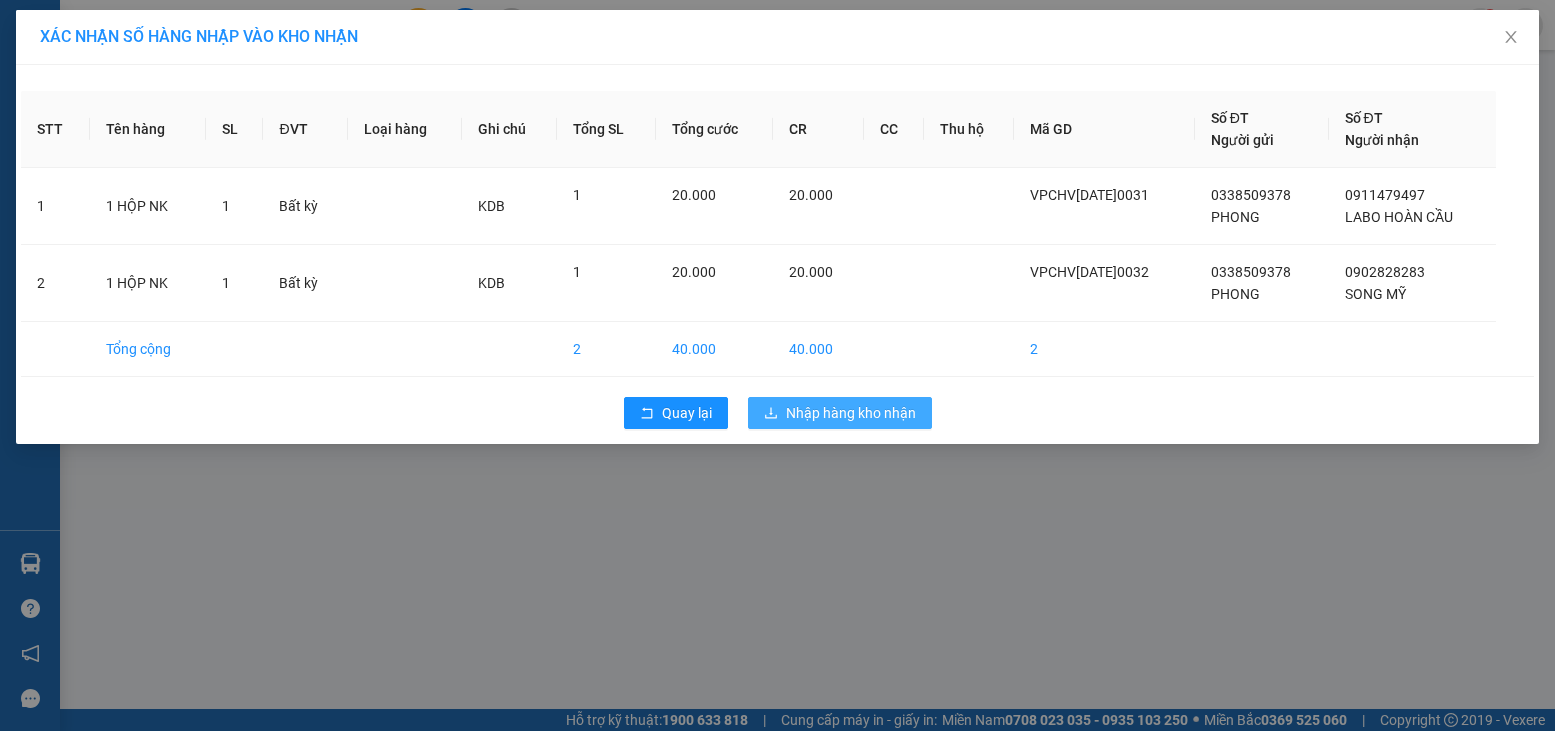 click on "Nhập hàng kho nhận" at bounding box center [851, 413] 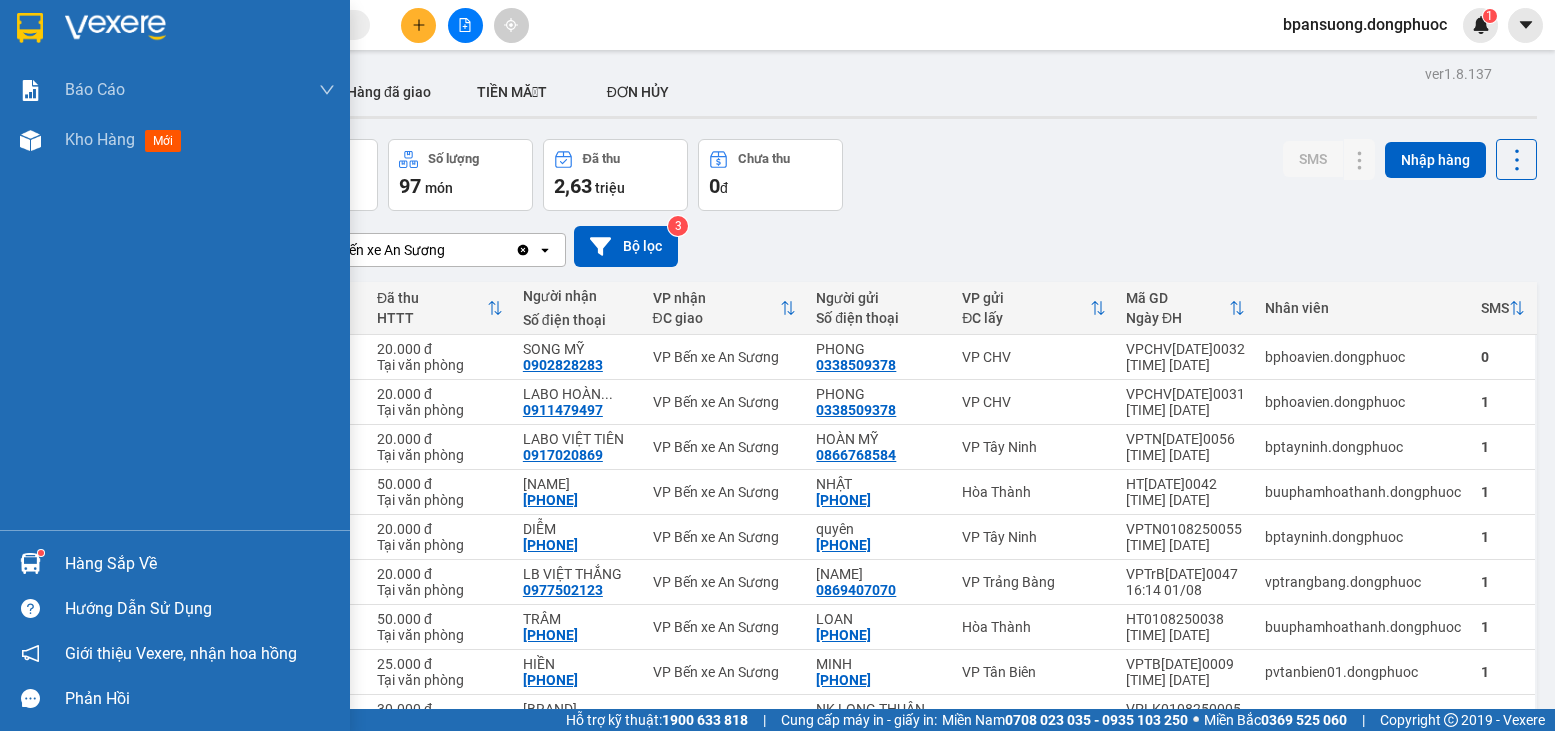 click at bounding box center (30, 563) 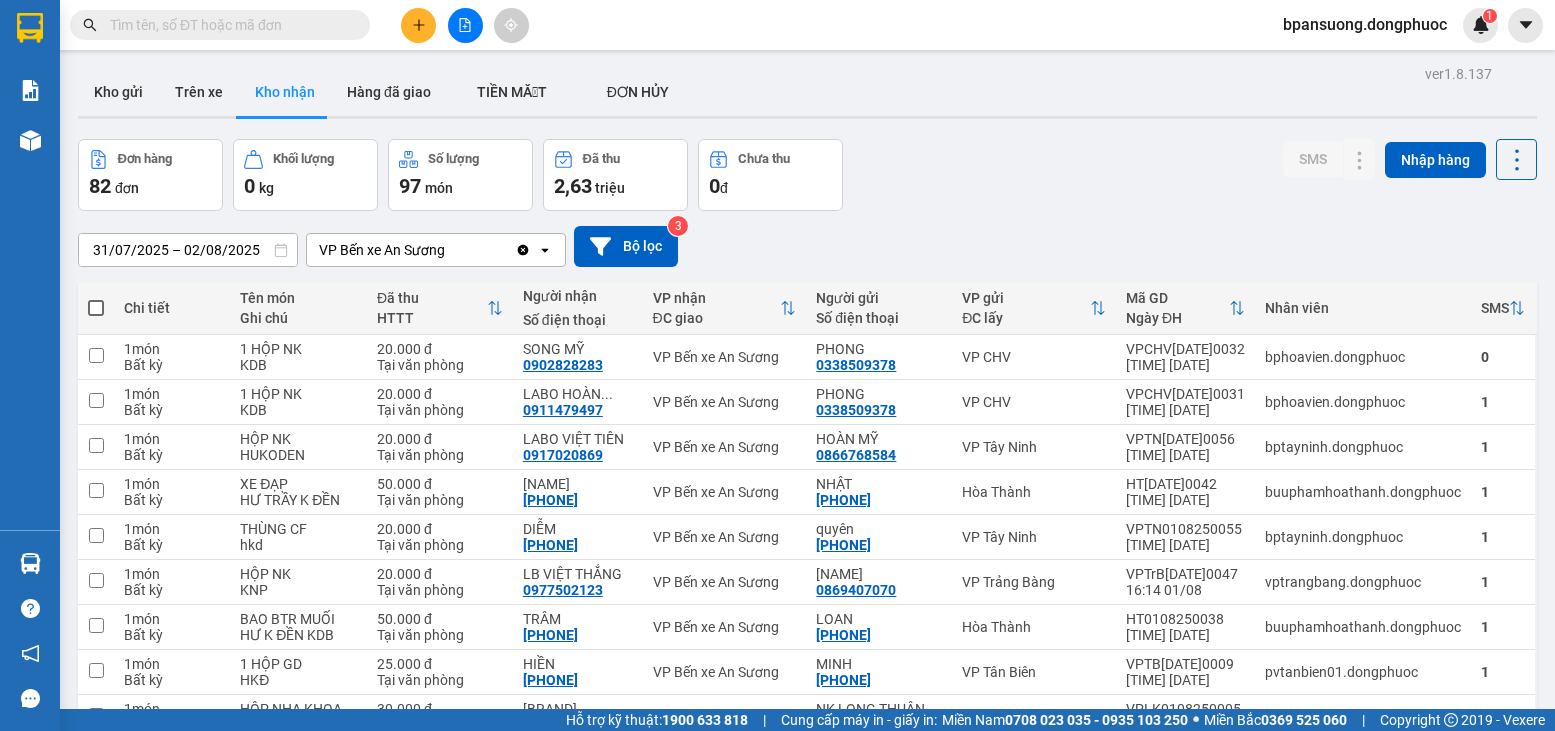 drag, startPoint x: 1080, startPoint y: 172, endPoint x: 623, endPoint y: 346, distance: 489.0041 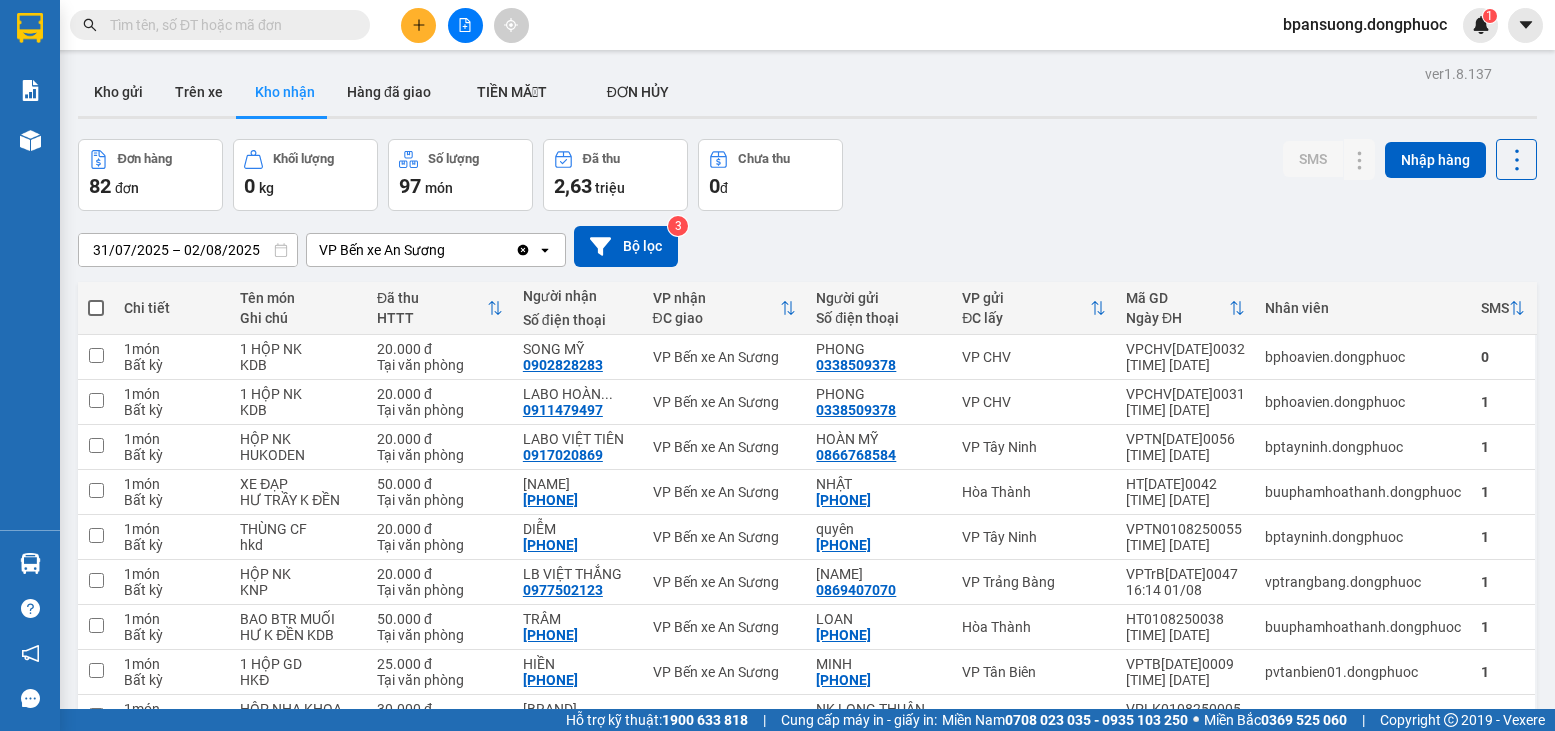click on "Kết quả tìm kiếm ( 0 )  Bộ lọc  Thuộc VP này Gửi 3 ngày gần nhất No Data bpansuong.dongphuoc 1     Báo cáo Mẫu 1: Báo cáo dòng tiền theo nhân viên Mẫu 1: Báo cáo dòng tiền theo nhân viên (VP) Mẫu 2: Doanh số tạo đơn theo Văn phòng, nhân viên - Trạm     Kho hàng mới Hàng sắp về Hướng dẫn sử dụng Giới thiệu Vexere, nhận hoa hồng Phản hồi Phần mềm hỗ trợ bạn tốt chứ? ver  1.8.137 Kho gửi Trên xe Kho nhận Hàng đã giao TIỀN MẶT  ĐƠN HỦY Đơn hàng 82 đơn Khối lượng 0 kg Số lượng 97 món Đã thu 2,63   triệu Chưa thu 0  đ SMS Nhập hàng [DATE] – [DATE] Press the down arrow key to interact with the calendar and select a date. Press the escape button to close the calendar. Selected date range is from [DATE] to [DATE]. VP Bến xe An Sương Clear value open Bộ lọc 3 Chi tiết Tên món Ghi chú Đã thu HTTT Người nhận Số điện thoại VP nhận Mã GD" at bounding box center (777, 365) 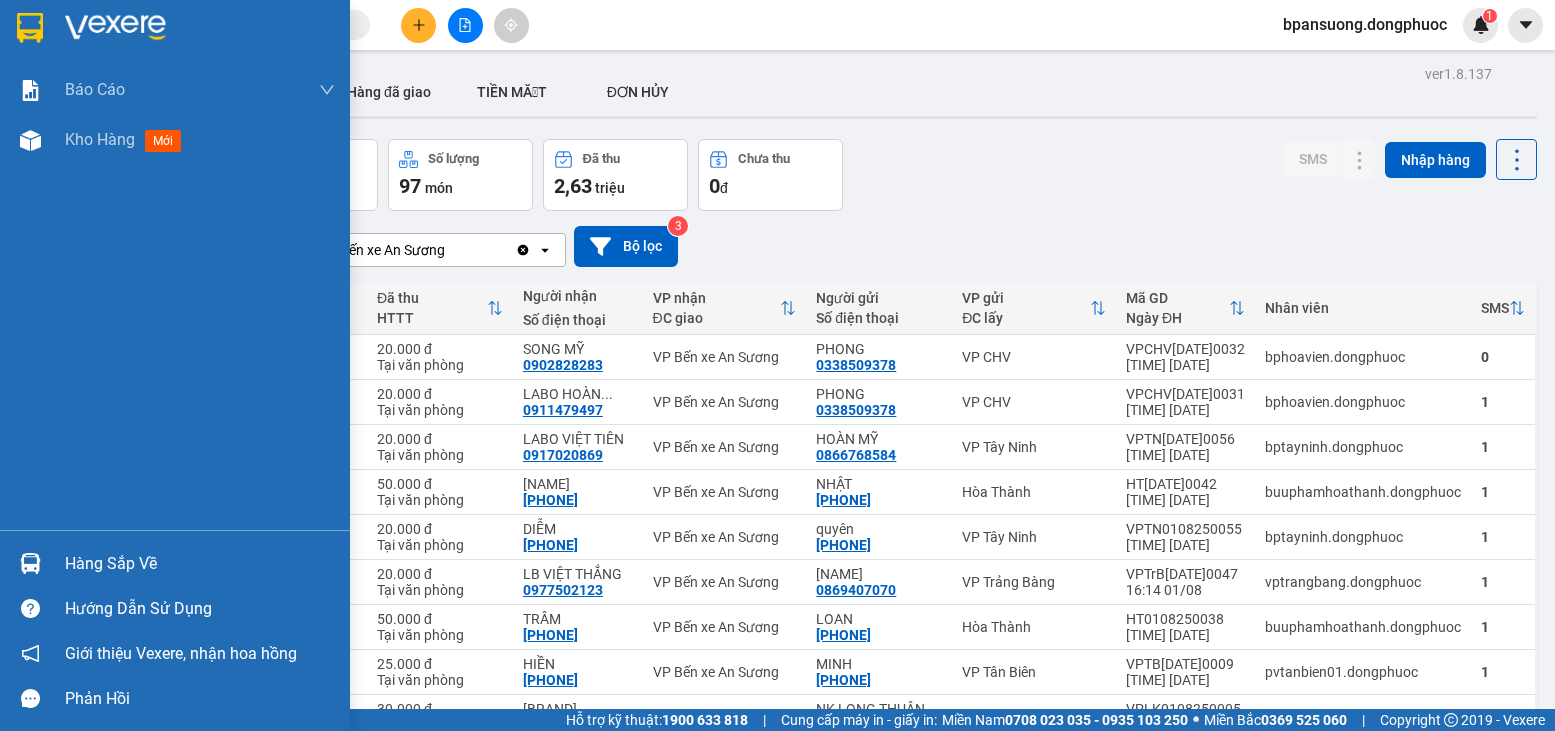 click on "Hàng sắp về" at bounding box center [200, 564] 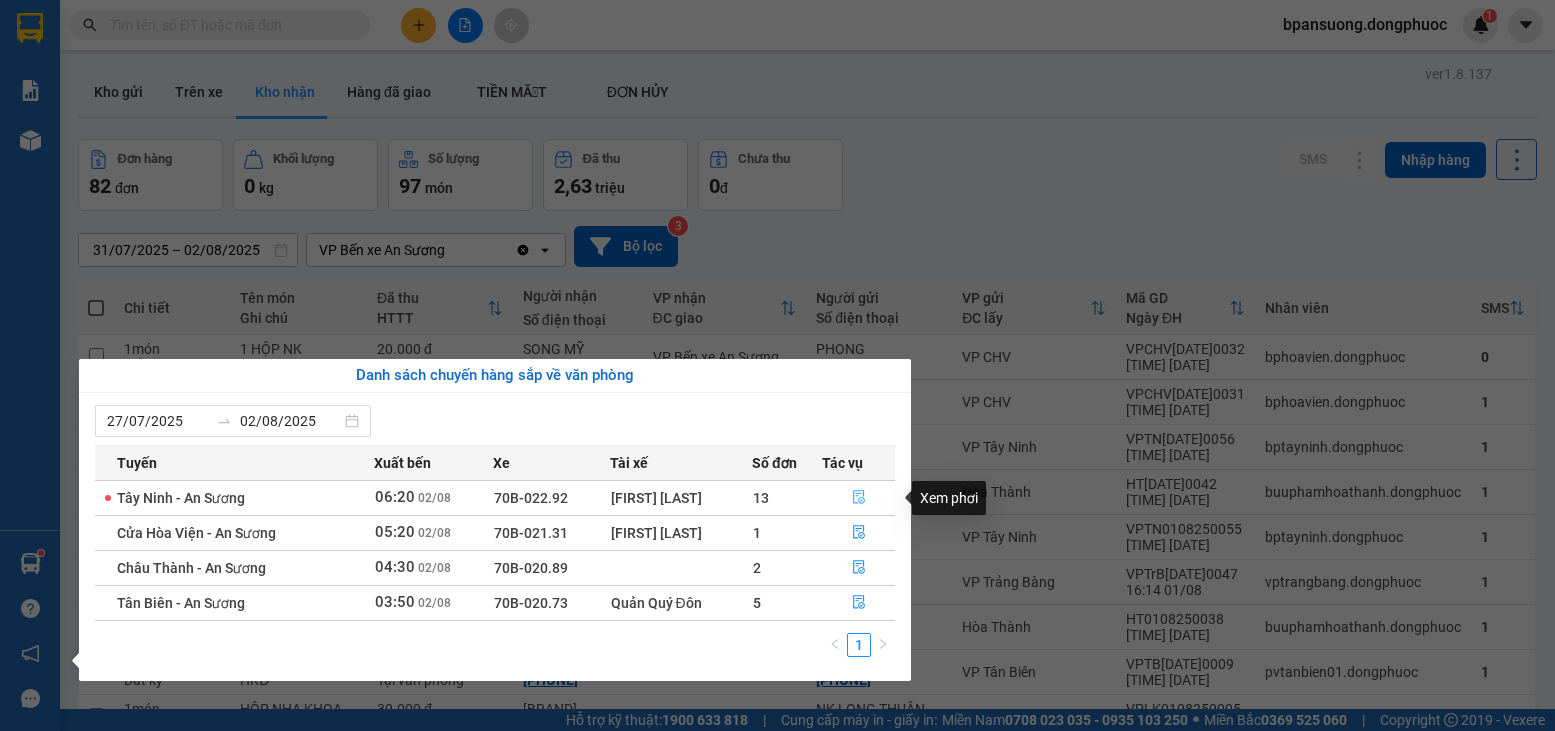 click 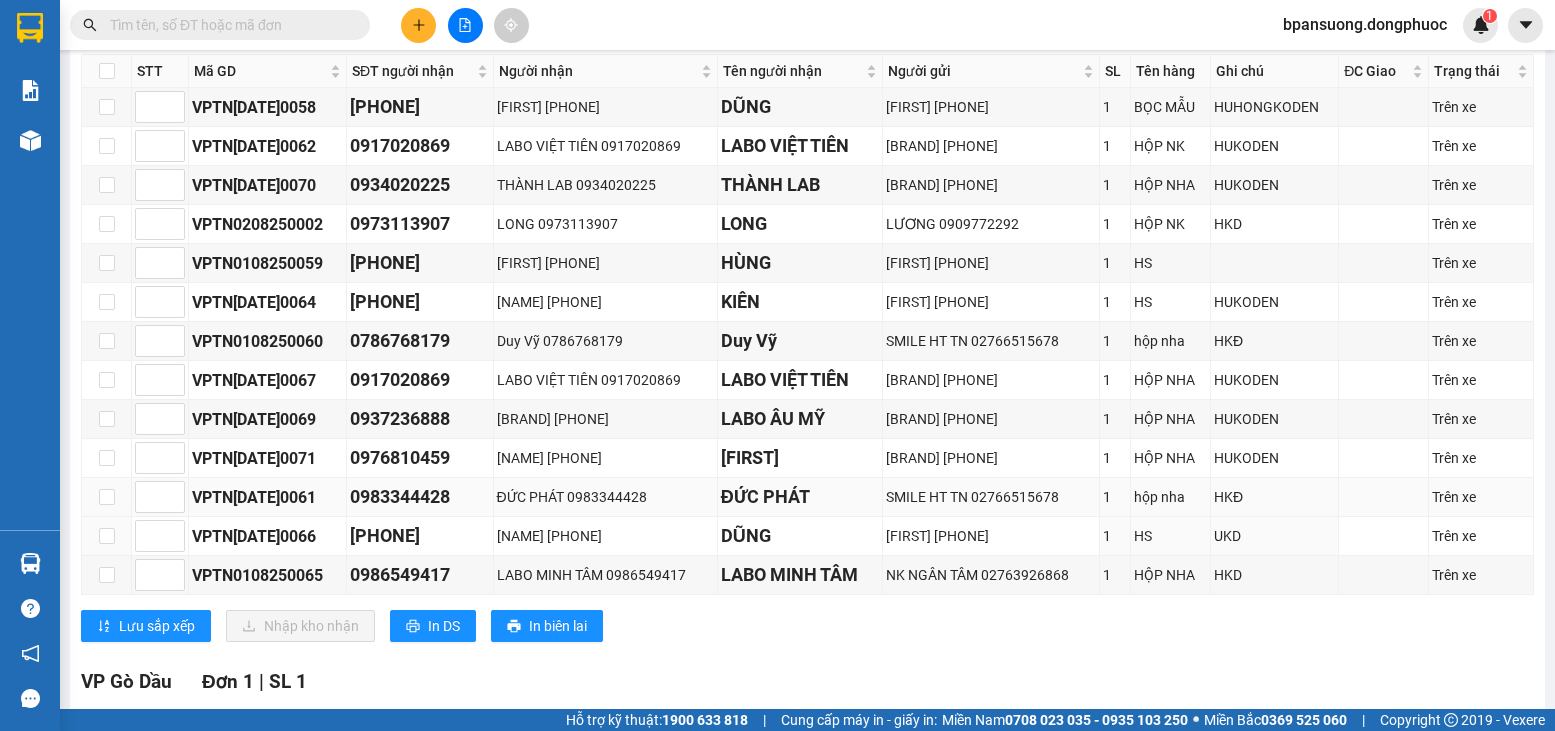 scroll, scrollTop: 300, scrollLeft: 0, axis: vertical 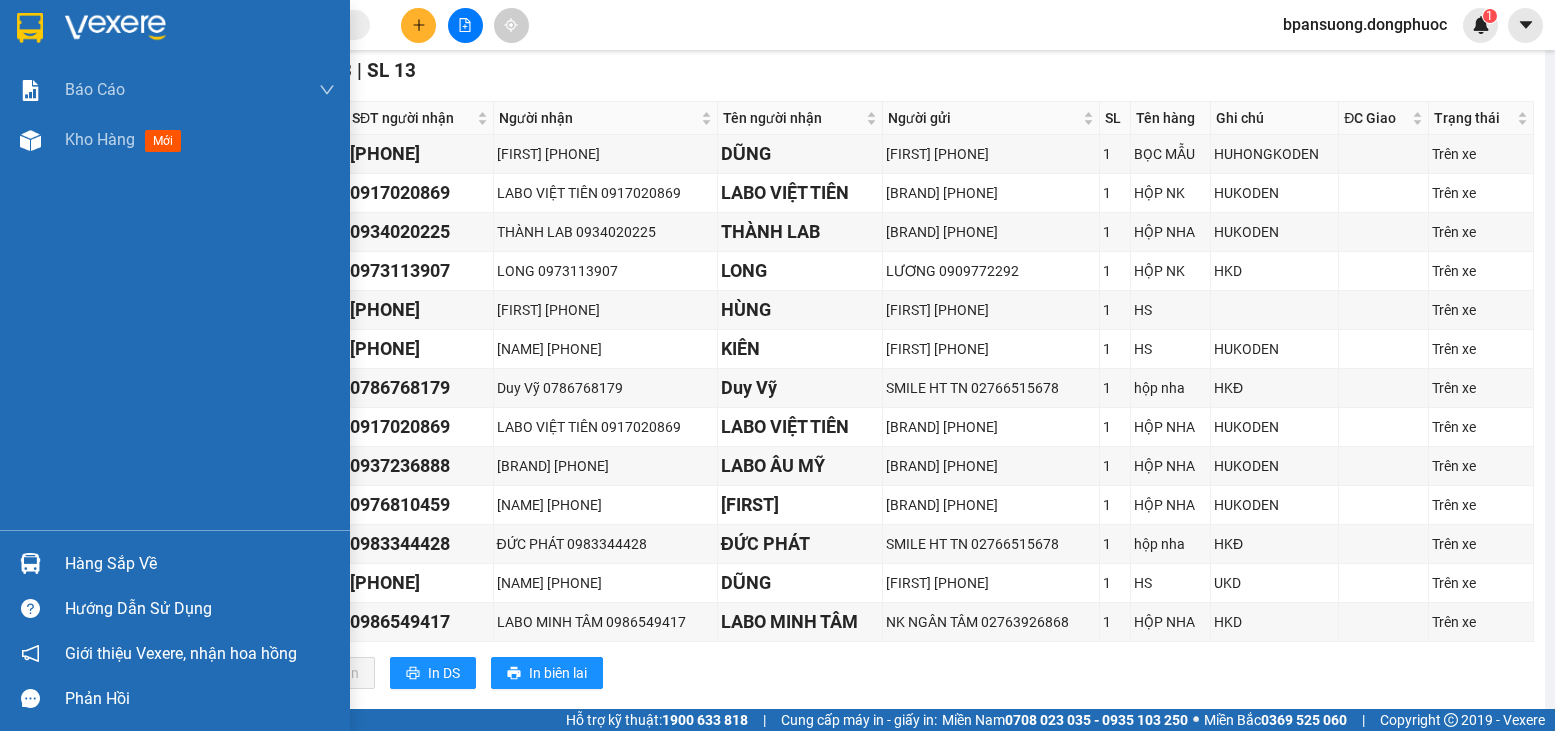 click on "Hàng sắp về" at bounding box center [200, 564] 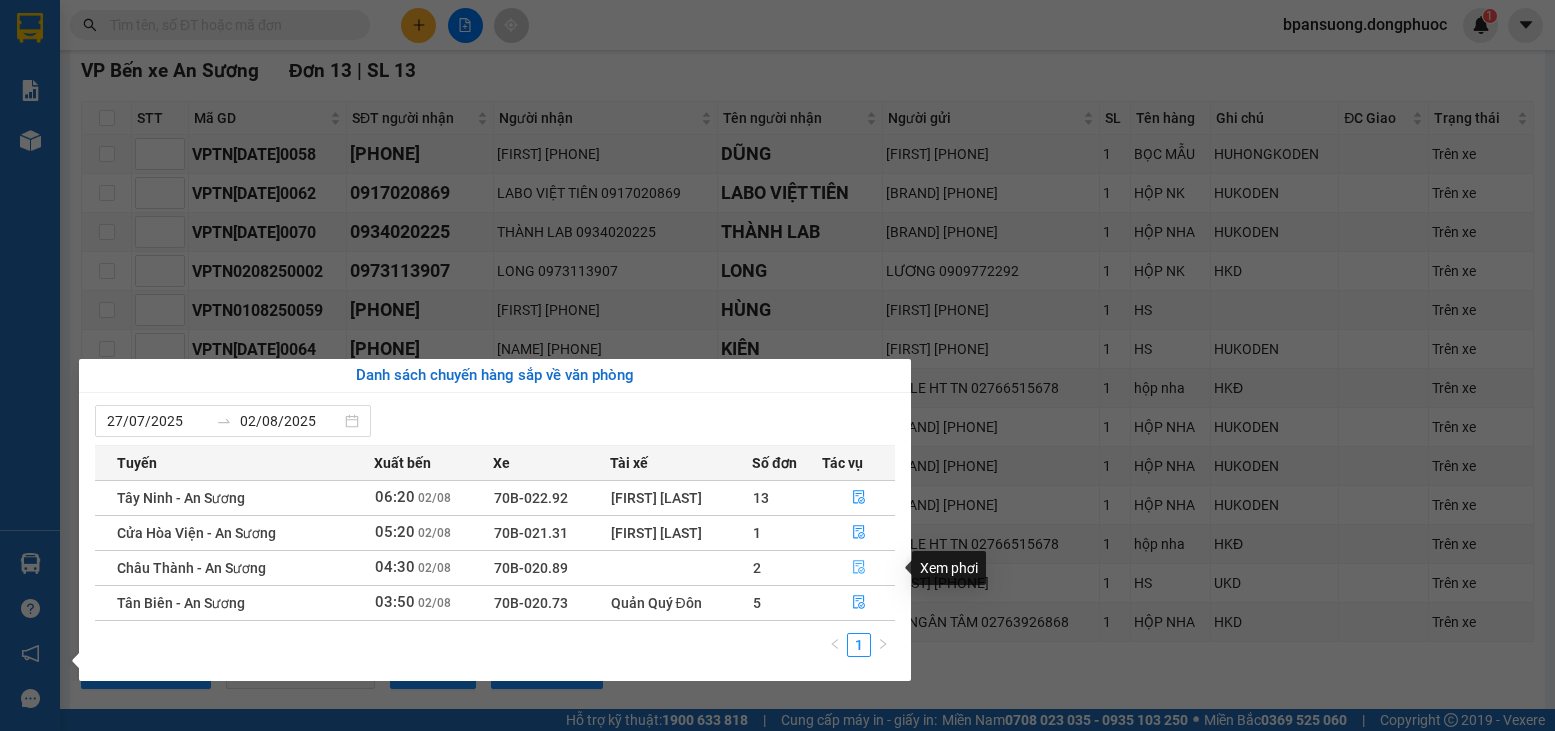 click 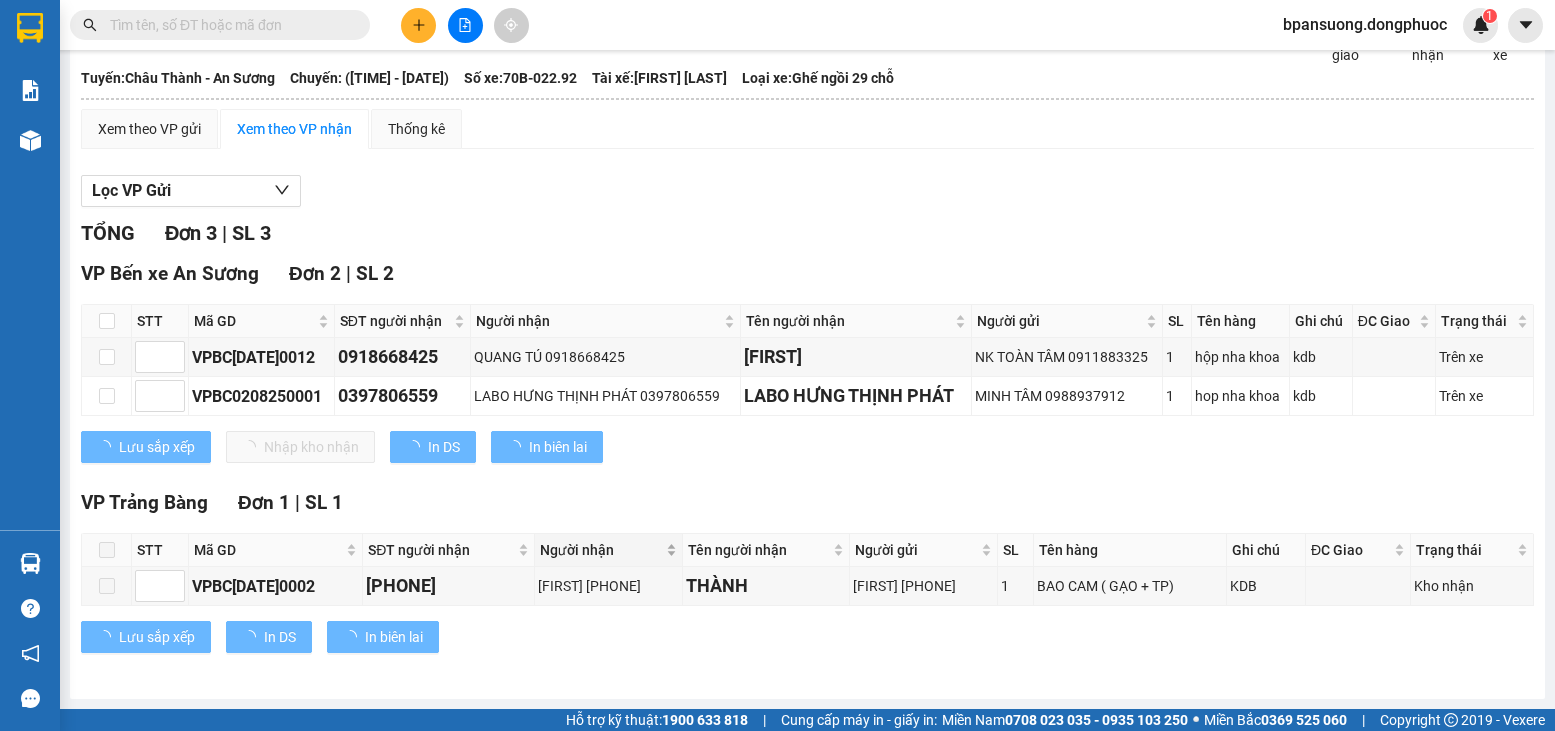 scroll, scrollTop: 114, scrollLeft: 0, axis: vertical 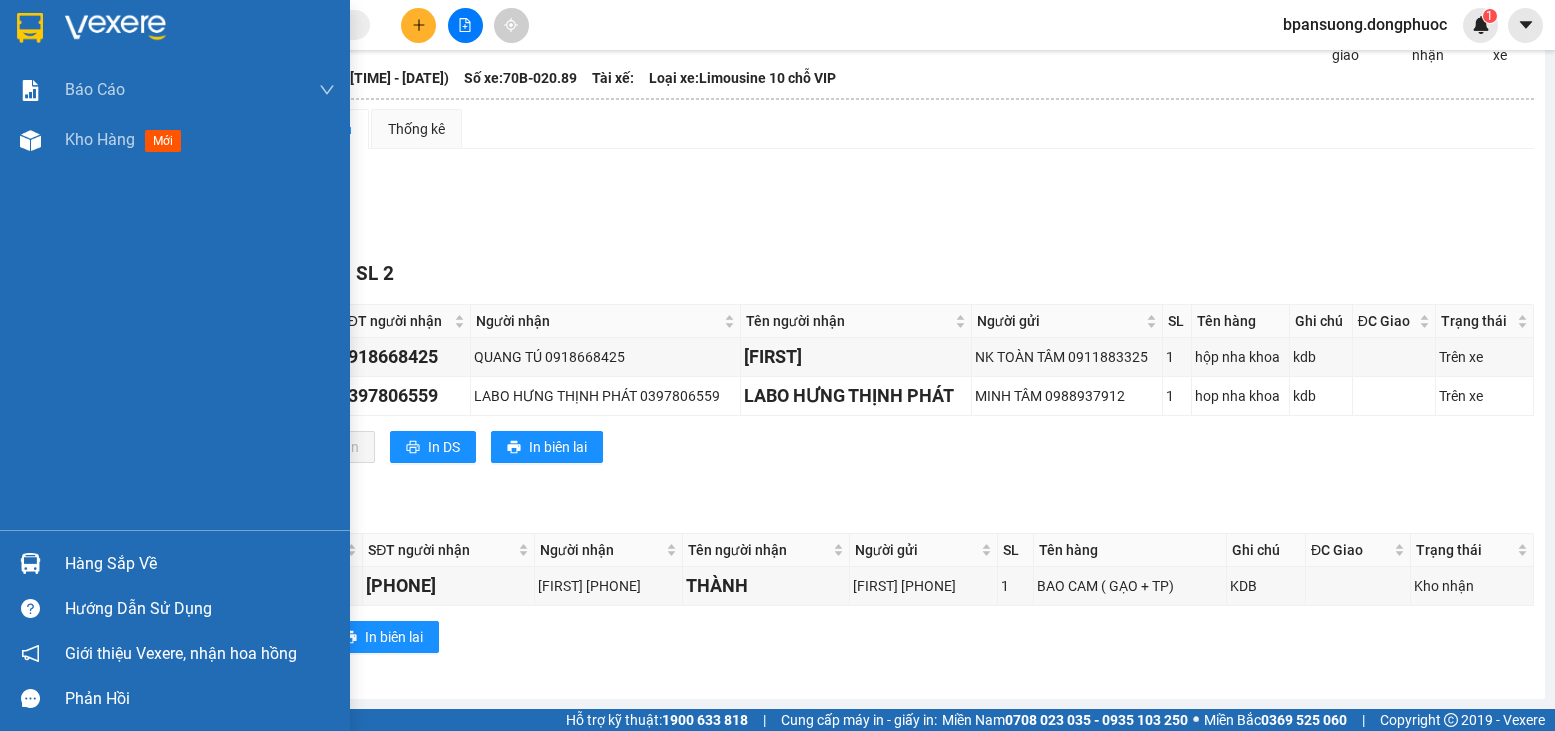click on "Hàng sắp về" at bounding box center [175, 563] 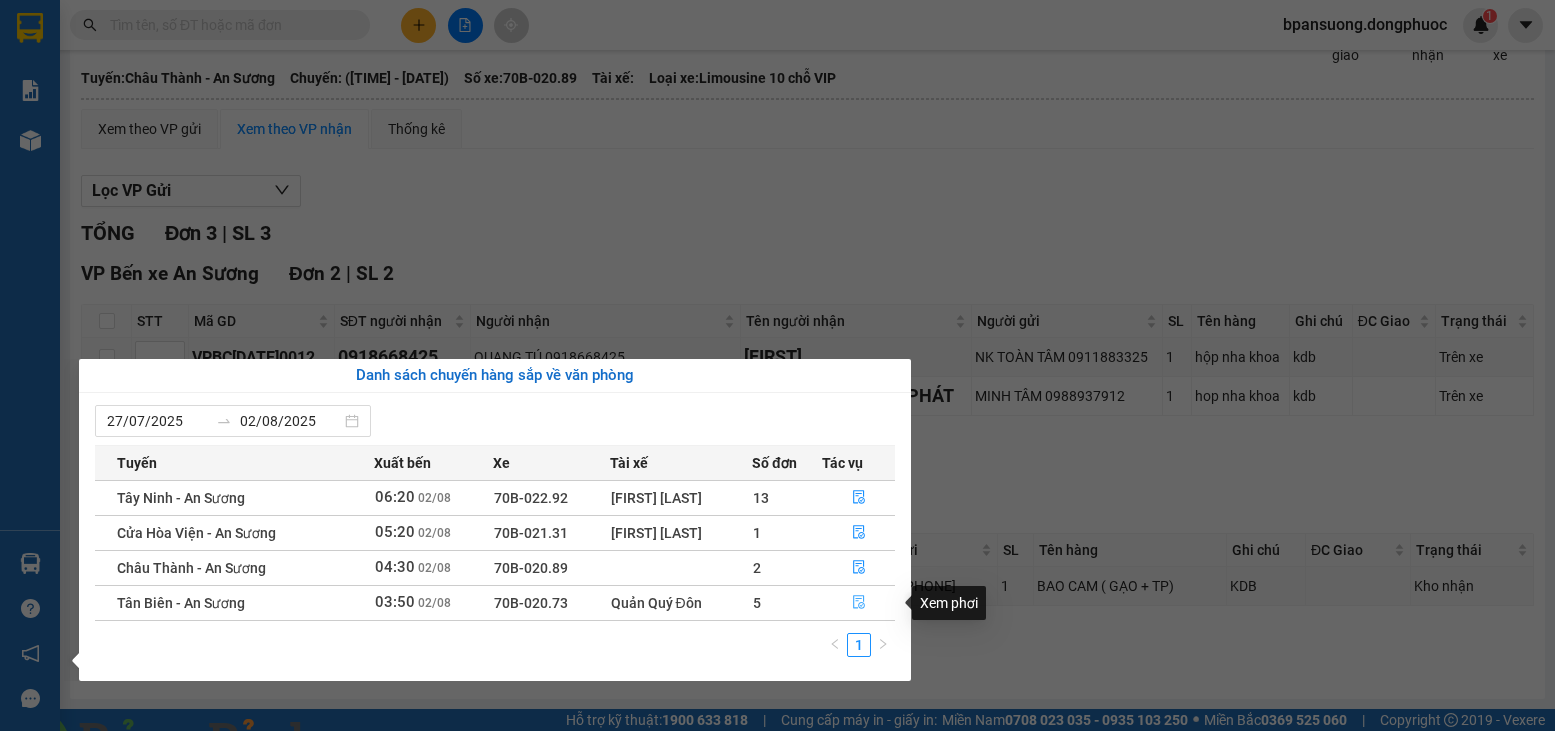 click 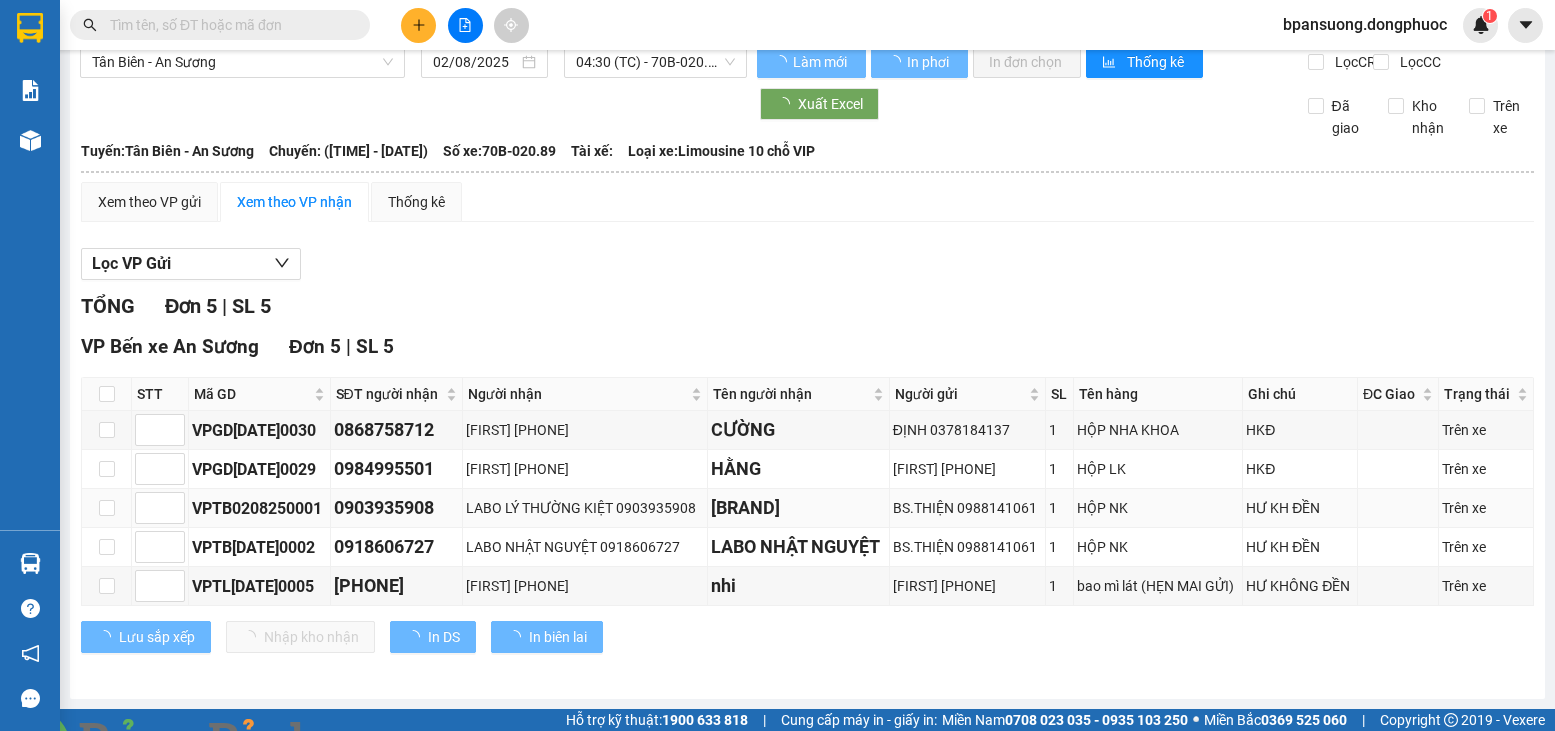 scroll, scrollTop: 41, scrollLeft: 0, axis: vertical 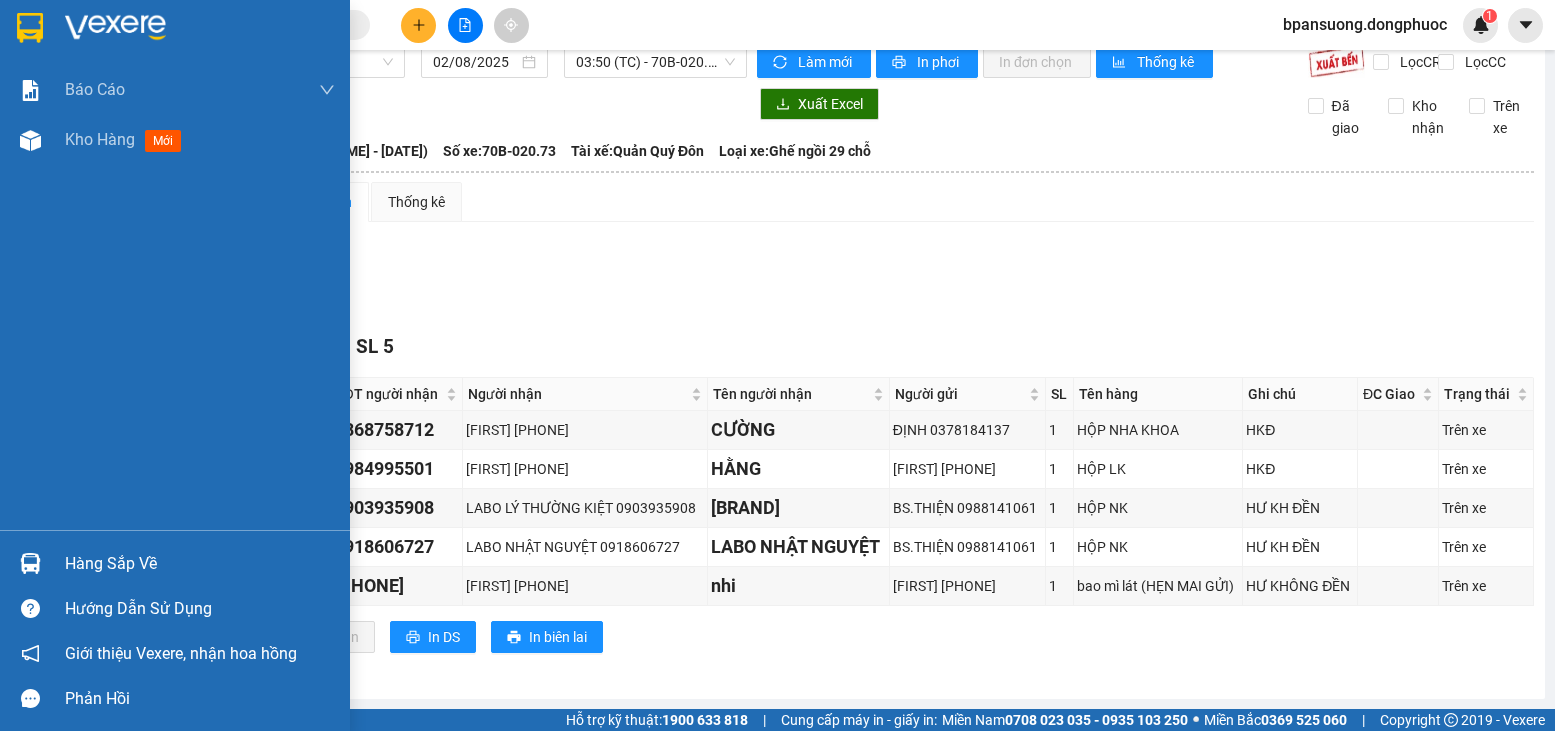 click on "Hàng sắp về" at bounding box center [175, 563] 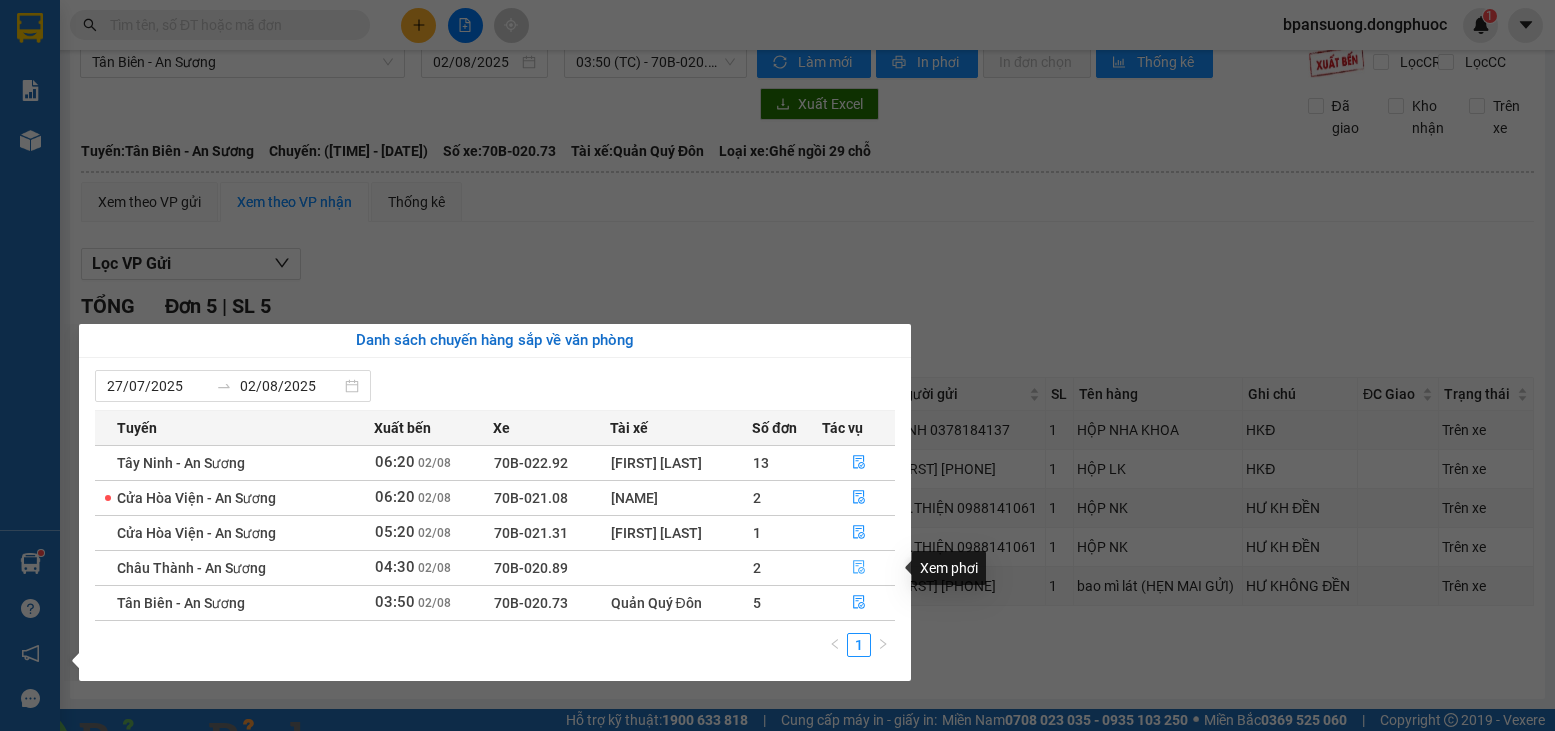 click 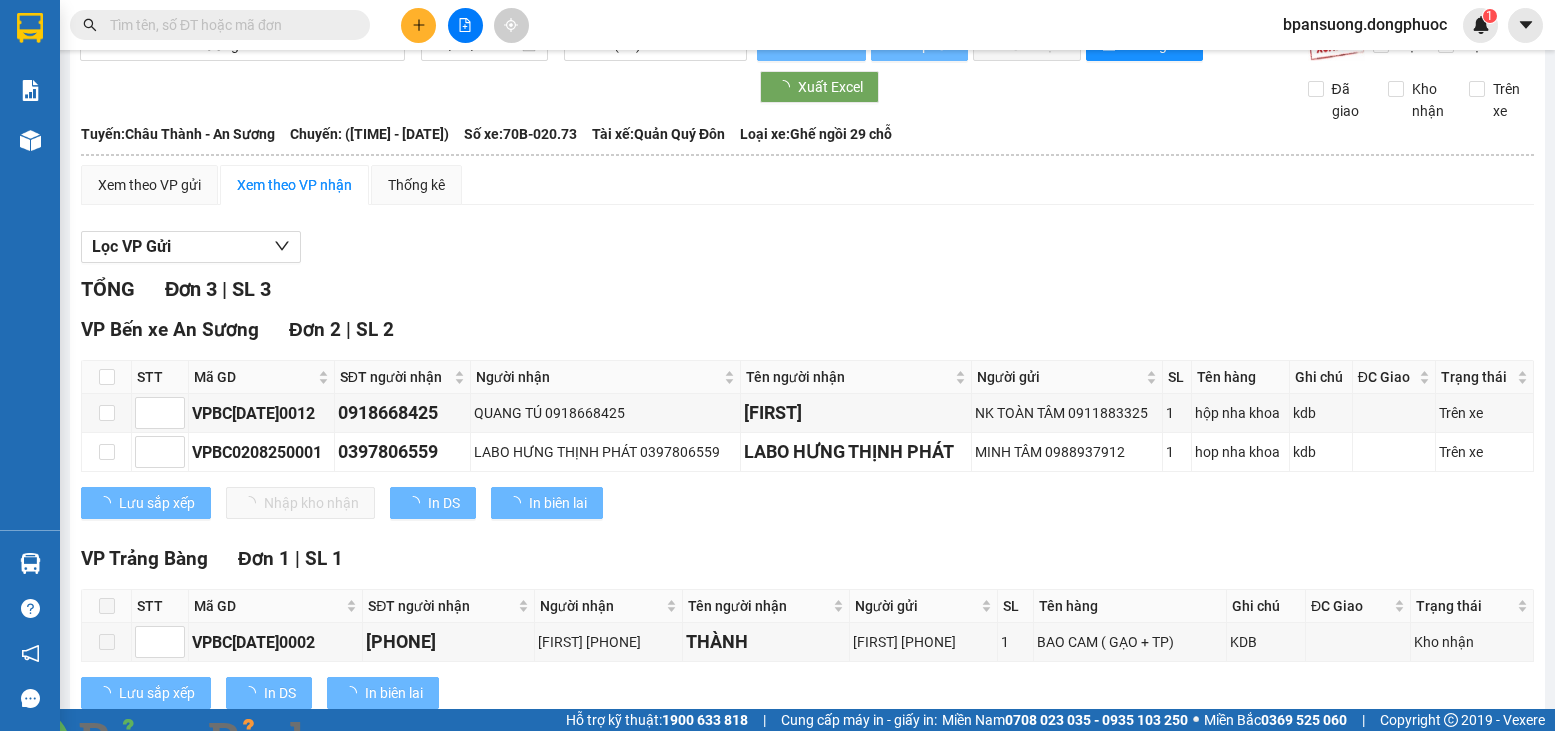 scroll, scrollTop: 114, scrollLeft: 0, axis: vertical 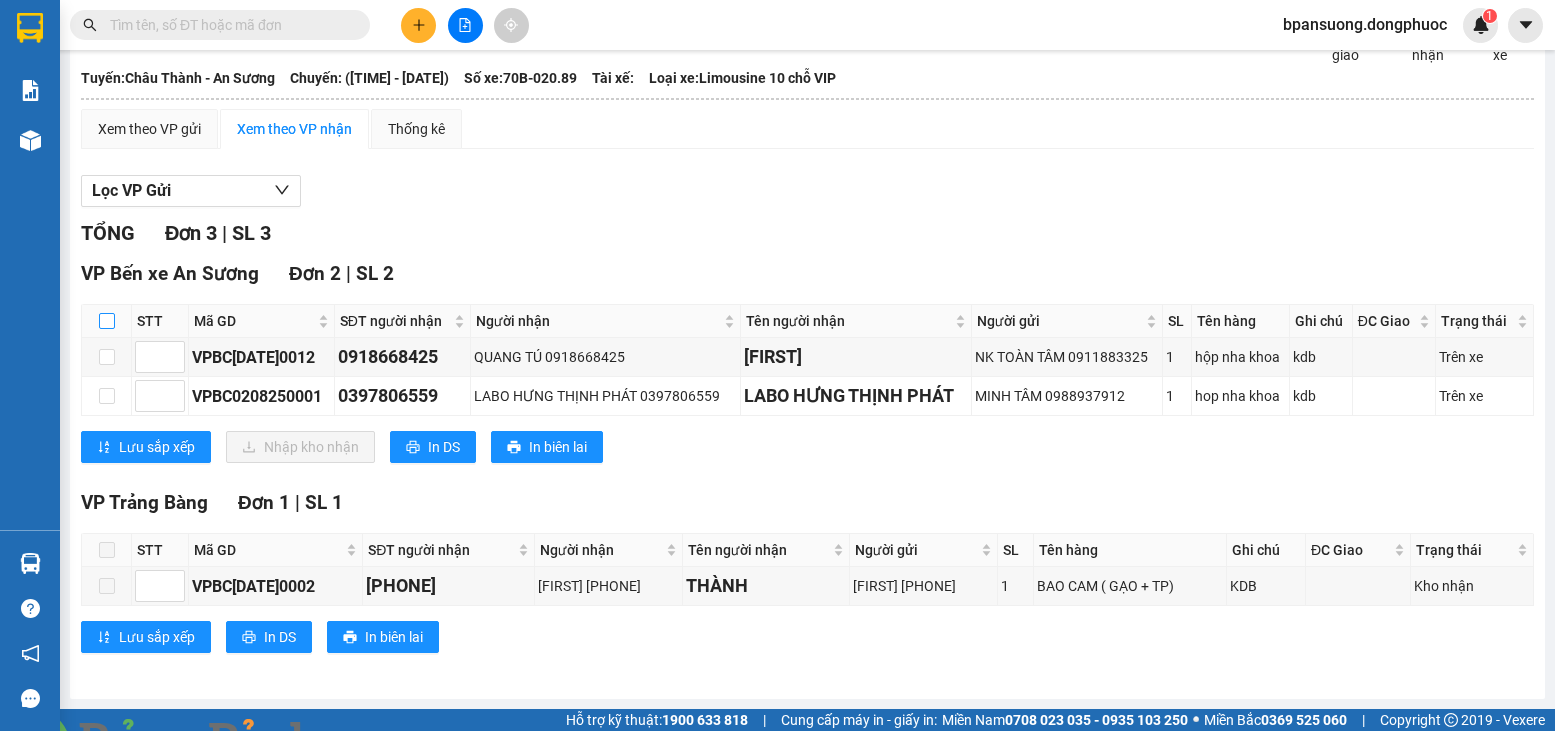 click at bounding box center (107, 321) 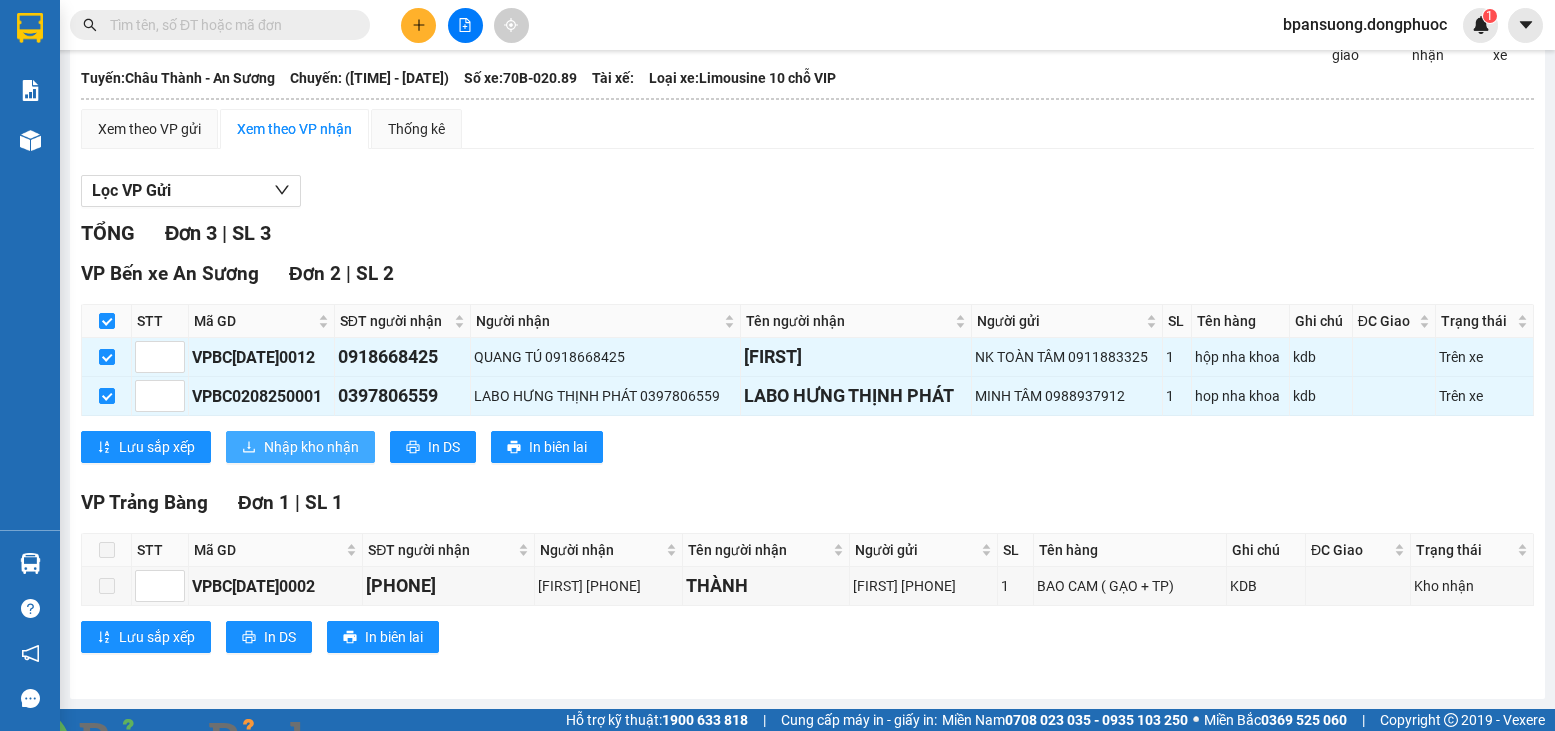 click on "Nhập kho nhận" at bounding box center (311, 447) 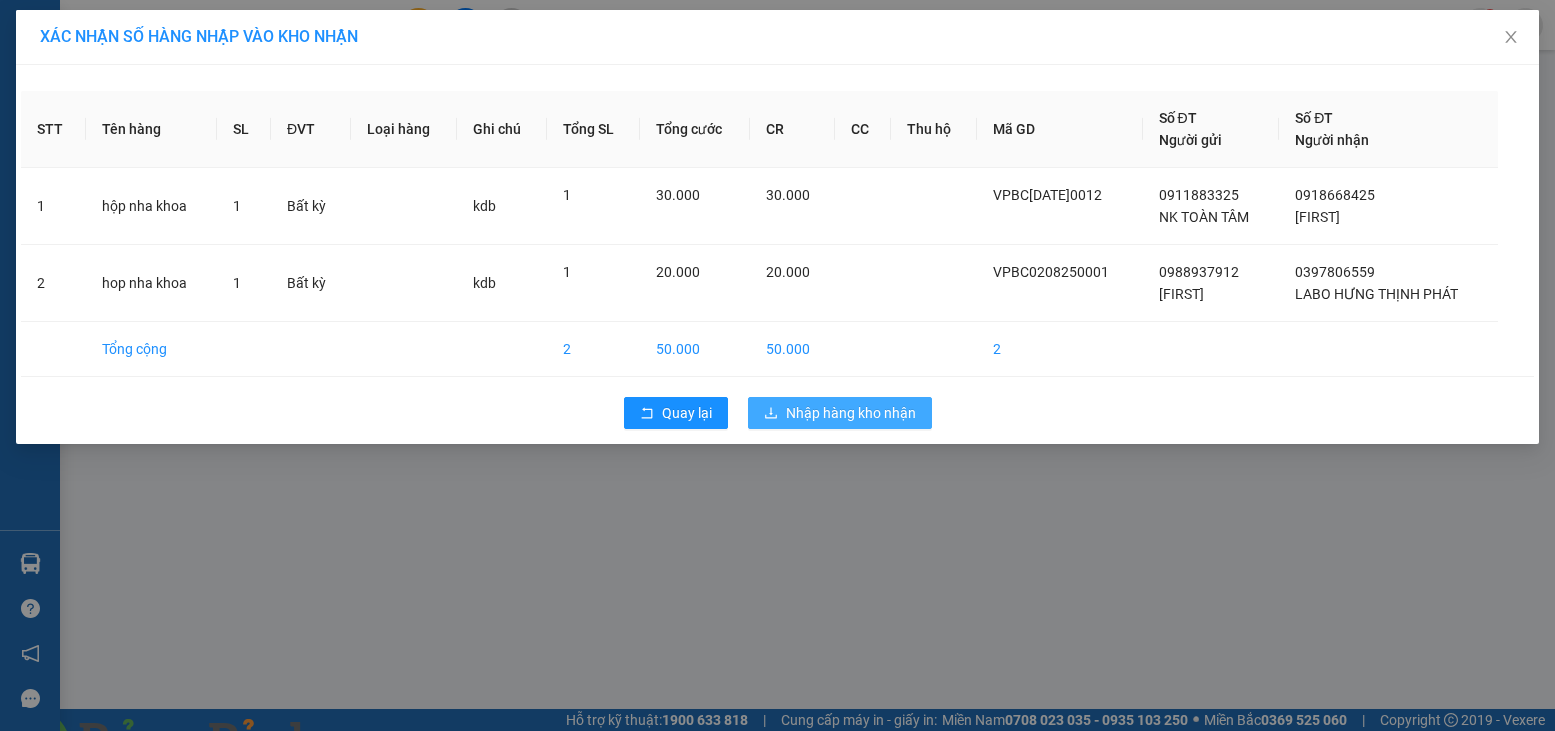 click on "Nhập hàng kho nhận" at bounding box center [851, 413] 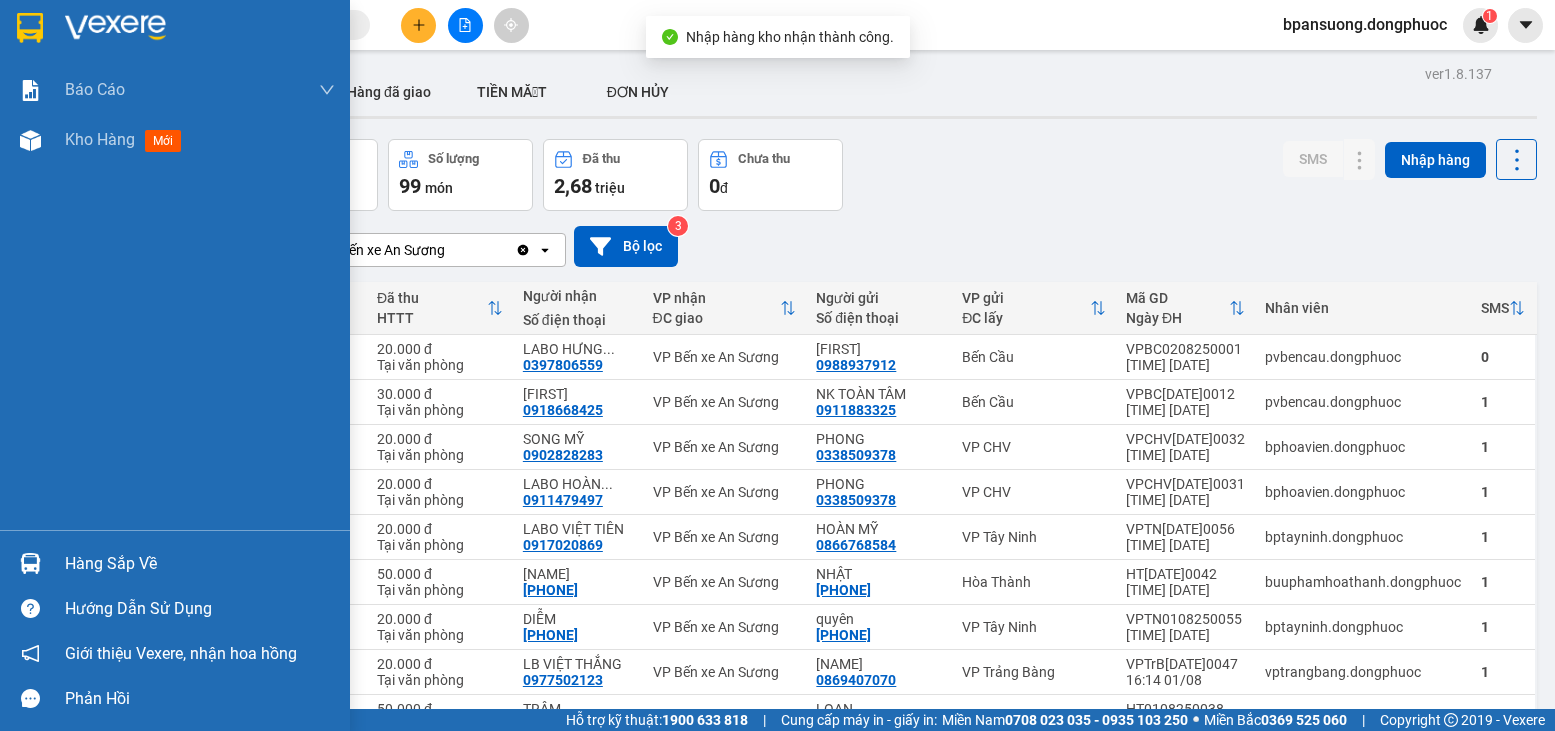 click on "Hàng sắp về" at bounding box center (175, 563) 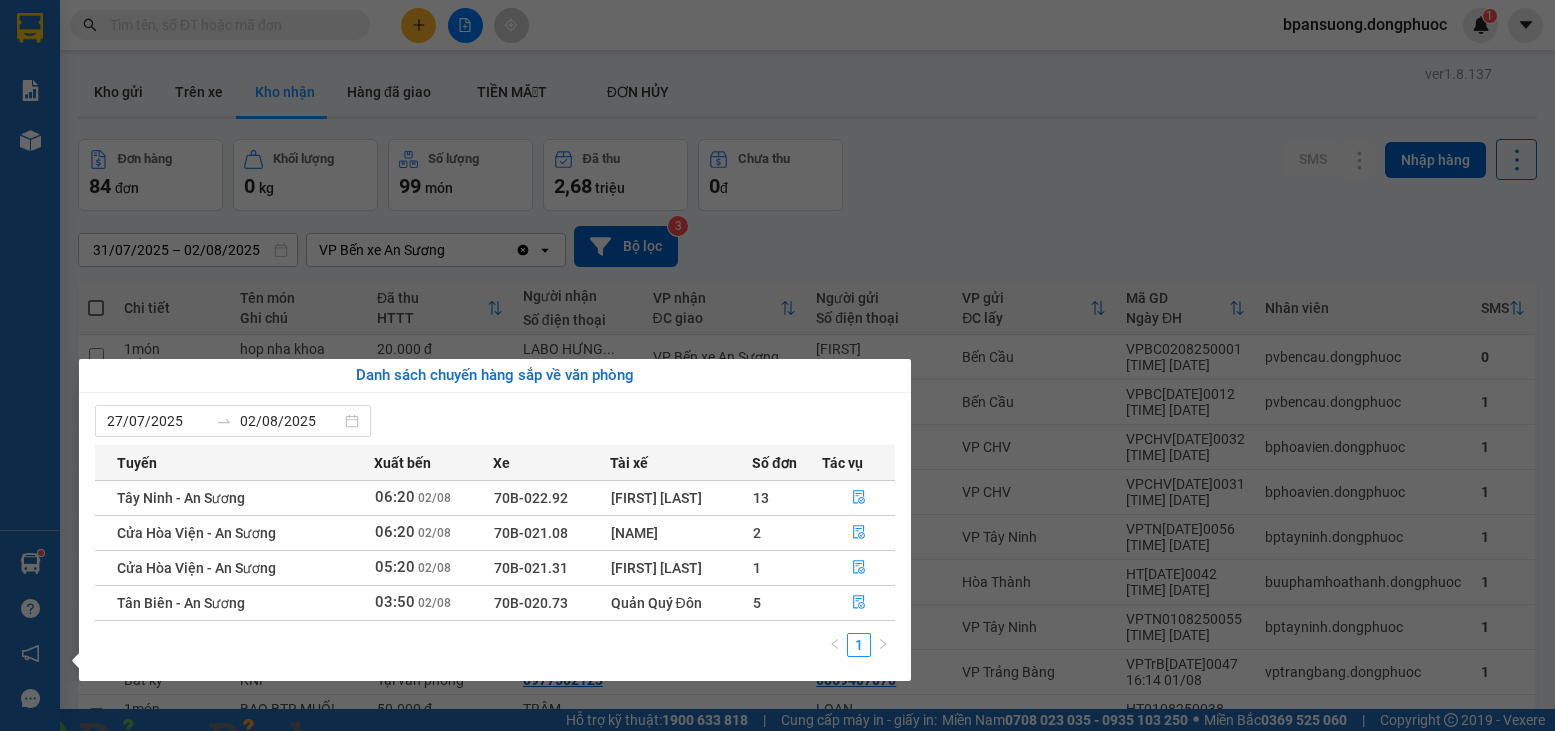 click on "Kết quả tìm kiếm ( 0 )  Bộ lọc  Thuộc VP này Gửi 3 ngày gần nhất No Data bpansuong.dongphuoc 1     Báo cáo Mẫu 1: Báo cáo dòng tiền theo nhân viên Mẫu 1: Báo cáo dòng tiền theo nhân viên (VP) Mẫu 2: Doanh số tạo đơn theo Văn phòng, nhân viên - Trạm     Kho hàng mới Hàng sắp về Hướng dẫn sử dụng Giới thiệu Vexere, nhận hoa hồng Phản hồi Phần mềm hỗ trợ bạn tốt chứ? ver  1.8.137 Kho gửi Trên xe Kho nhận Hàng đã giao TIỀN MẶT  ĐƠN HỦY Đơn hàng 84 đơn Khối lượng 0 kg Số lượng 99 món Đã thu 2,68   triệu Chưa thu 0  đ SMS Nhập hàng [DATE] – [DATE] Press the down arrow key to interact with the calendar and select a date. Press the escape button to close the calendar. Selected date range is from [DATE] to [DATE]. VP Bến xe An Sương Clear value open Bộ lọc 3 Chi tiết Tên món Ghi chú Đã thu HTTT Người nhận Số điện thoại VP nhận Mã GD" at bounding box center [777, 365] 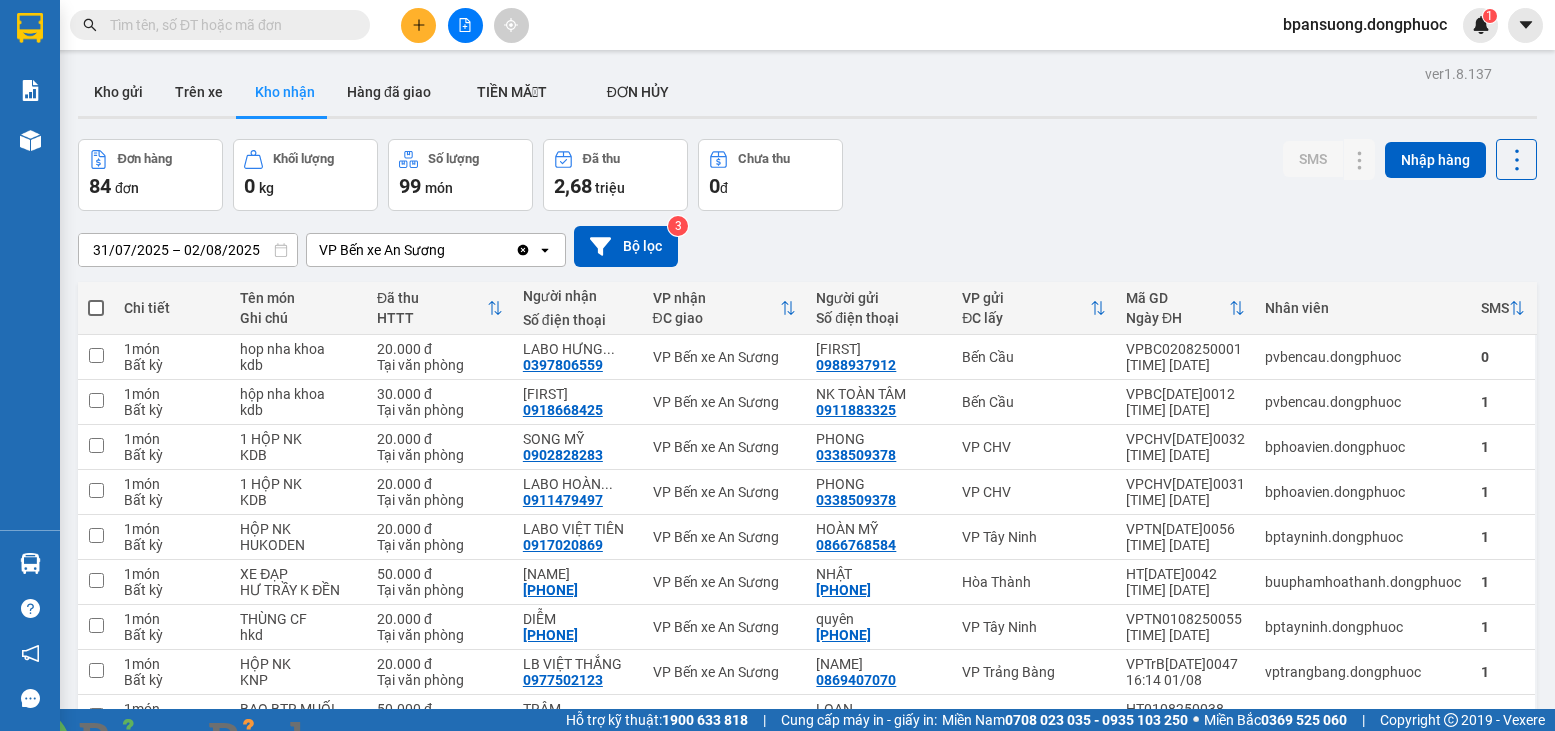 click at bounding box center [344, 743] 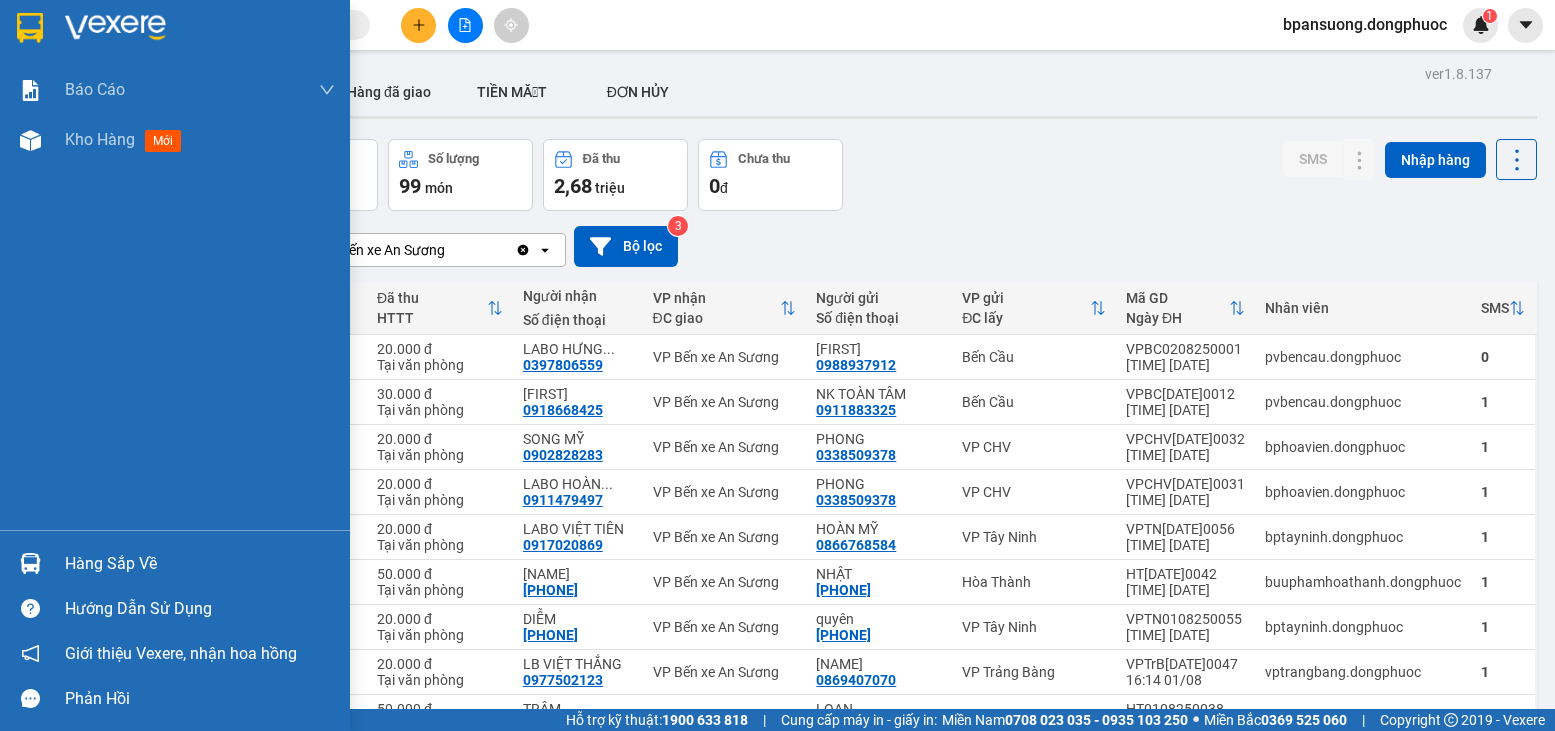 click at bounding box center (30, 563) 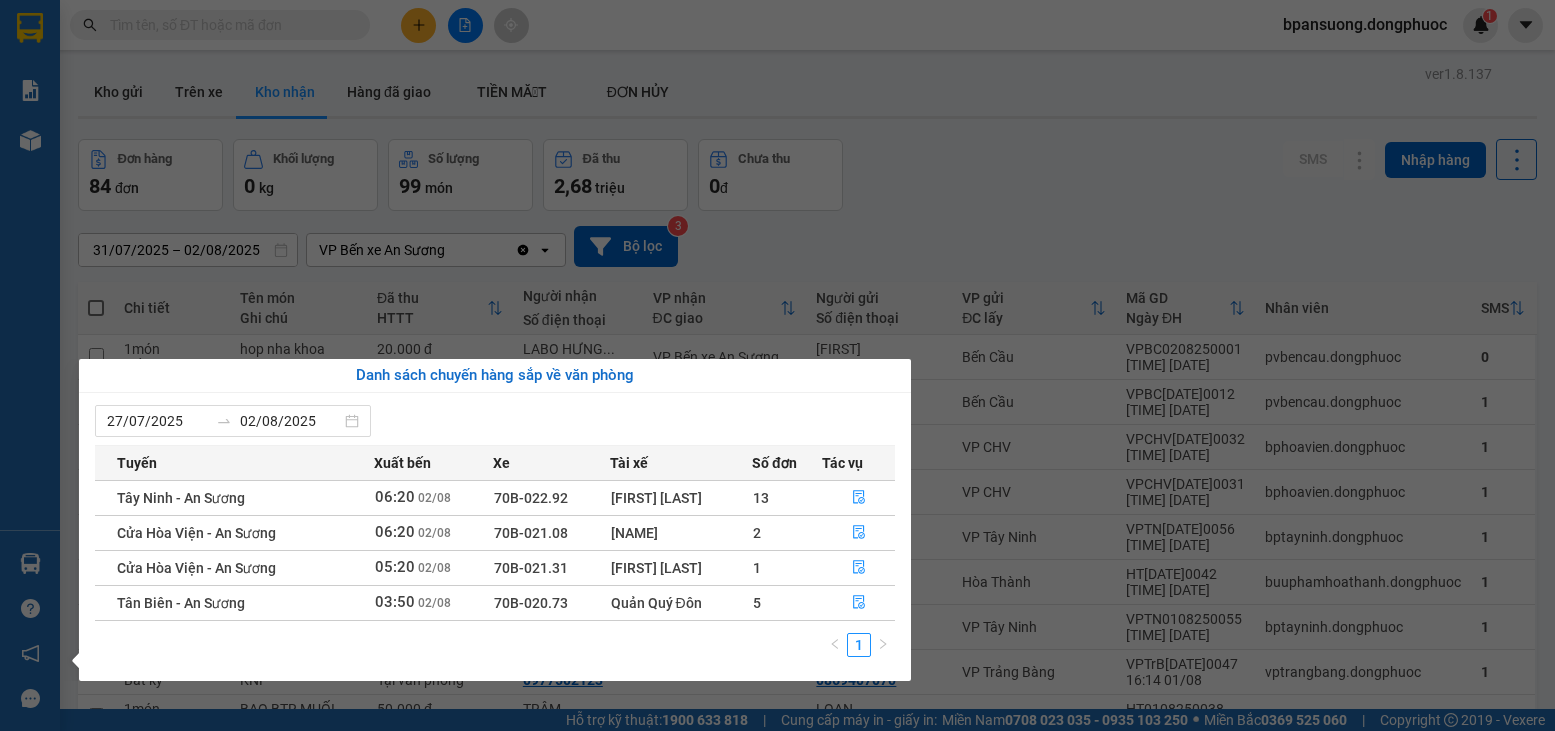click on "Báo cáo Mẫu 1: Báo cáo dòng tiền theo nhân viên Mẫu 1: Báo cáo dòng tiền theo nhân viên (VP) Mẫu 2: Doanh số tạo đơn theo Văn phòng, nhân viên - Trạm     Kho hàng mới Hàng sắp về Hướng dẫn sử dụng Giới thiệu Vexere, nhận hoa hồng Phản hồi Phần mềm hỗ trợ bạn tốt chứ?" at bounding box center (30, 365) 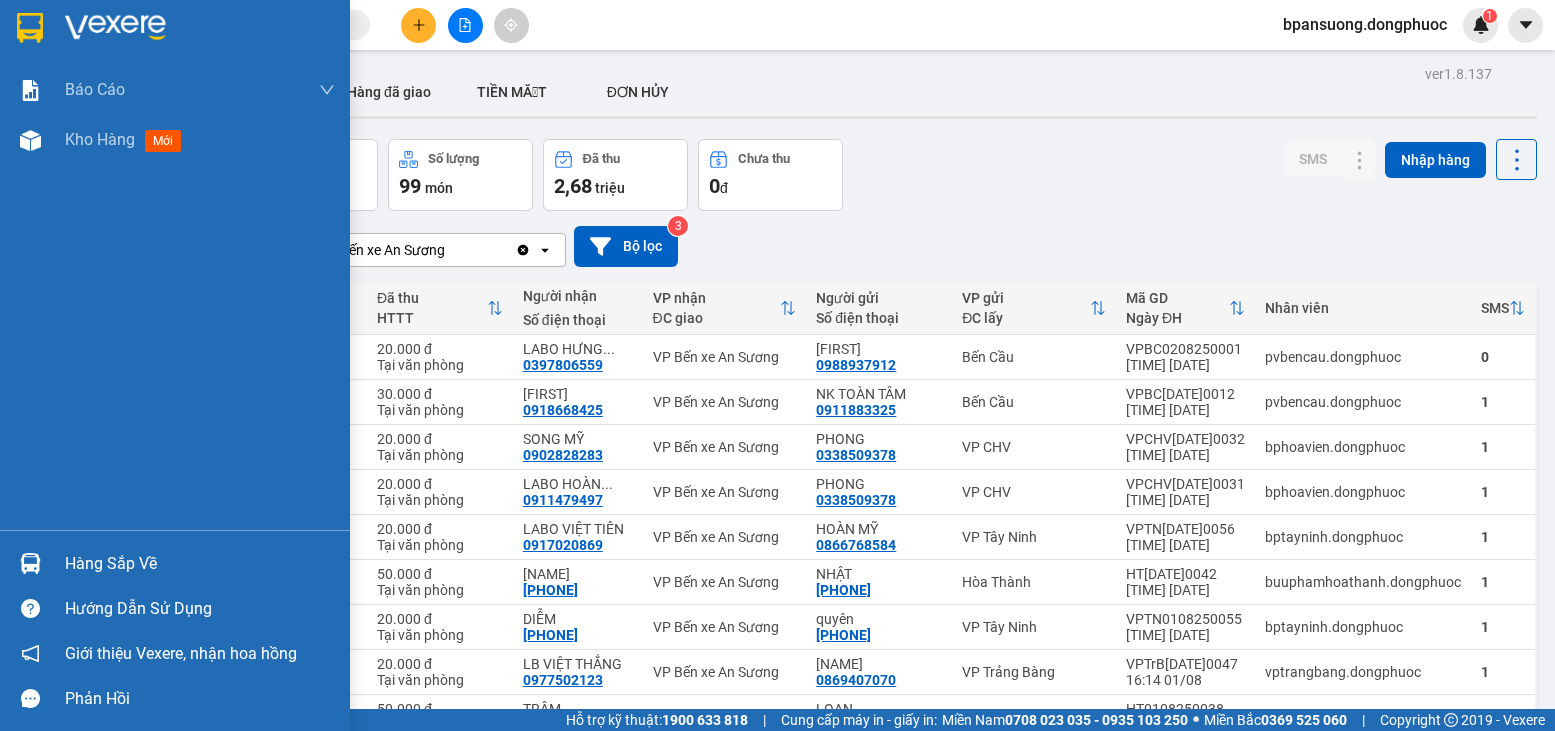 click at bounding box center (30, 563) 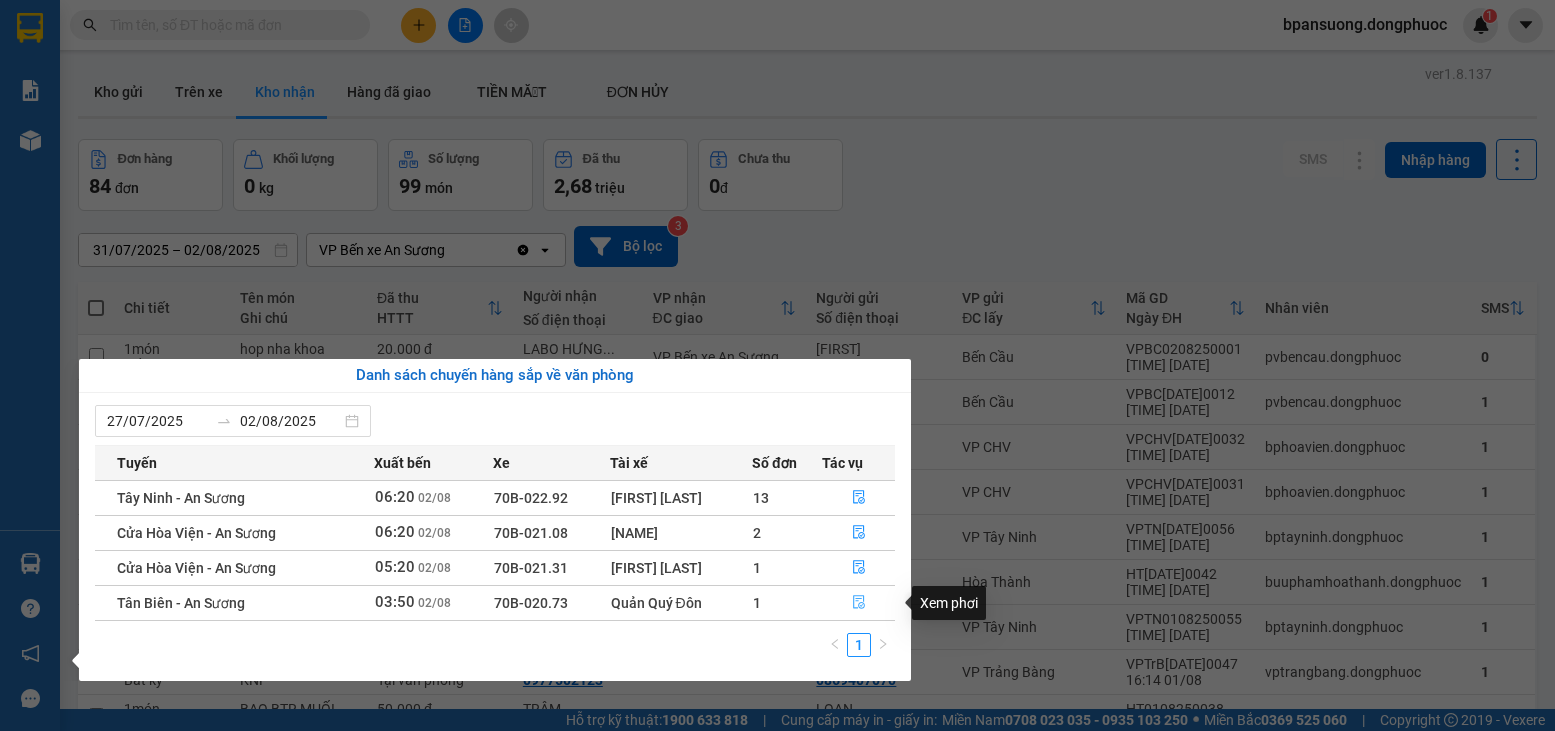click 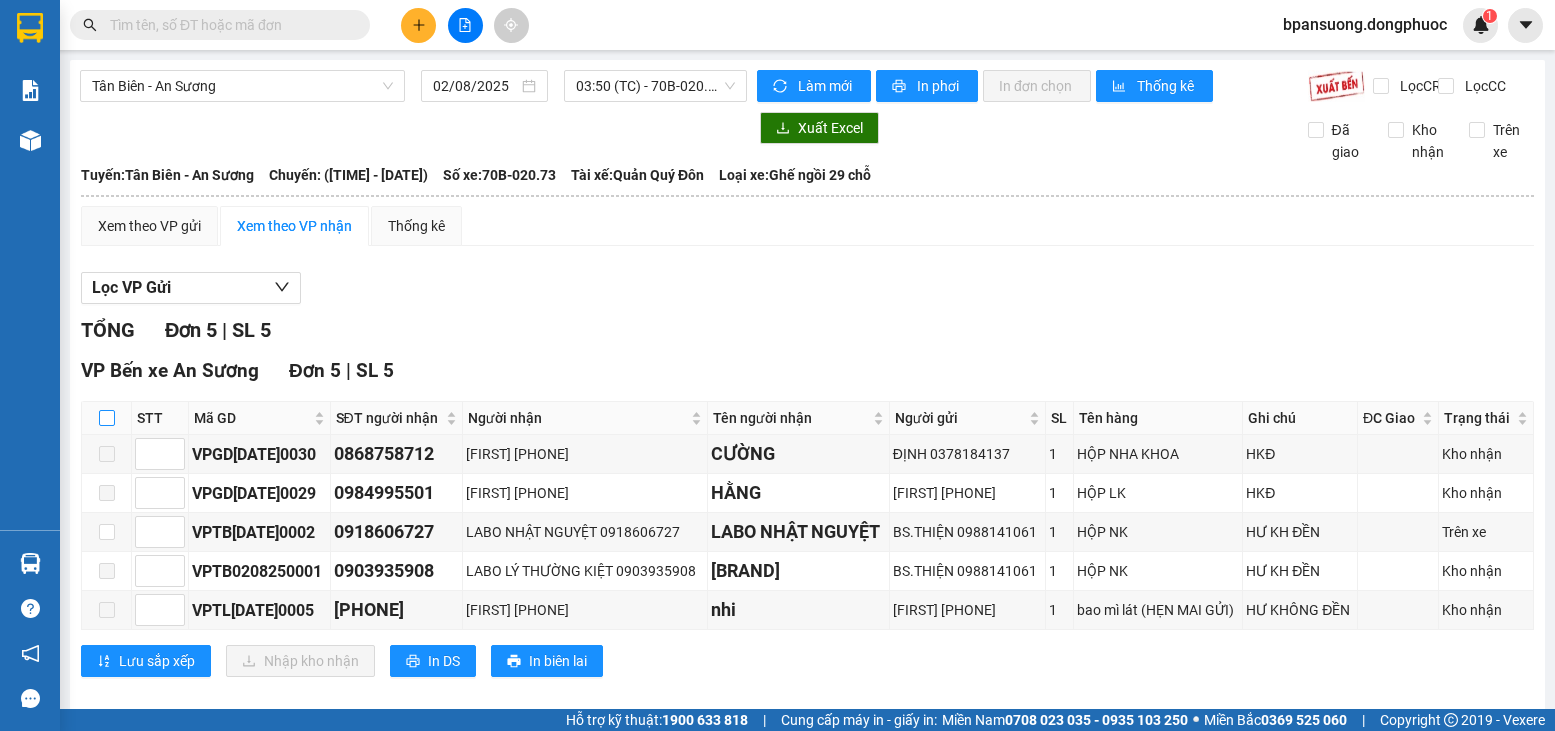 click at bounding box center (107, 418) 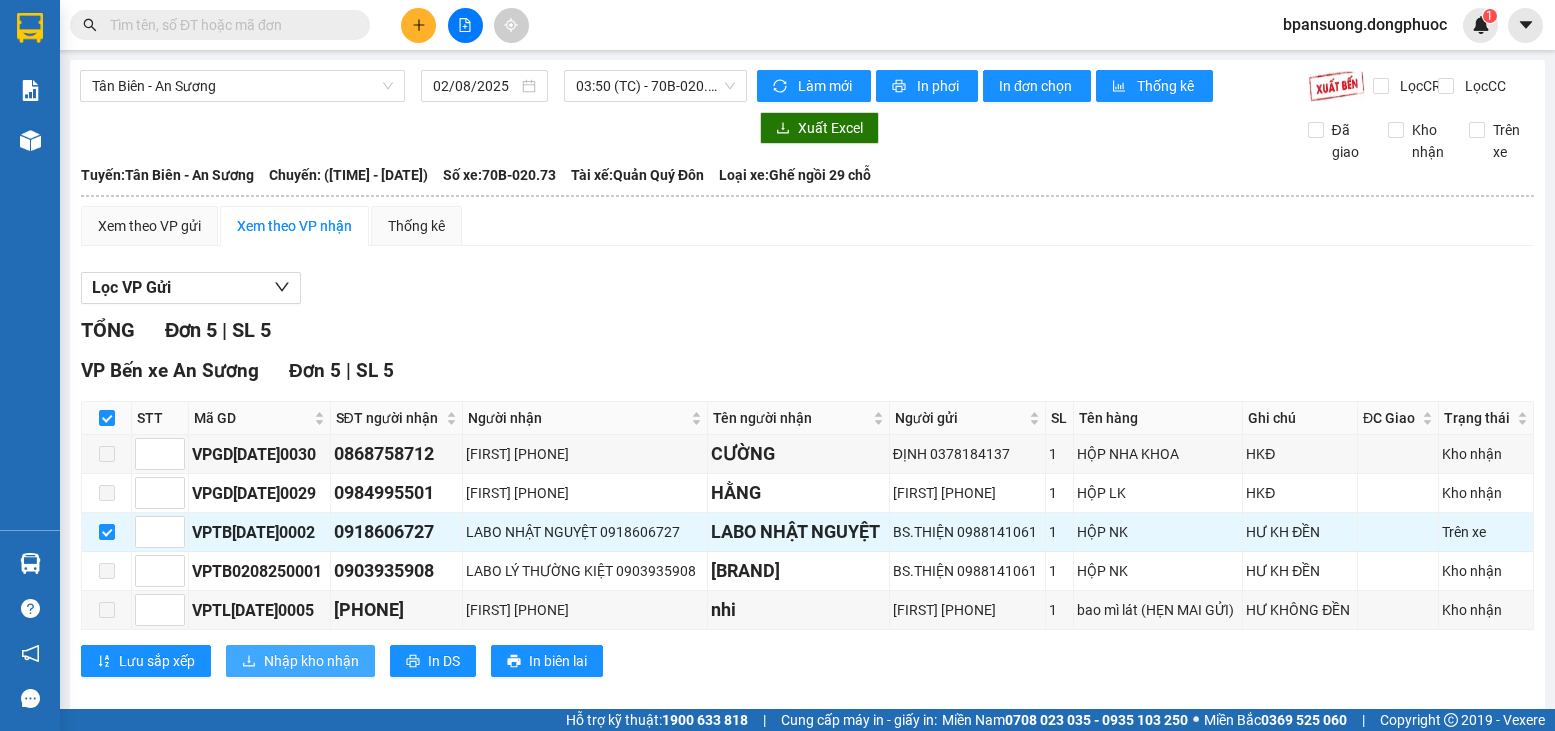 click on "Nhập kho nhận" at bounding box center (300, 661) 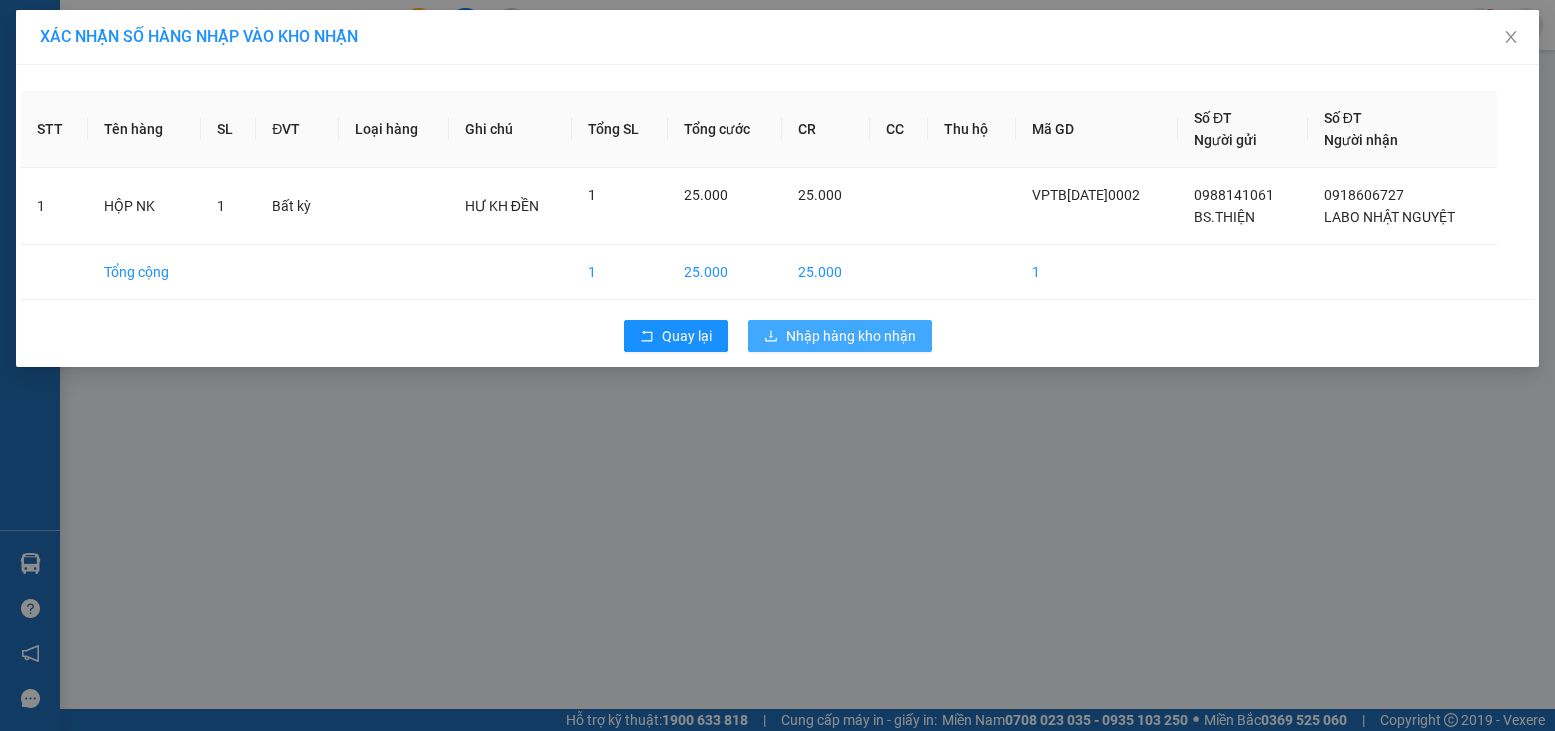 click on "Nhập hàng kho nhận" at bounding box center [851, 336] 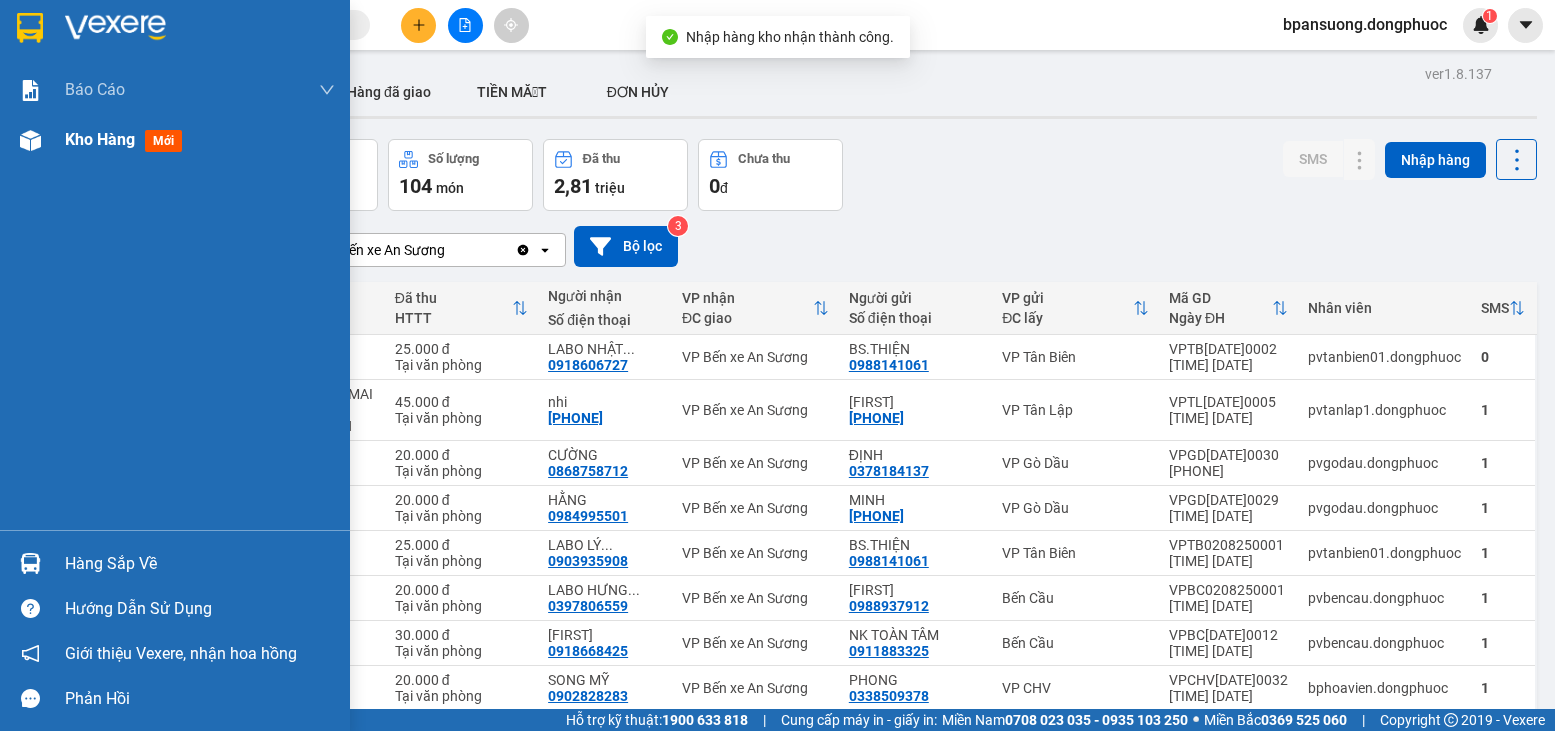 click on "Kho hàng" at bounding box center (100, 139) 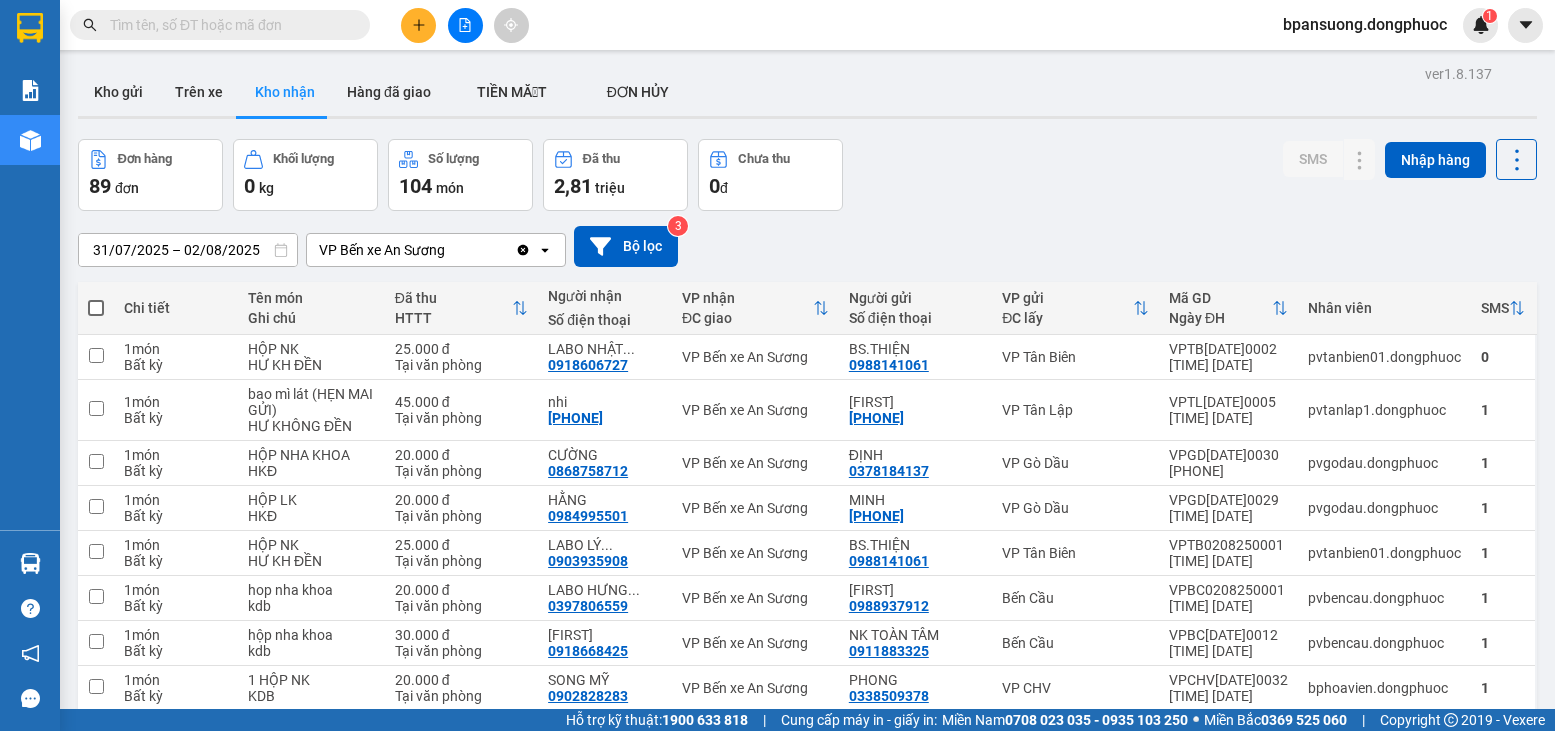 click on "[DATE] – [DATE] Press the down arrow key to interact with the calendar and select a date. Press the escape button to close the calendar. Selected date range is from [DATE] to [DATE]. VP Bến xe An Sương Clear value open Bộ lọc 3" at bounding box center [807, 246] 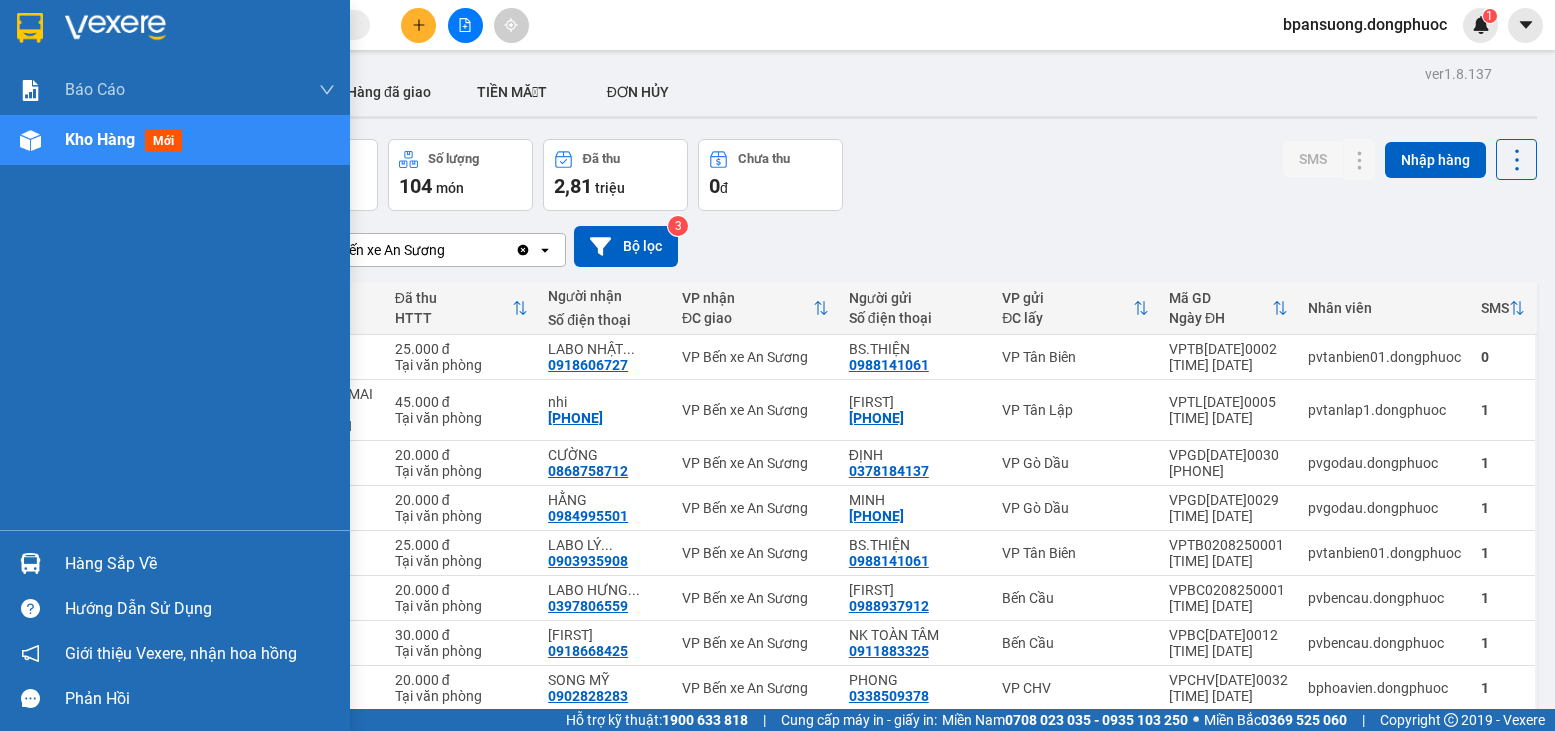 click on "Hàng sắp về" at bounding box center [200, 564] 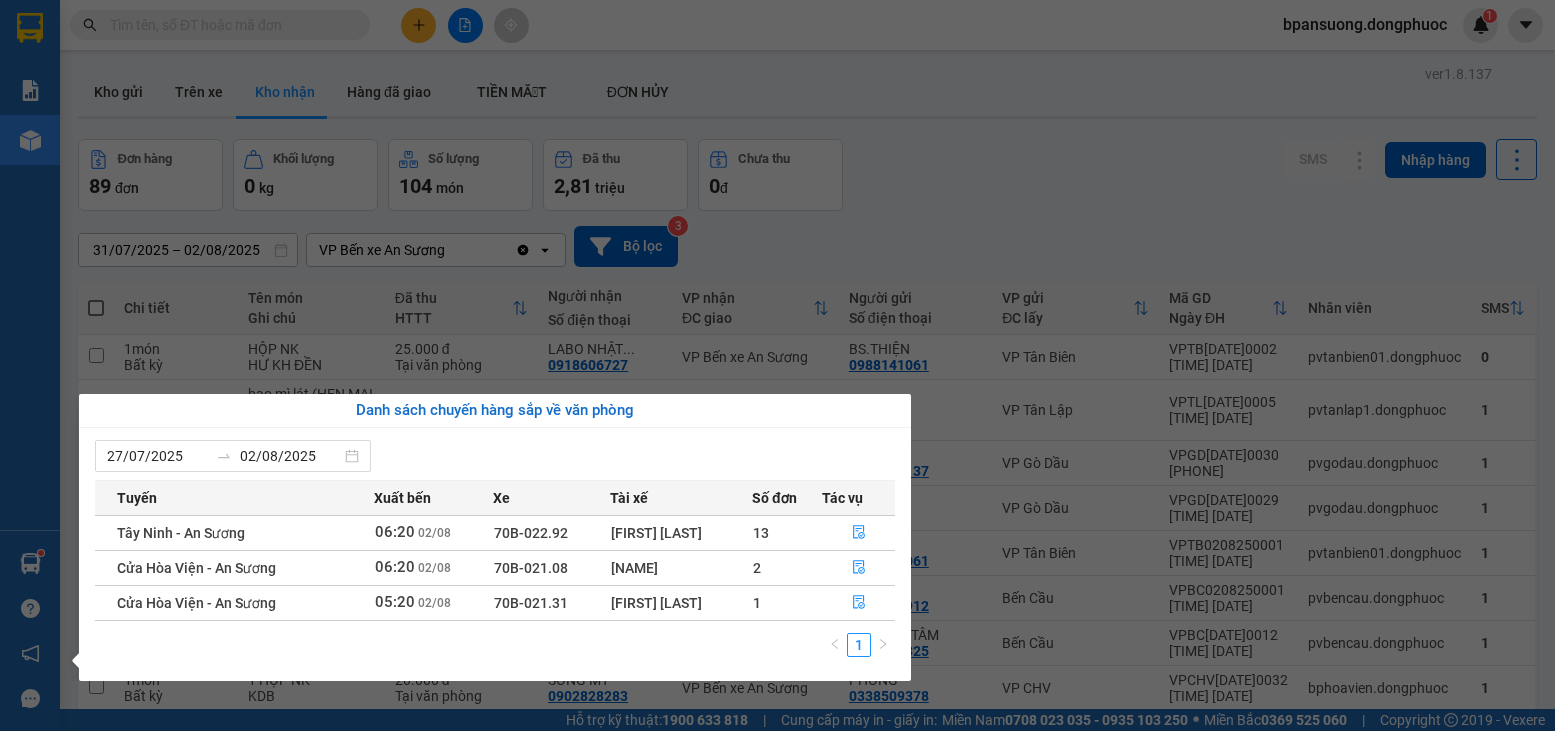 click on "Kết quả tìm kiếm ( 0 )  Bộ lọc  Thuộc VP này Gửi 3 ngày gần nhất No Data bpansuong.dongphuoc 1     Báo cáo Mẫu 1: Báo cáo dòng tiền theo nhân viên Mẫu 1: Báo cáo dòng tiền theo nhân viên (VP) Mẫu 2: Doanh số tạo đơn theo Văn phòng, nhân viên - Trạm     Kho hàng mới Hàng sắp về Hướng dẫn sử dụng Giới thiệu Vexere, nhận hoa hồng Phản hồi Phần mềm hỗ trợ bạn tốt chứ? ver  1.8.137 Kho gửi Trên xe Kho nhận Hàng đã giao TIỀN MẶT  ĐƠN HỦY Đơn hàng 89 đơn Khối lượng 0 kg Số lượng 104 món Đã thu 2,81   triệu Chưa thu 0  đ SMS Nhập hàng [DATE] – [DATE] Press the down arrow key to interact with the calendar and select a date. Press the escape button to close the calendar. Selected date range is from [DATE] to [DATE]. VP Bến xe An Sương Clear value open Bộ lọc 3 Chi tiết Tên món Ghi chú Đã thu HTTT Người nhận Số điện thoại VP nhận SMS 1" at bounding box center (777, 365) 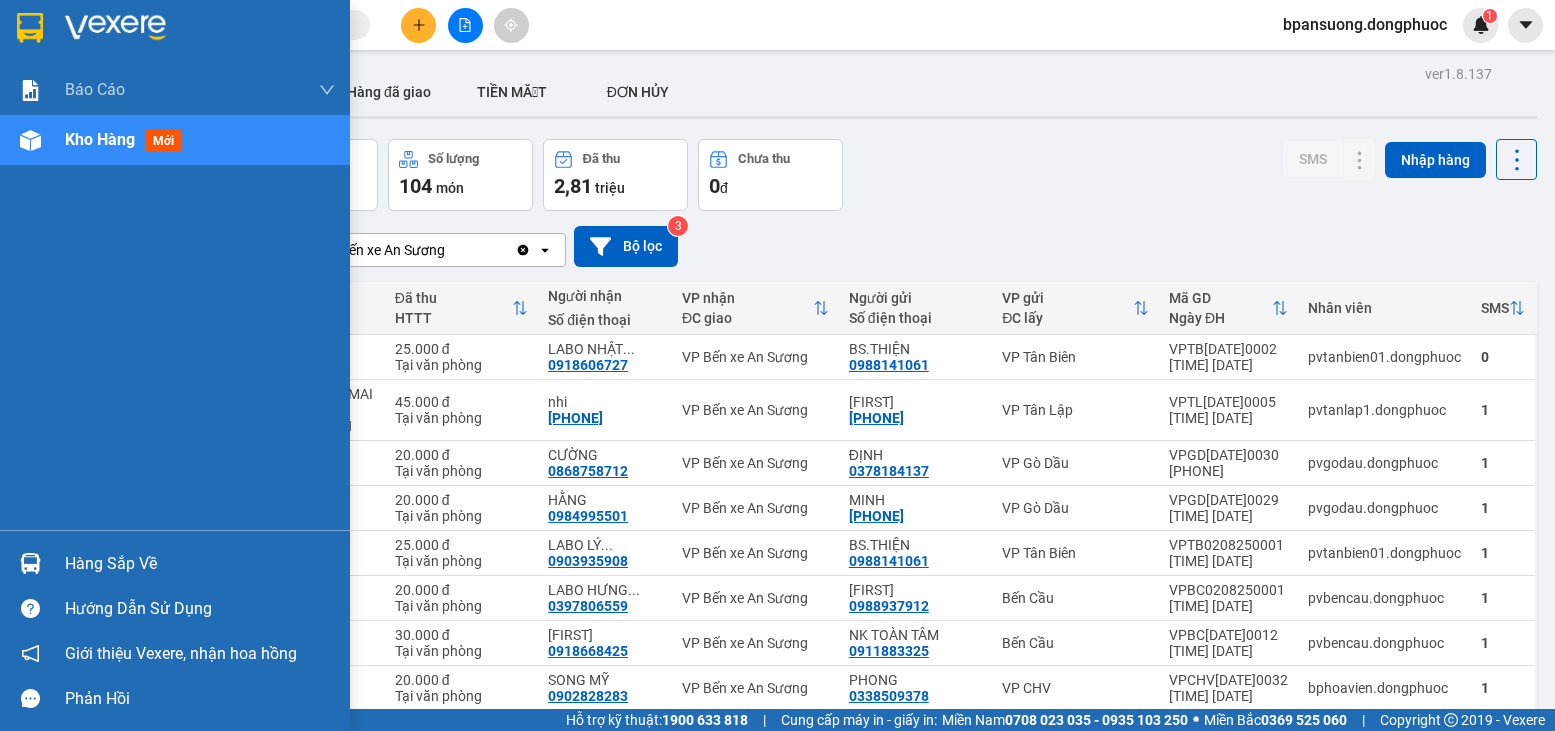click at bounding box center (30, 563) 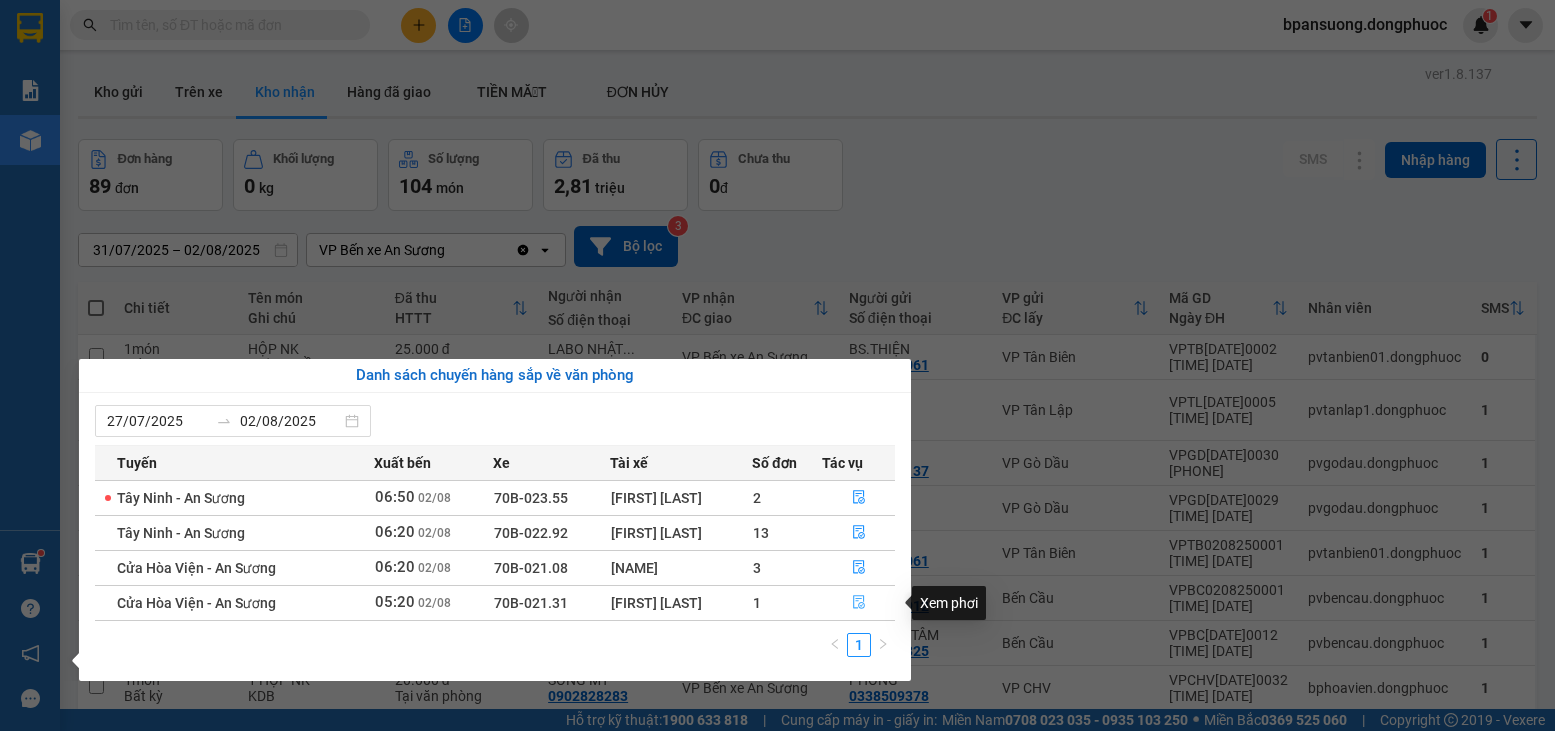 click at bounding box center (859, 603) 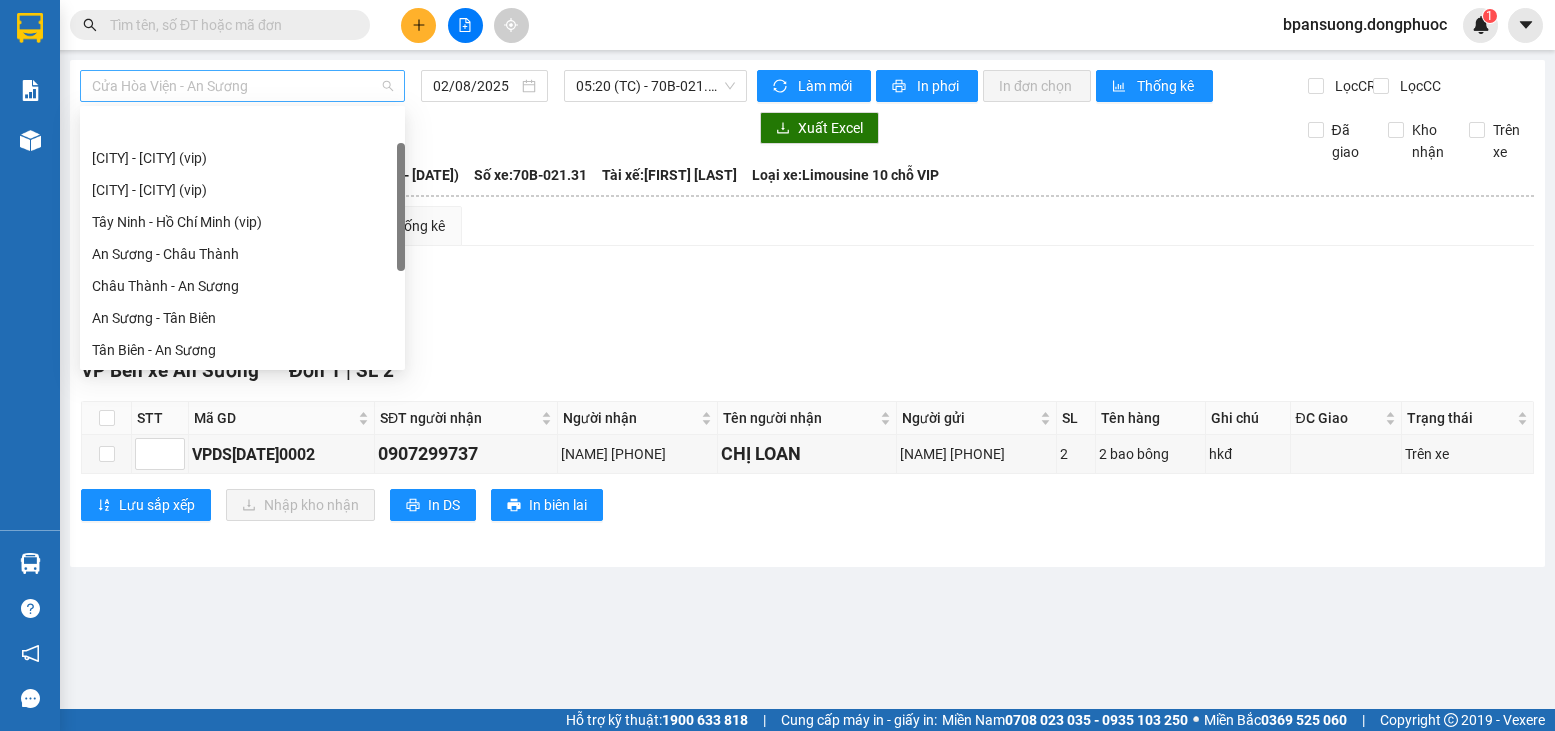 click on "Cửa Hòa Viện - An Sương" at bounding box center [242, 86] 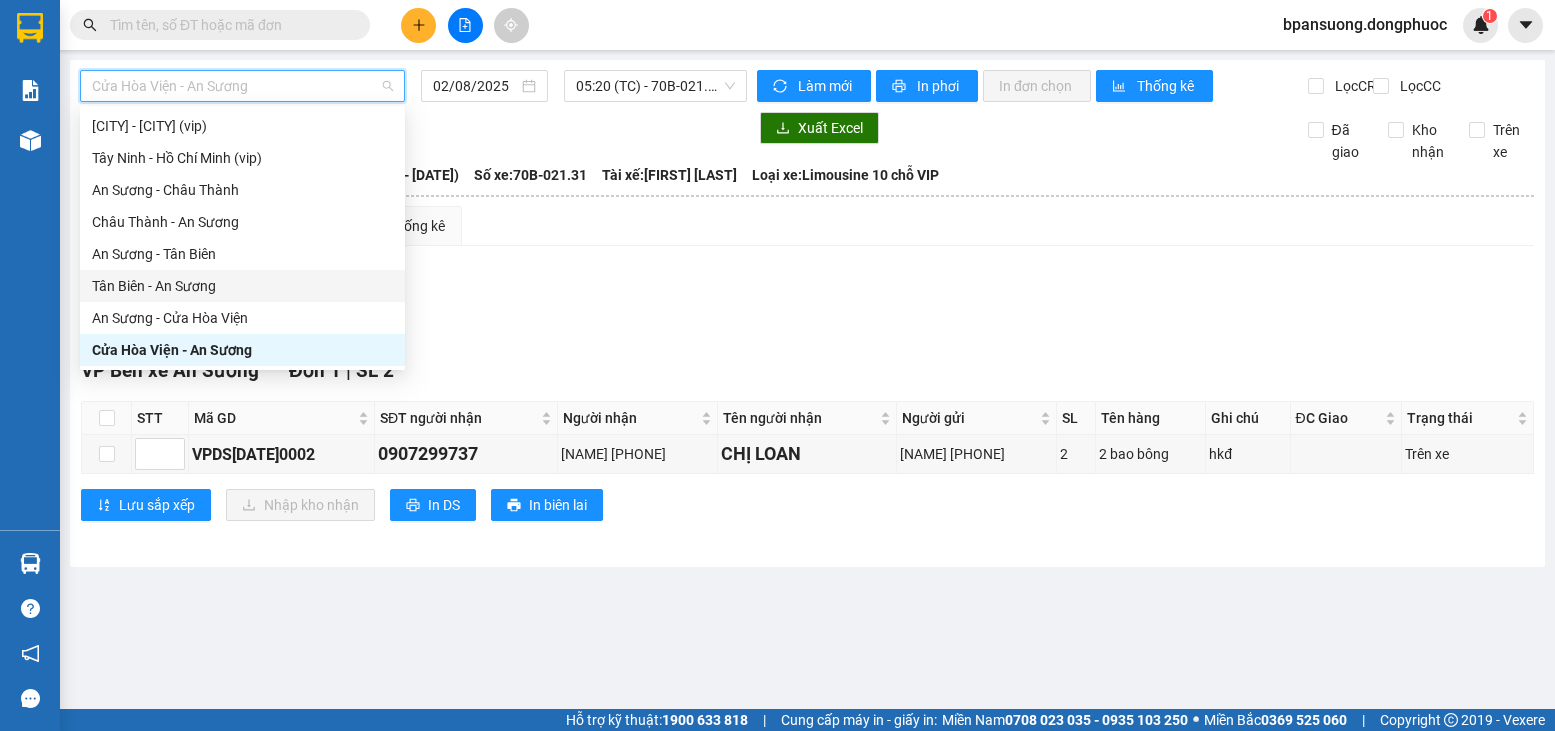 scroll, scrollTop: 264, scrollLeft: 0, axis: vertical 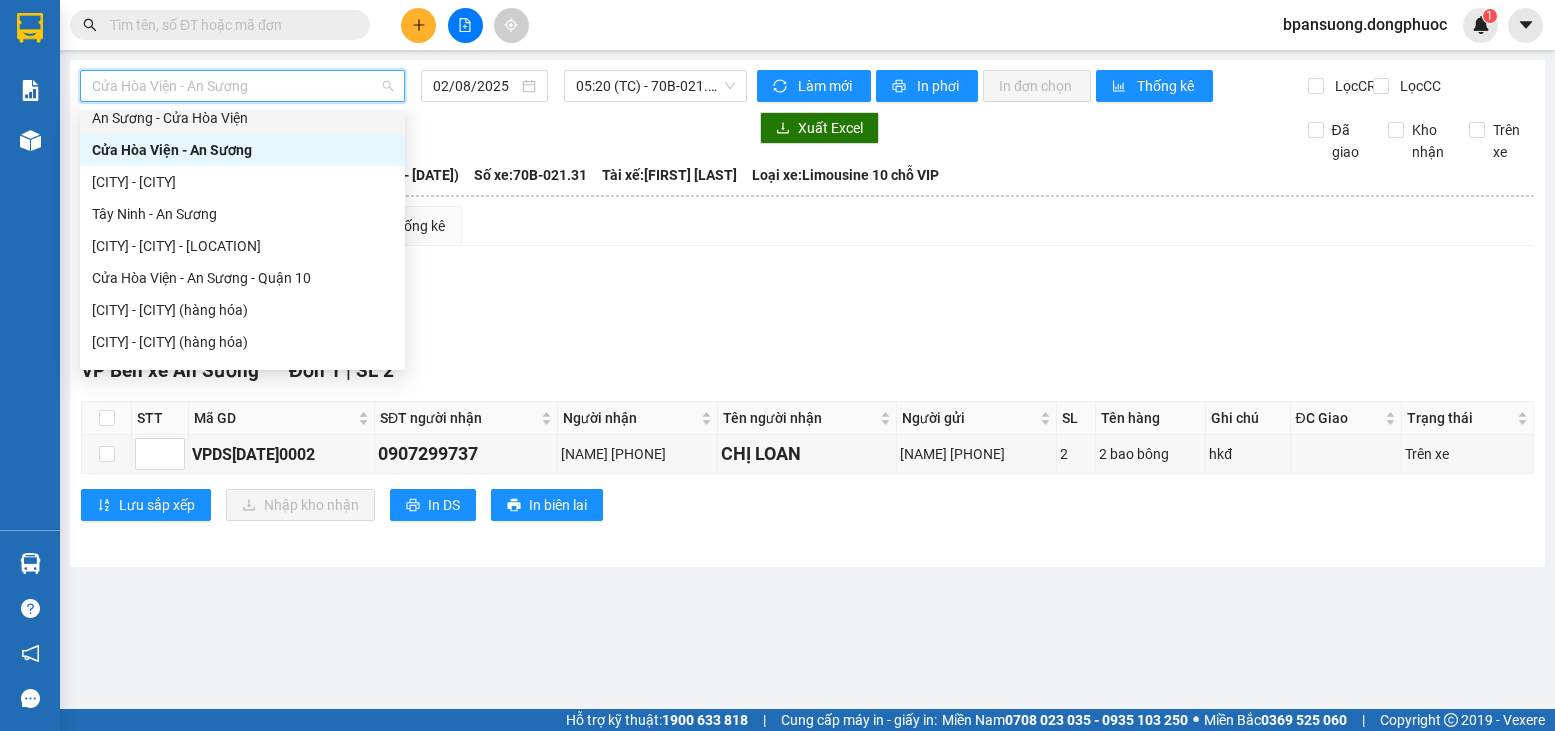 click on "An Sương - Cửa Hòa Viện" at bounding box center [242, 118] 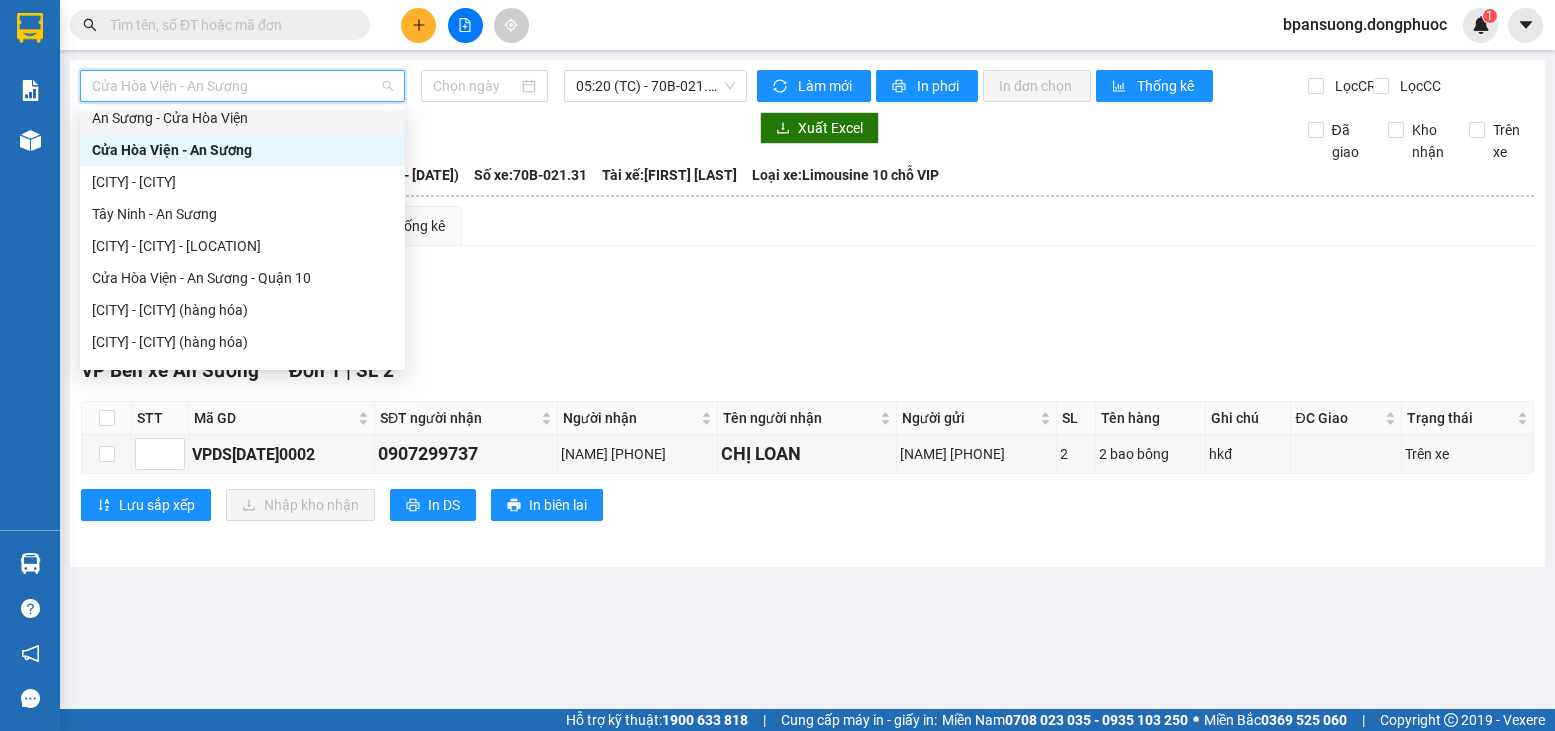 type on "02/08/2025" 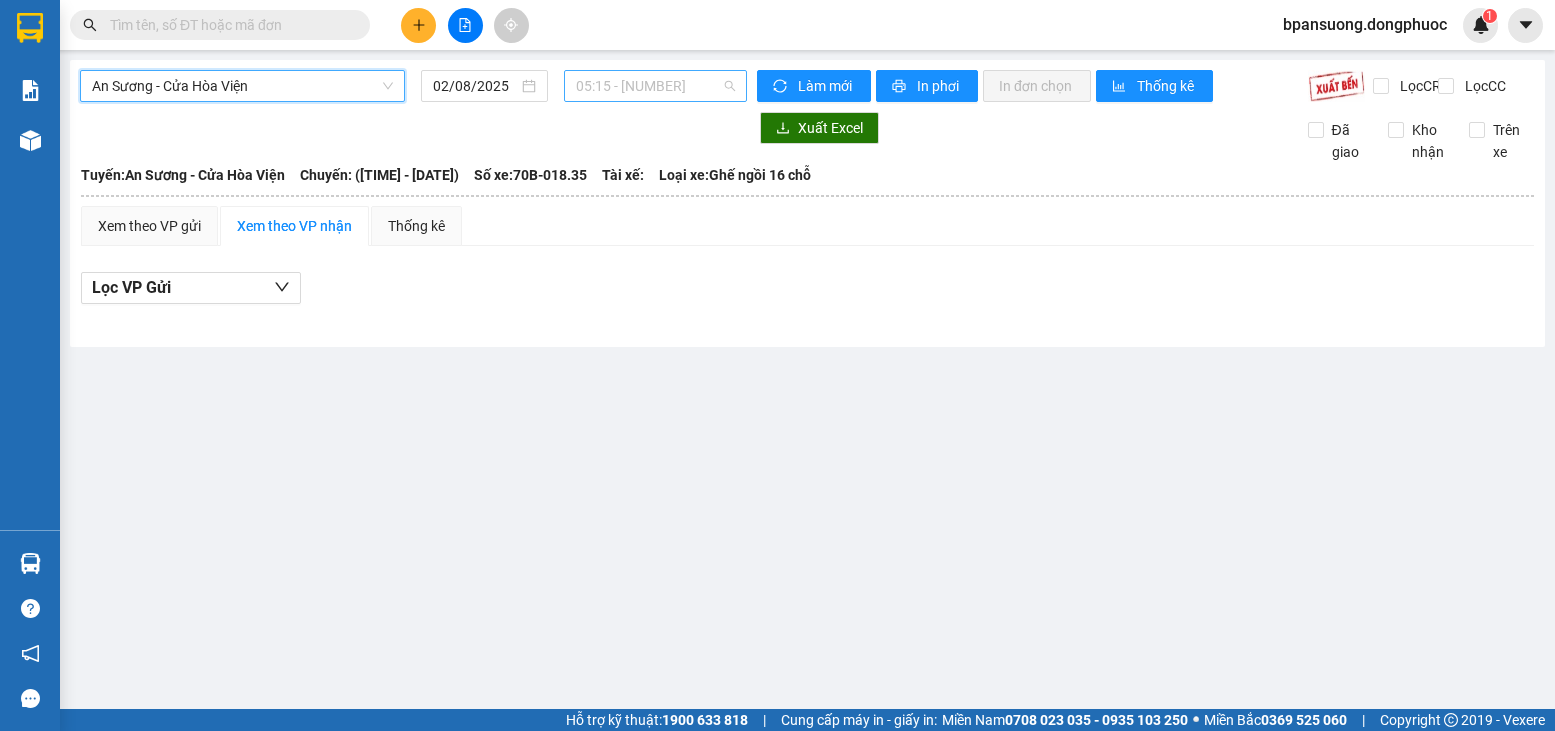 click on "[TIME]     - [NUMBER]" at bounding box center [655, 86] 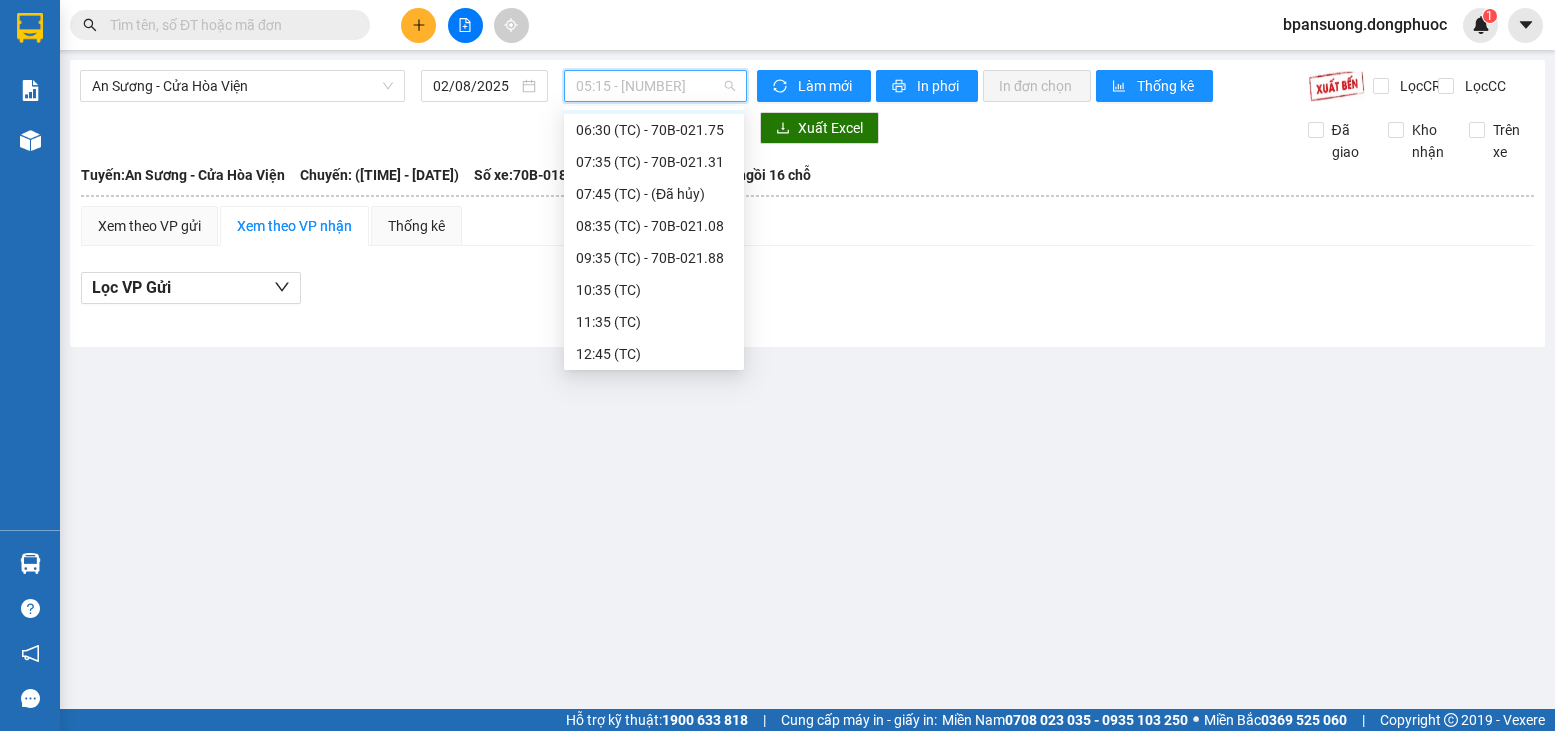 scroll, scrollTop: 56, scrollLeft: 0, axis: vertical 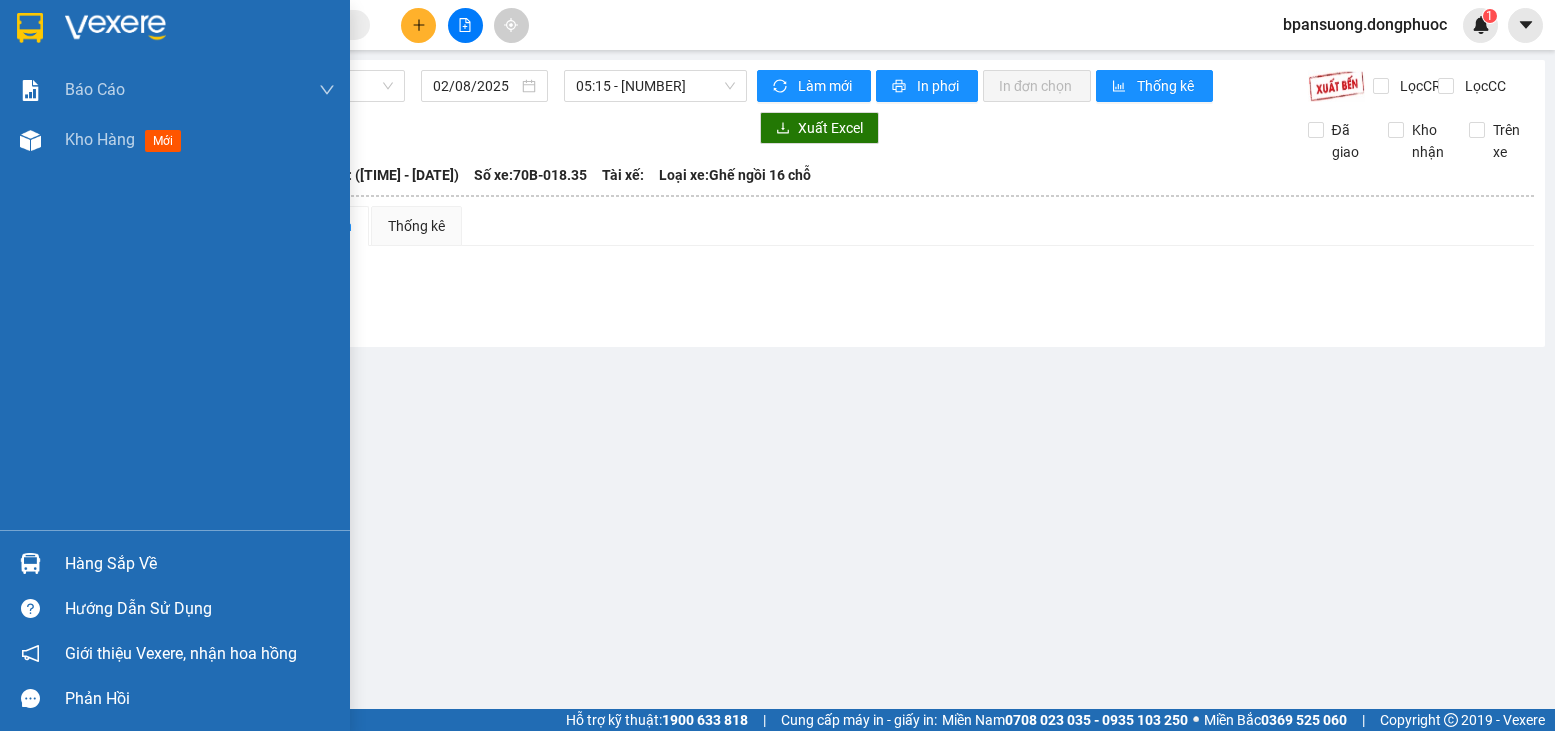 click at bounding box center (30, 563) 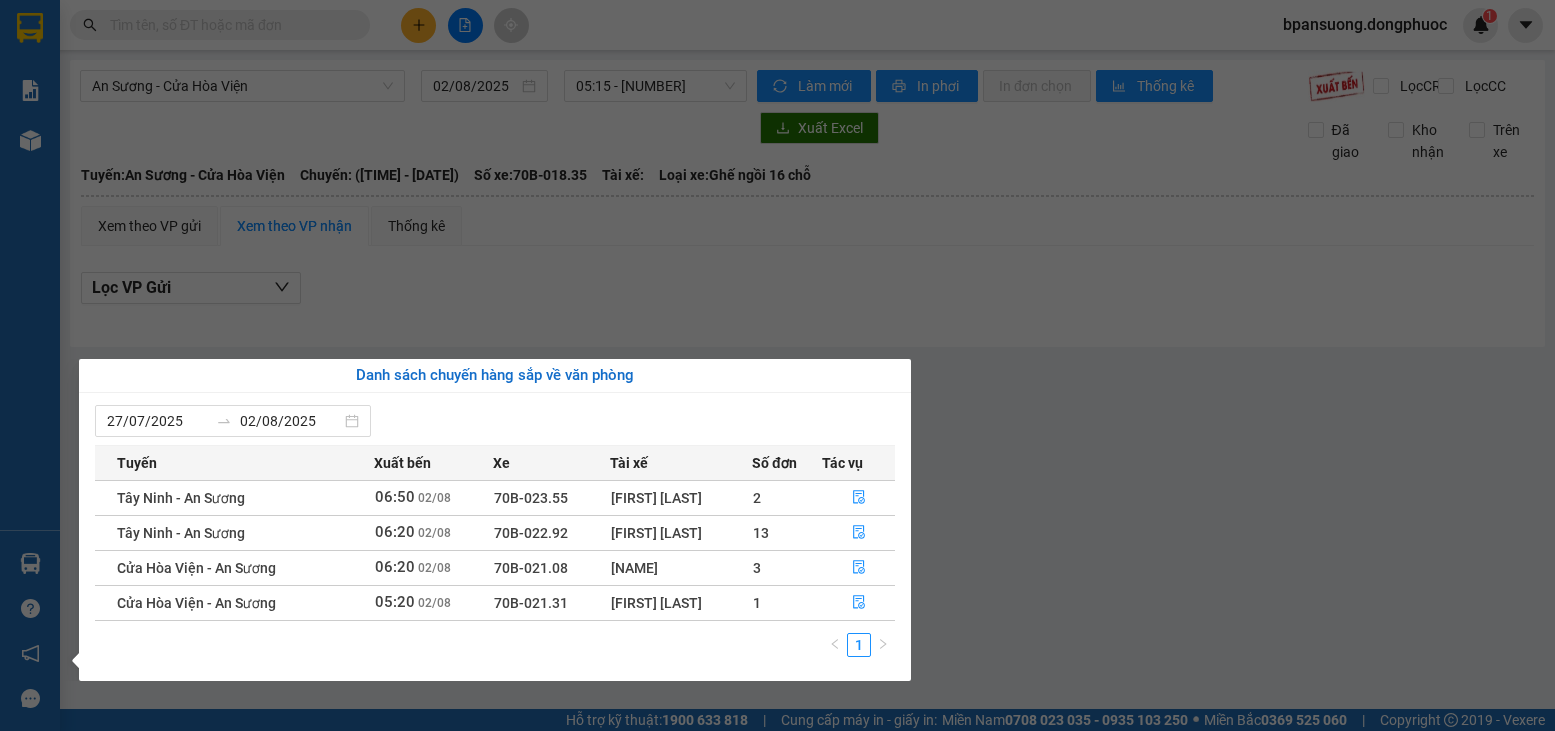 click on "Báo cáo Mẫu 1: Báo cáo dòng tiền theo nhân viên Mẫu 1: Báo cáo dòng tiền theo nhân viên (VP) Mẫu 2: Doanh số tạo đơn theo Văn phòng, nhân viên - Trạm     Kho hàng mới Hàng sắp về Hướng dẫn sử dụng Giới thiệu Vexere, nhận hoa hồng Phản hồi Phần mềm hỗ trợ bạn tốt chứ?" at bounding box center (30, 365) 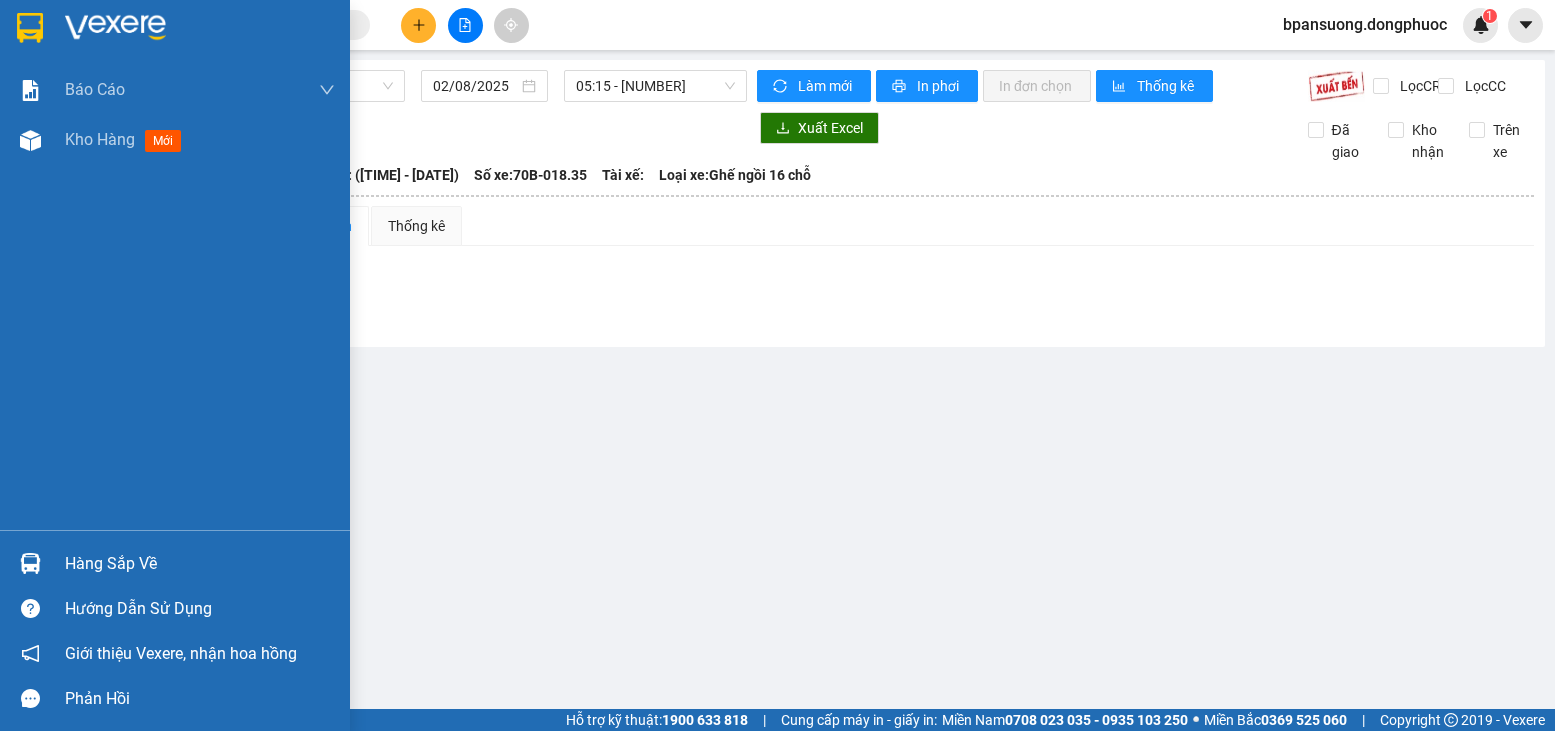click at bounding box center (30, 563) 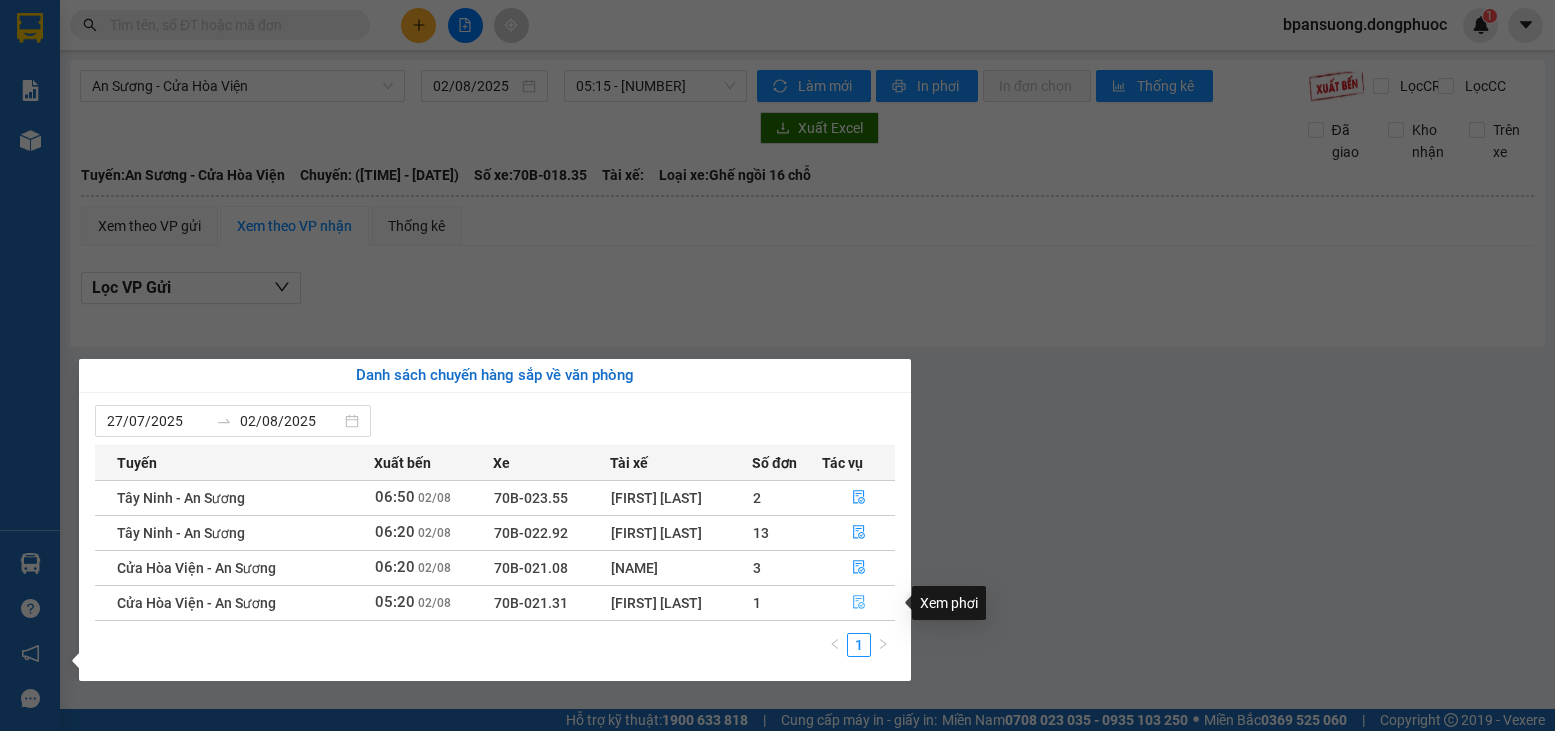 click 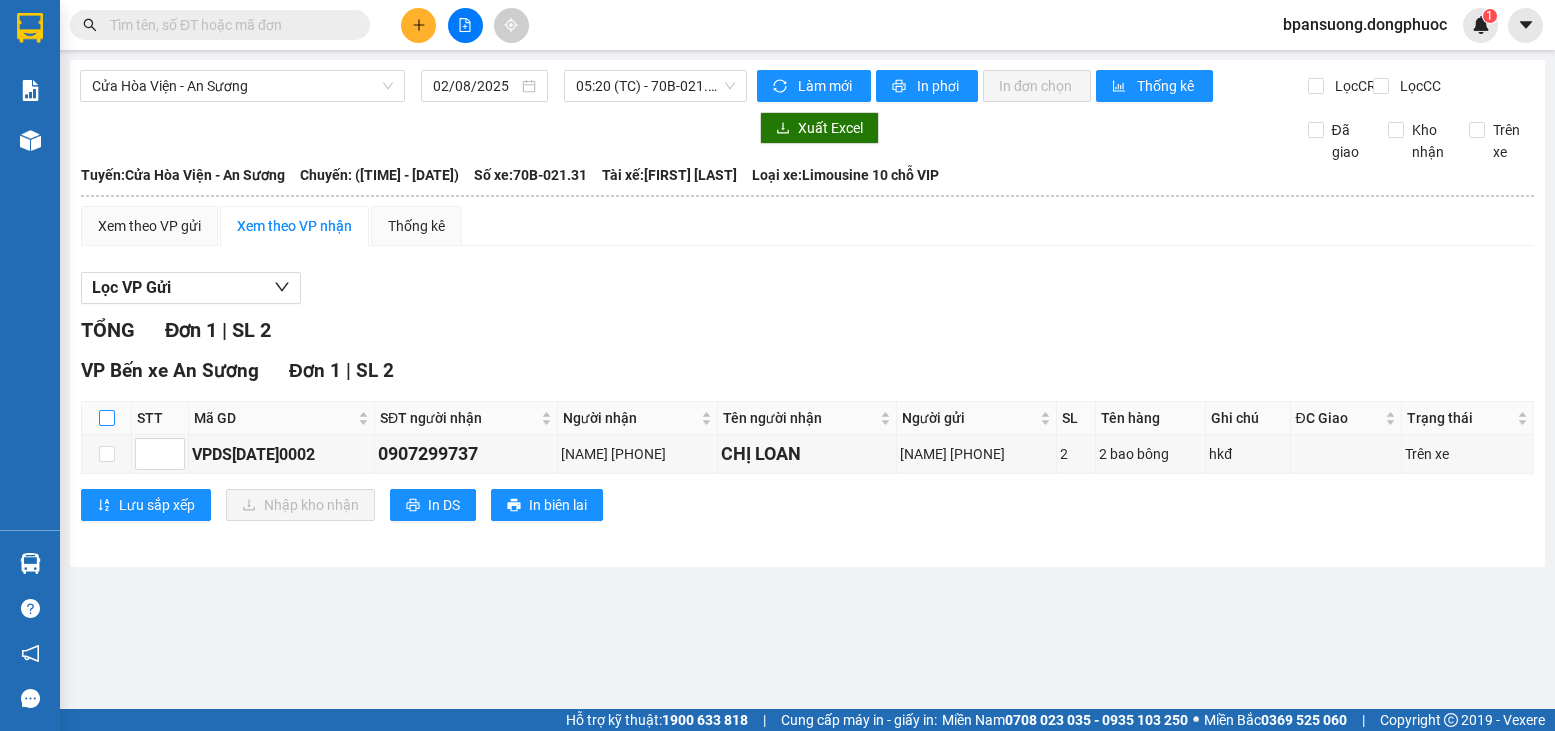 click at bounding box center (107, 418) 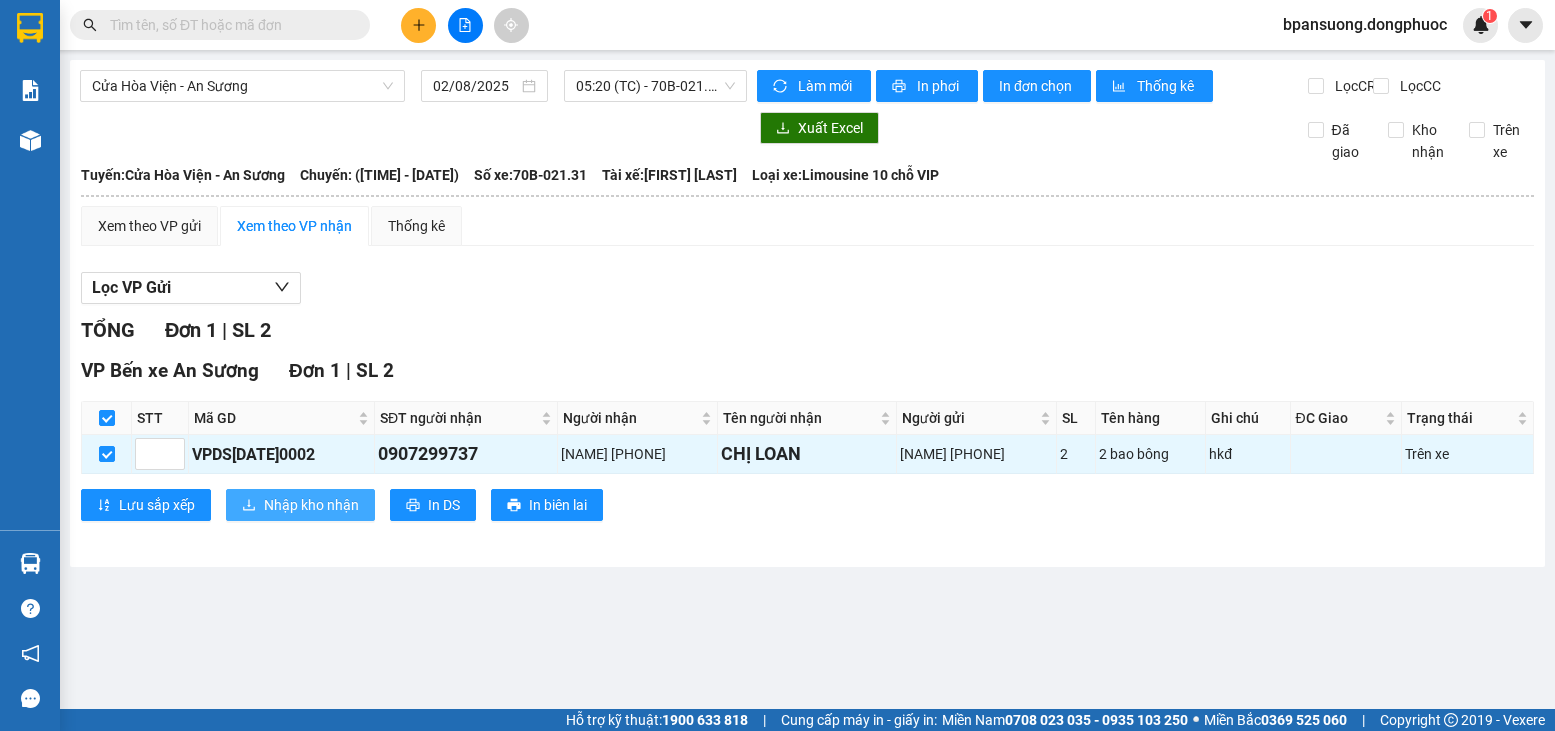click on "Nhập kho nhận" at bounding box center [300, 505] 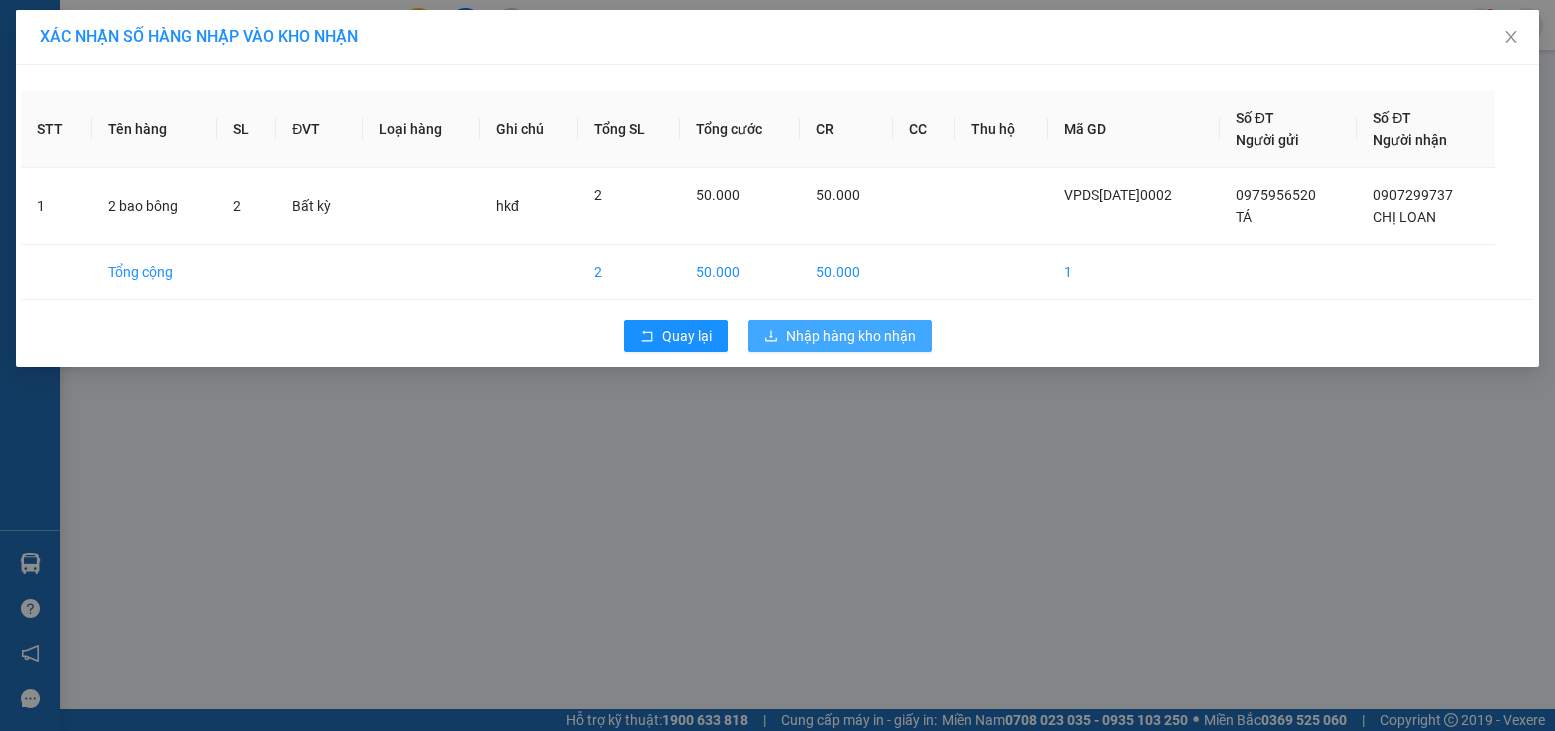 click on "Nhập hàng kho nhận" at bounding box center [851, 336] 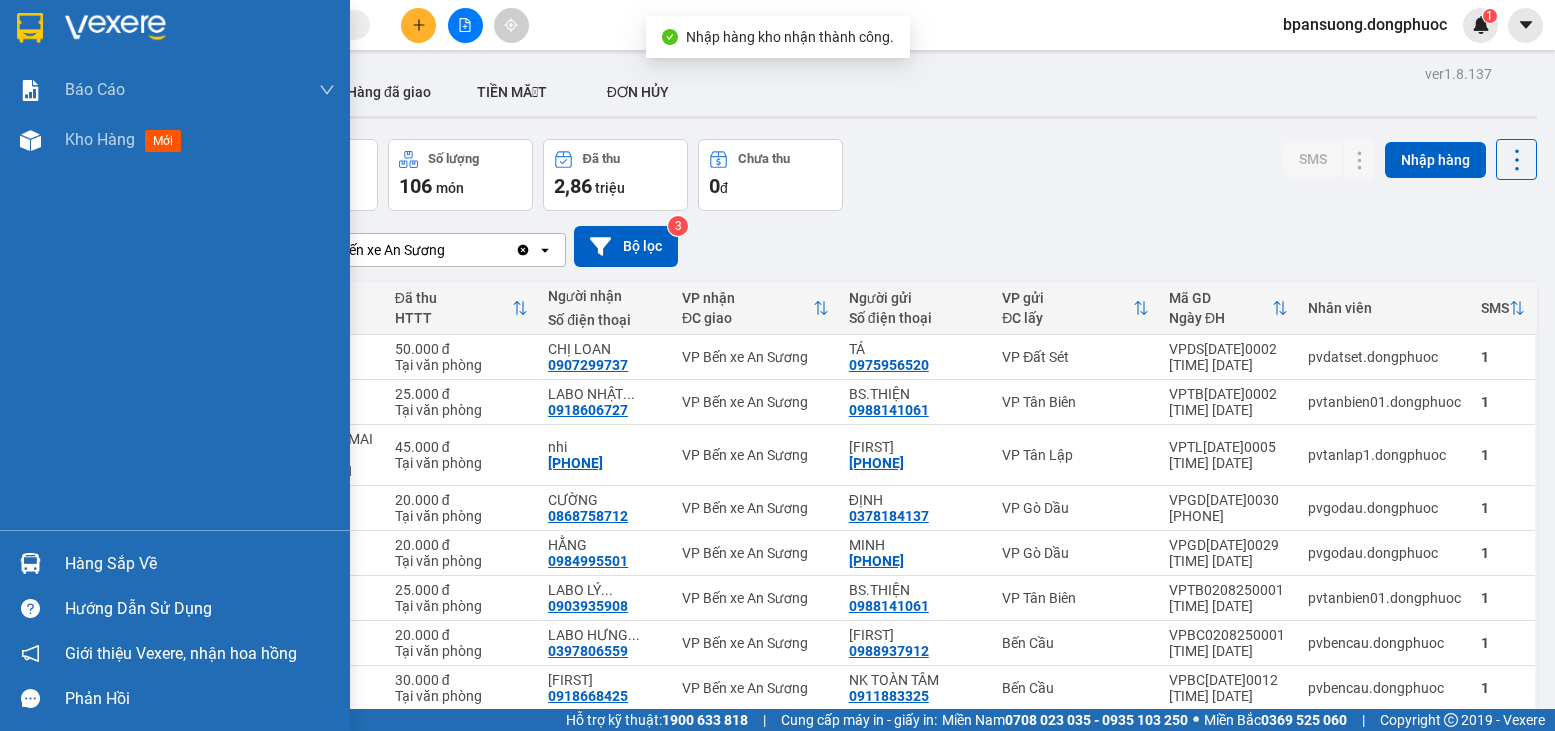 click at bounding box center [30, 563] 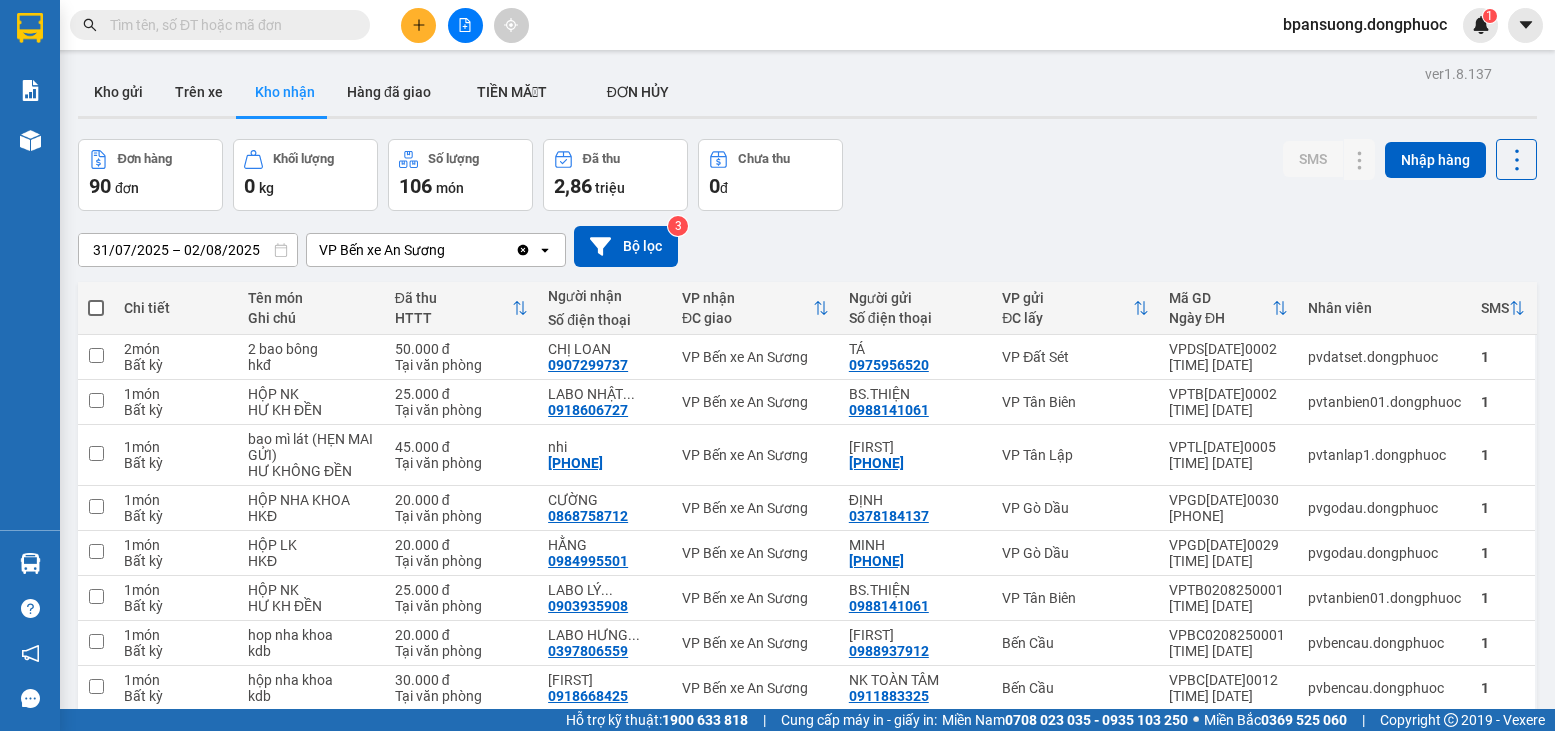 click on "Kết quả tìm kiếm ( 0 )  Bộ lọc  Thuộc VP này Gửi 3 ngày gần nhất No Data bpansuong.dongphuoc 1     Báo cáo Mẫu 1: Báo cáo dòng tiền theo nhân viên Mẫu 1: Báo cáo dòng tiền theo nhân viên (VP) Mẫu 2: Doanh số tạo đơn theo Văn phòng, nhân viên - Trạm     Kho hàng mới Hàng sắp về Hướng dẫn sử dụng Giới thiệu Vexere, nhận hoa hồng Phản hồi Phần mềm hỗ trợ bạn tốt chứ? ver  1.8.137 Kho gửi Trên xe Kho nhận Hàng đã giao TIỀN MẶT  ĐƠN HỦY Đơn hàng 90 đơn Khối lượng 0 kg Số lượng 106 món Đã thu 2,86   triệu Chưa thu 0  đ SMS Nhập hàng [DATE] – [DATE] Press the down arrow key to interact with the calendar and select a date. Press the escape button to close the calendar. Selected date range is from [DATE] to [DATE]. VP Bến xe An Sương Clear value open Bộ lọc 3 Chi tiết Tên món Ghi chú Đã thu HTTT Người nhận Số điện thoại VP nhận SMS 2" at bounding box center (777, 365) 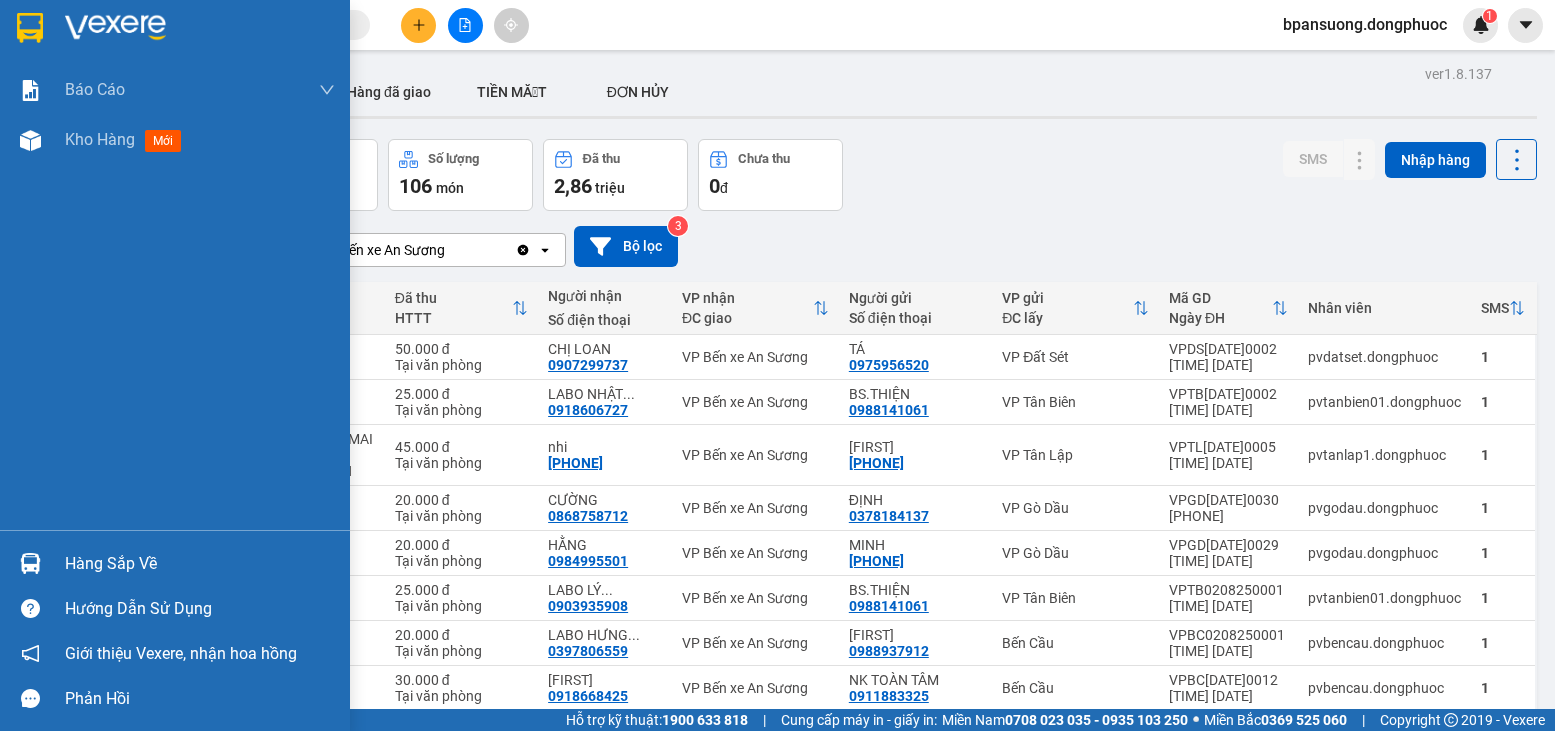 click on "Hàng sắp về" at bounding box center (175, 563) 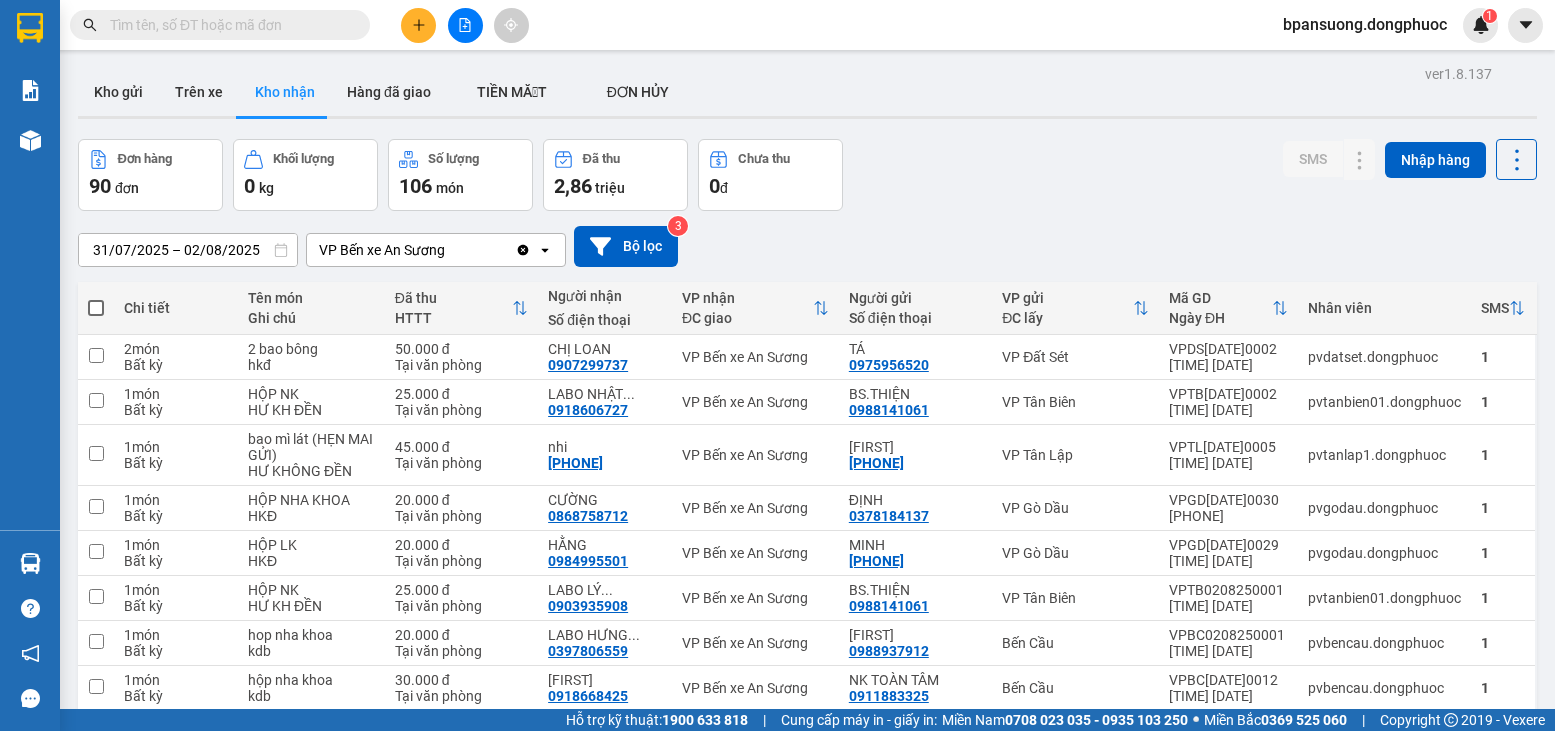 click on "Kết quả tìm kiếm ( 0 )  Bộ lọc  Thuộc VP này Gửi 3 ngày gần nhất No Data bpansuong.dongphuoc 1     Báo cáo Mẫu 1: Báo cáo dòng tiền theo nhân viên Mẫu 1: Báo cáo dòng tiền theo nhân viên (VP) Mẫu 2: Doanh số tạo đơn theo Văn phòng, nhân viên - Trạm     Kho hàng mới Hàng sắp về Hướng dẫn sử dụng Giới thiệu Vexere, nhận hoa hồng Phản hồi Phần mềm hỗ trợ bạn tốt chứ? ver  1.8.137 Kho gửi Trên xe Kho nhận Hàng đã giao TIỀN MẶT  ĐƠN HỦY Đơn hàng 90 đơn Khối lượng 0 kg Số lượng 106 món Đã thu 2,86   triệu Chưa thu 0  đ SMS Nhập hàng [DATE] – [DATE] Press the down arrow key to interact with the calendar and select a date. Press the escape button to close the calendar. Selected date range is from [DATE] to [DATE]. VP Bến xe An Sương Clear value open Bộ lọc 3 Chi tiết Tên món Ghi chú Đã thu HTTT Người nhận Số điện thoại VP nhận SMS 2" at bounding box center [777, 365] 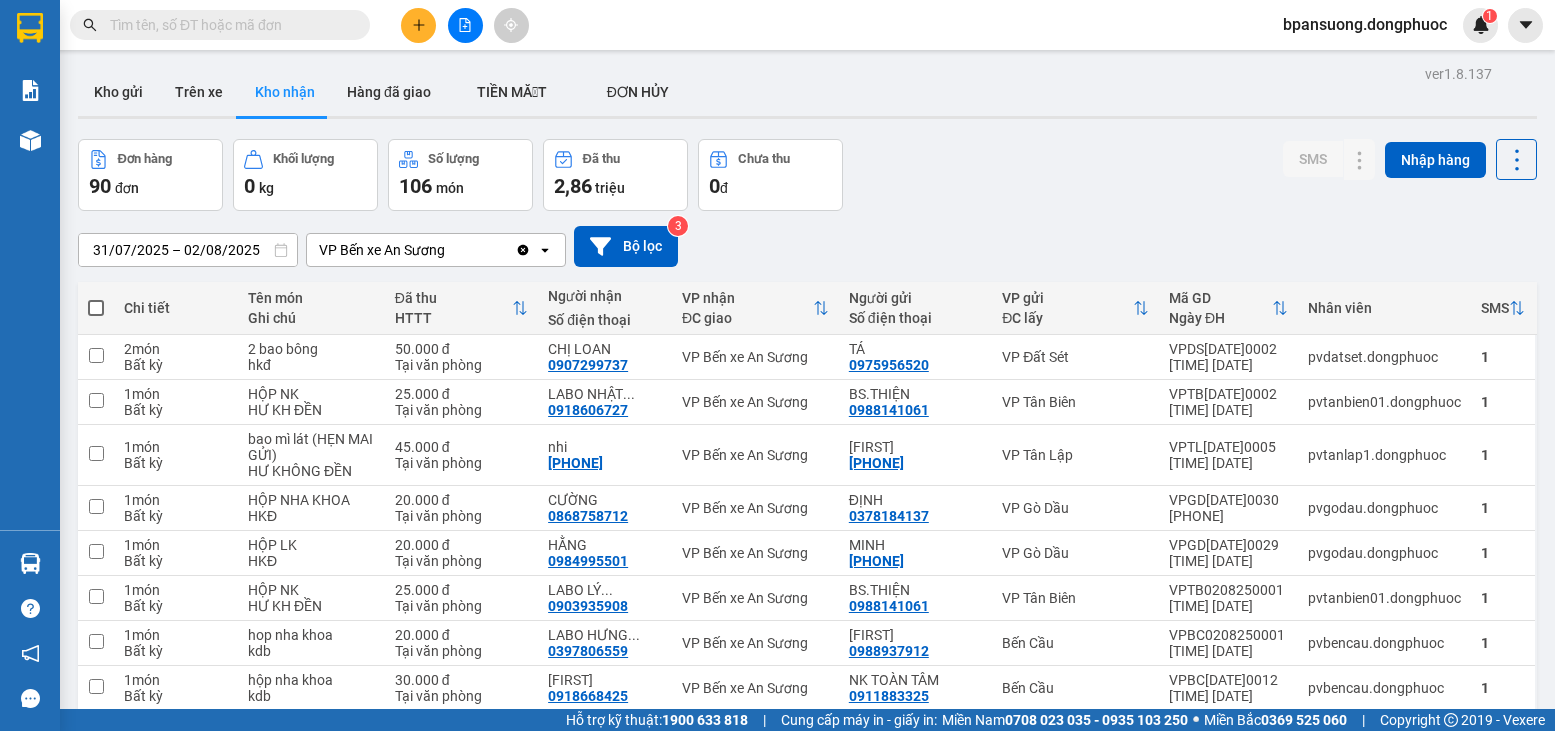 click at bounding box center [228, 25] 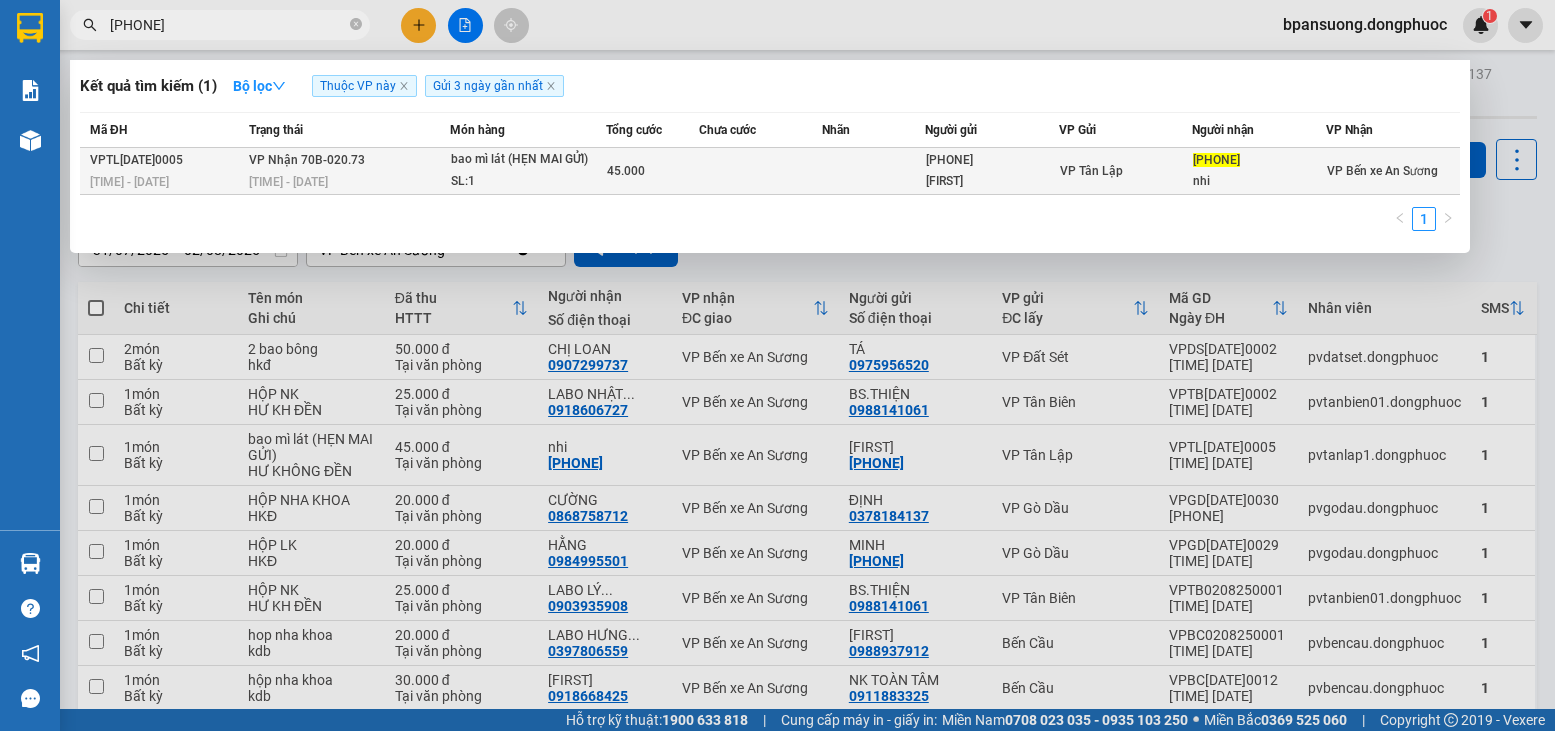 type on "[PHONE]" 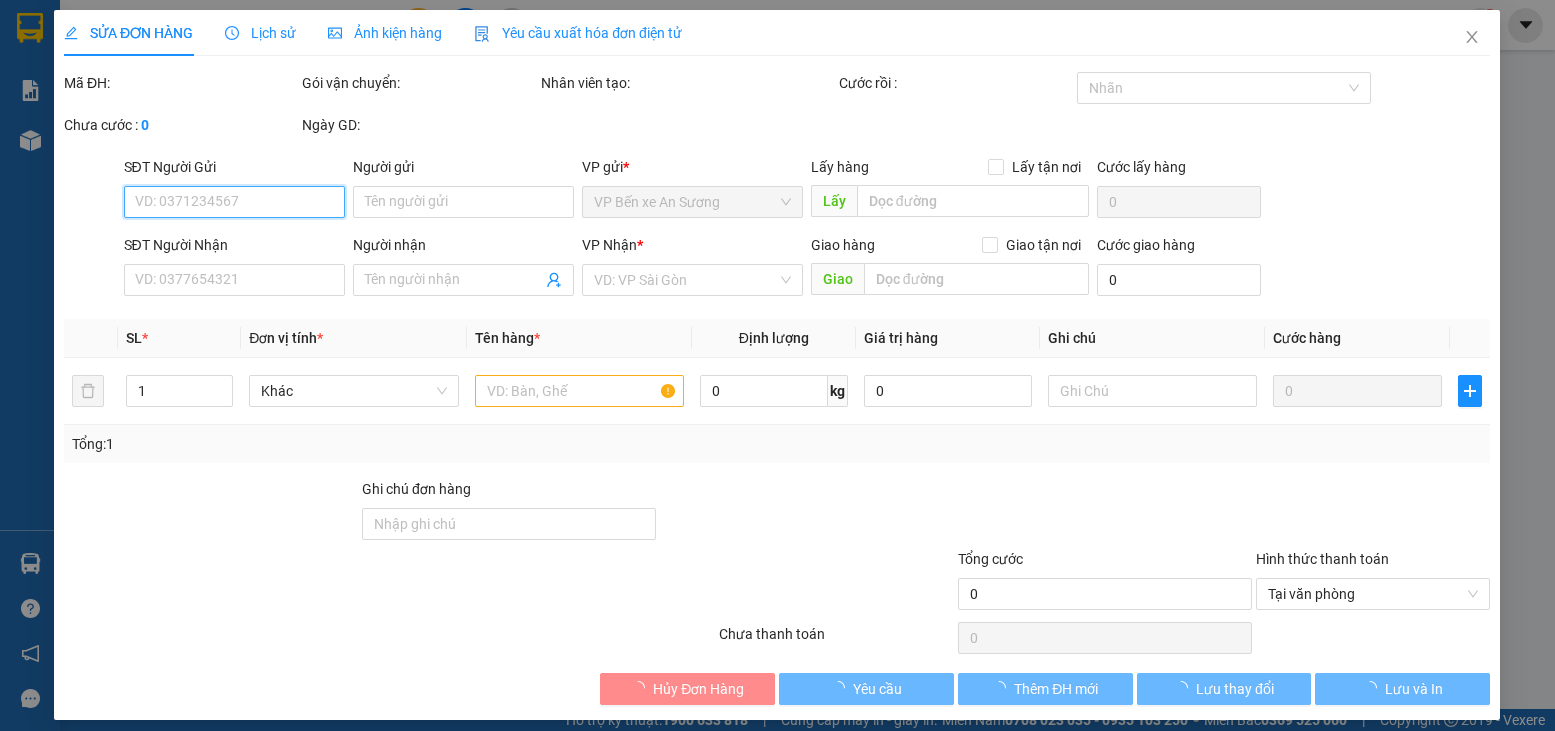 type on "[PHONE]" 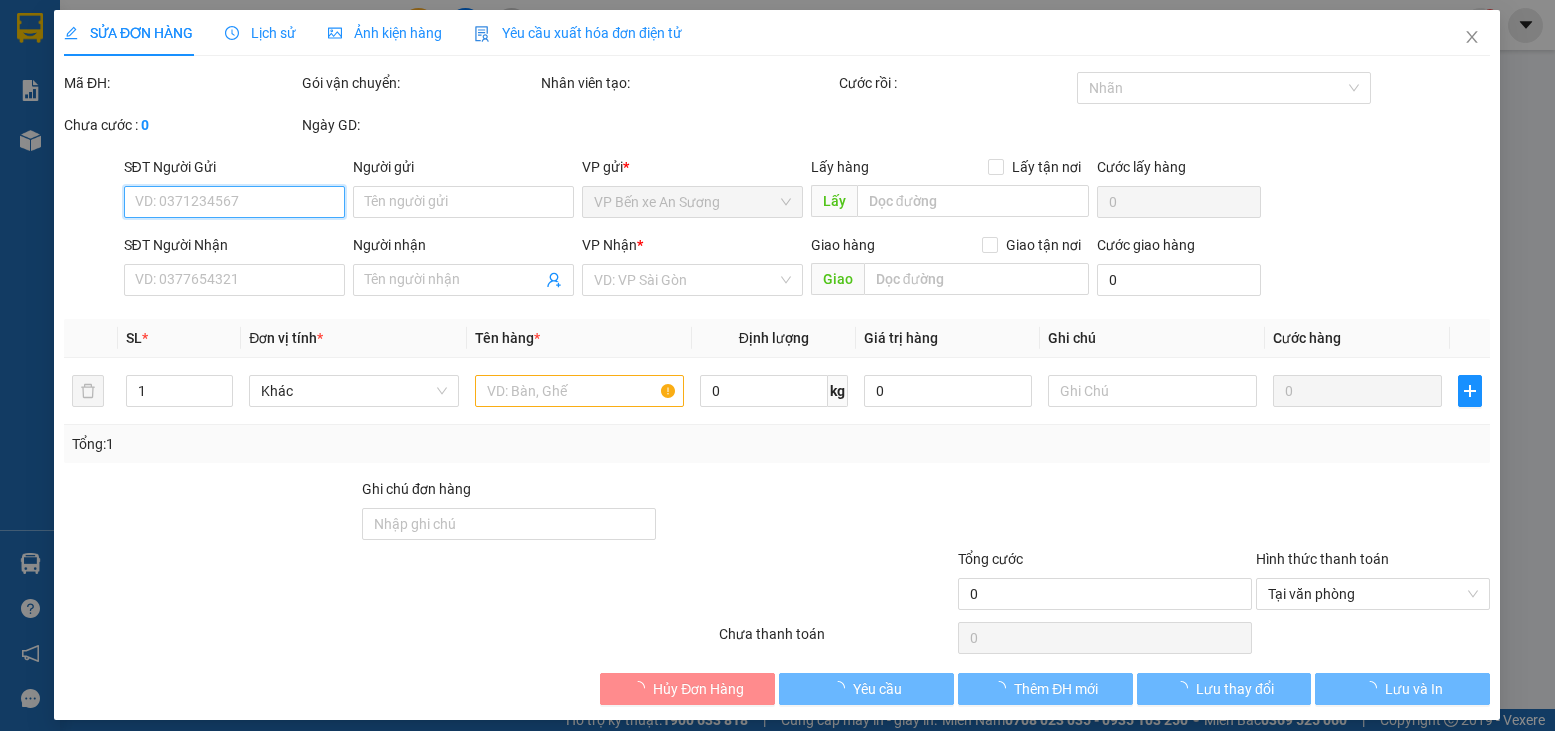 type on "[FIRST]" 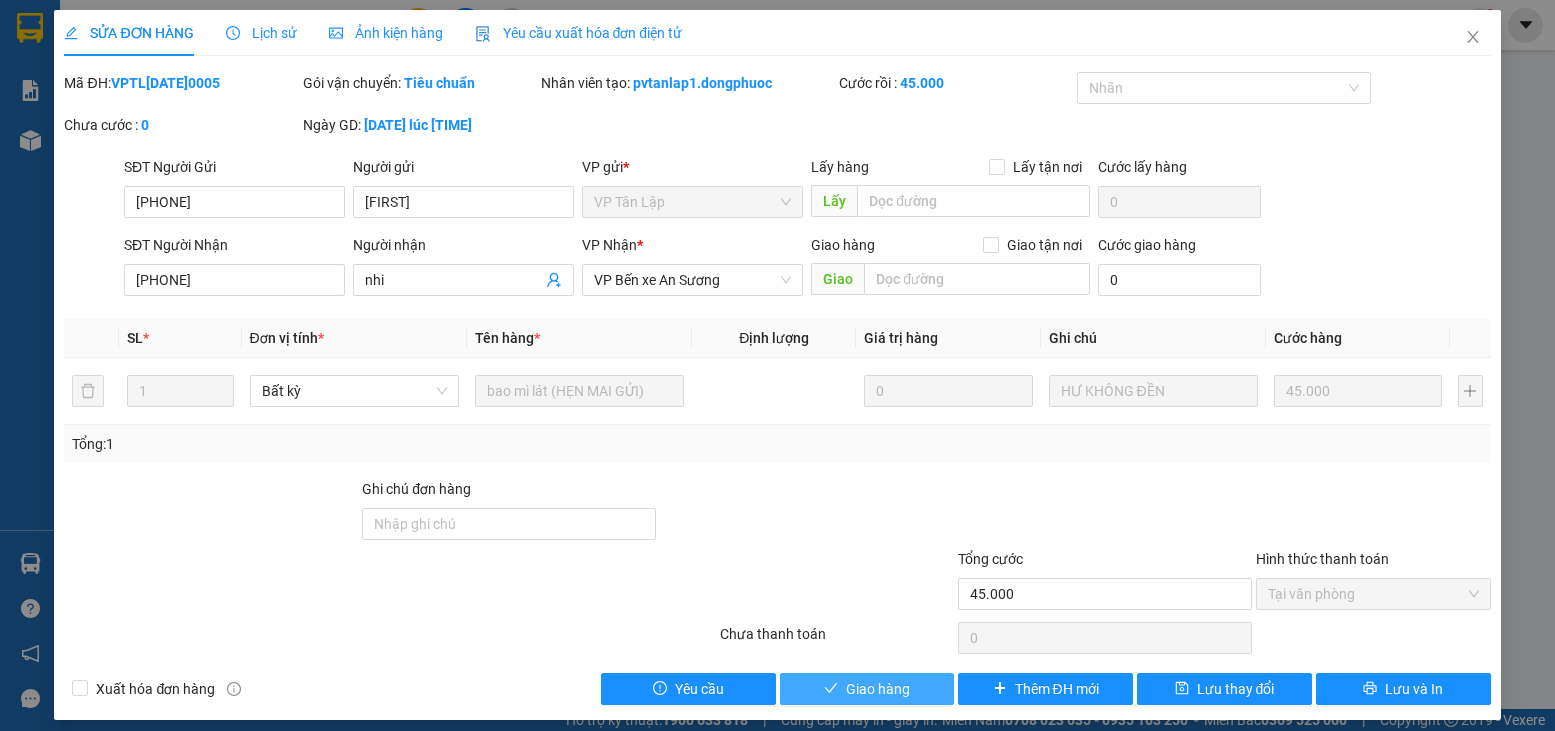 click on "Giao hàng" at bounding box center [878, 689] 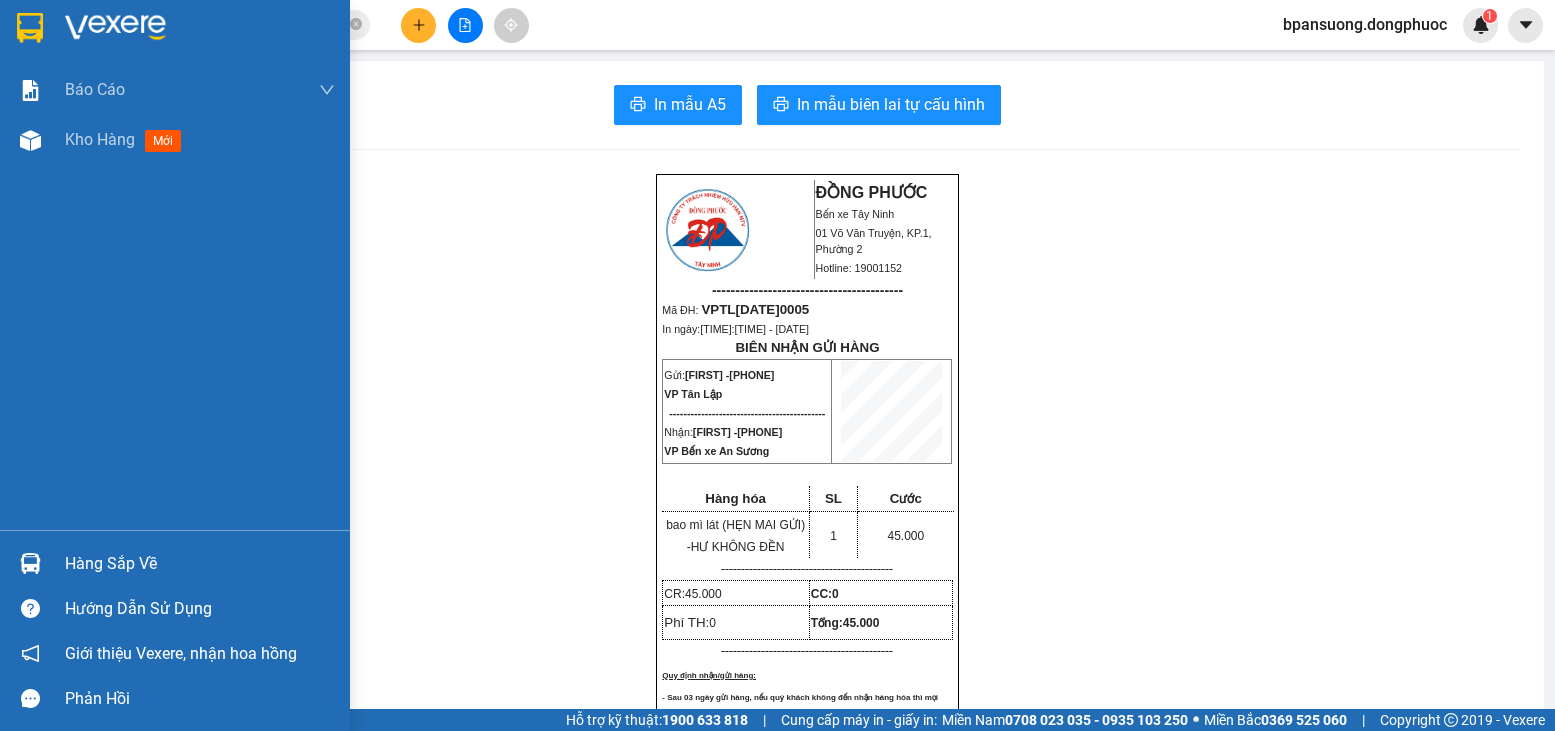click on "Hàng sắp về" at bounding box center (200, 564) 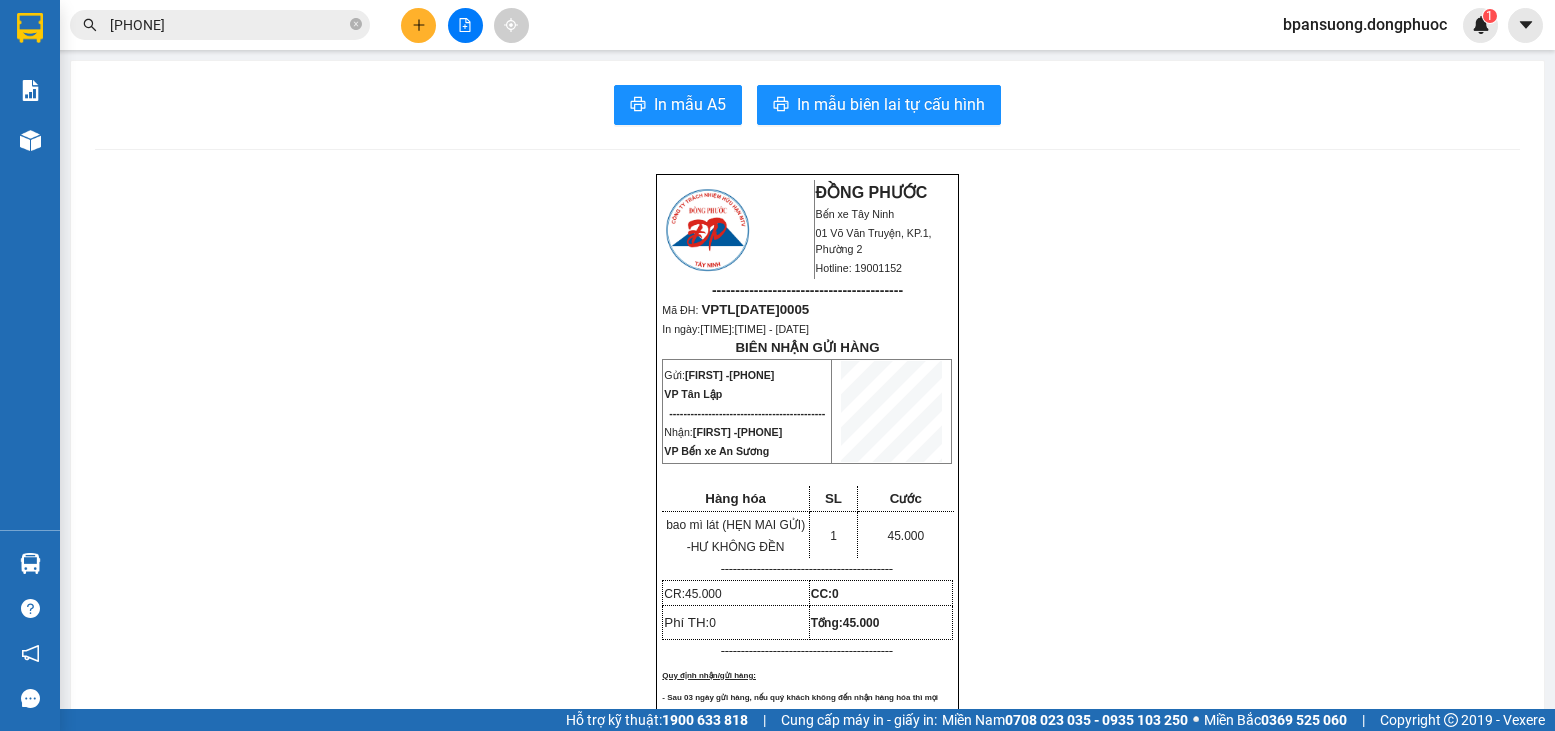 drag, startPoint x: 213, startPoint y: 147, endPoint x: 134, endPoint y: 157, distance: 79.630394 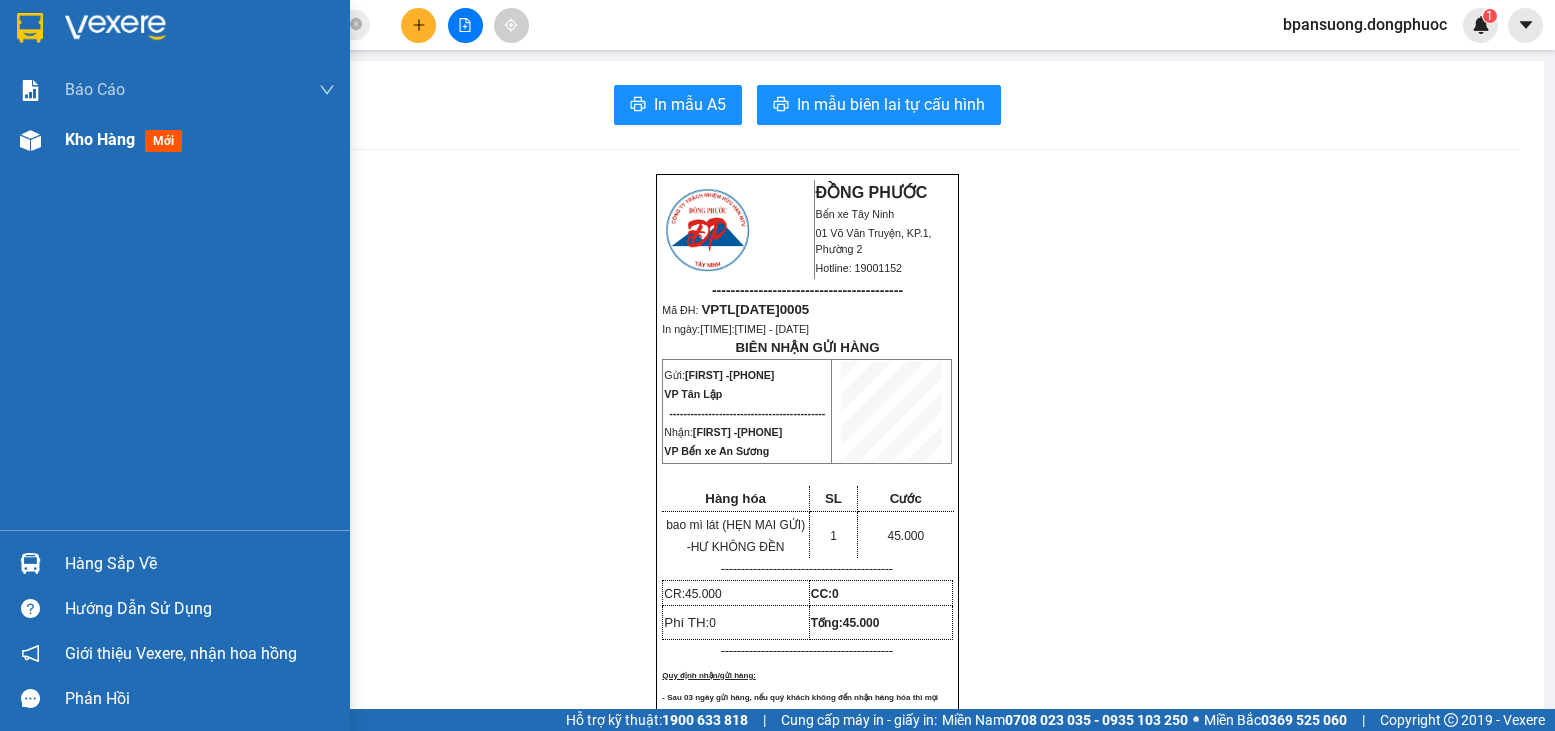 click at bounding box center [30, 140] 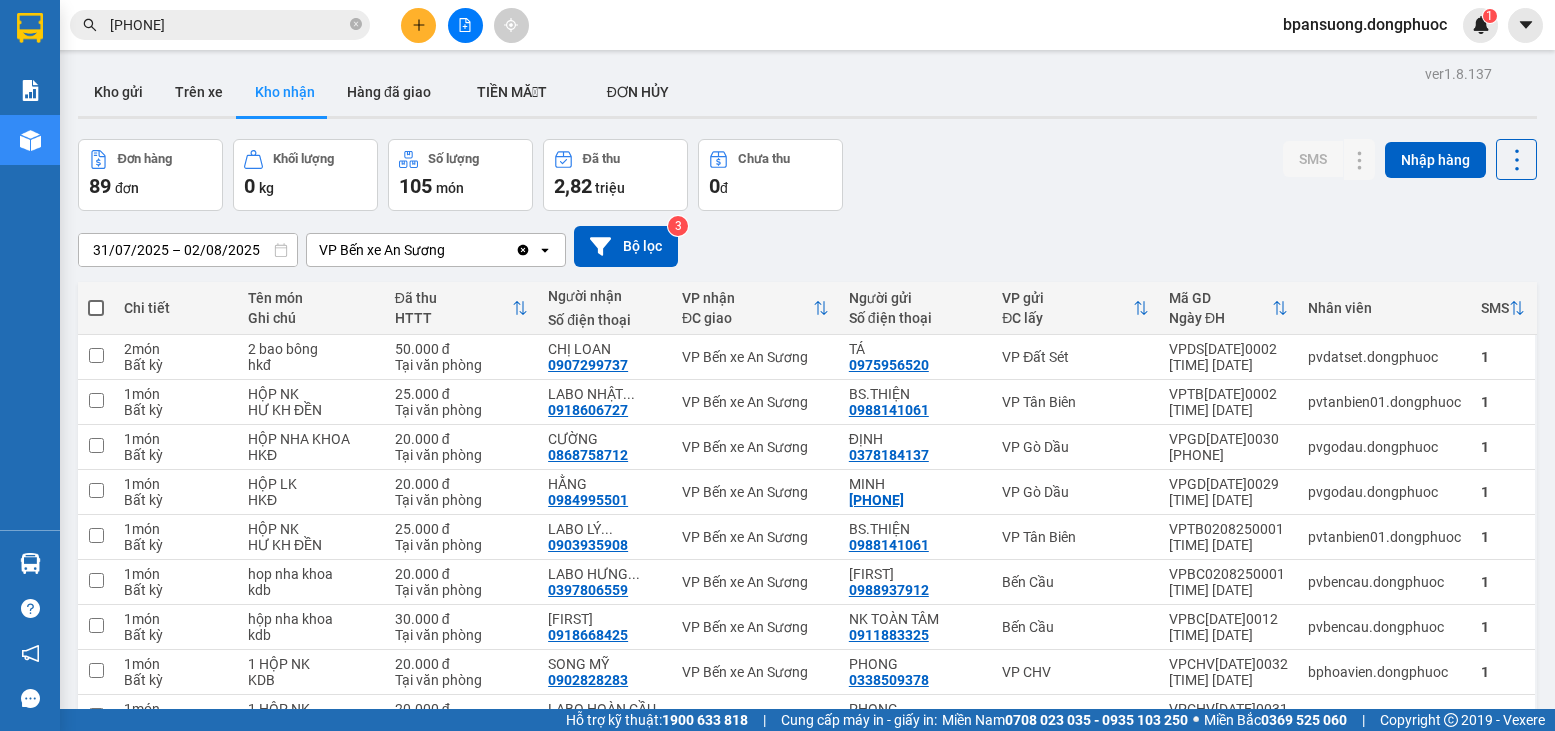click on "Đơn hàng 89 đơn Khối lượng 0 kg Số lượng 105 món Đã thu 2,82   triệu Chưa thu 0  đ SMS Nhập hàng" at bounding box center (807, 175) 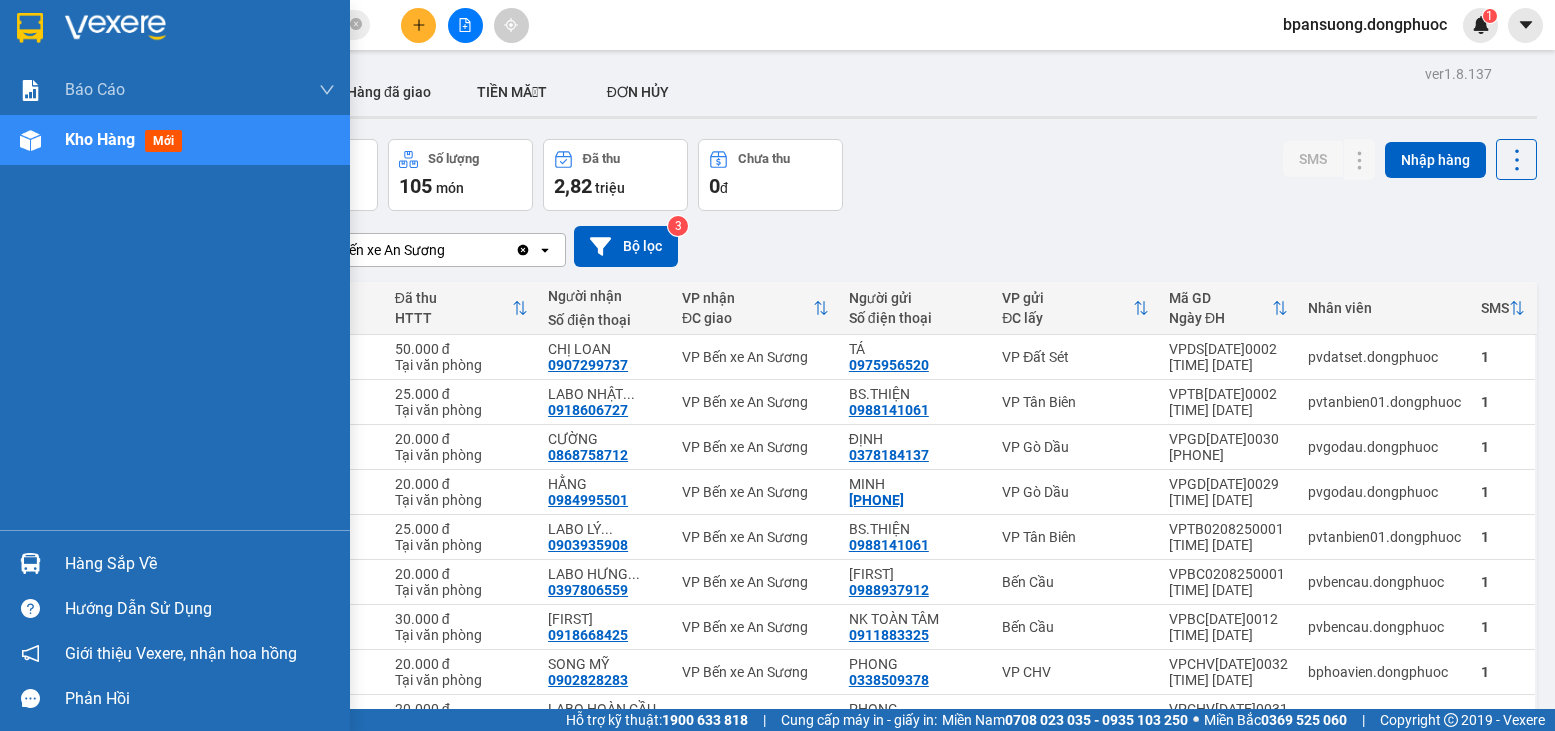 click at bounding box center [30, 563] 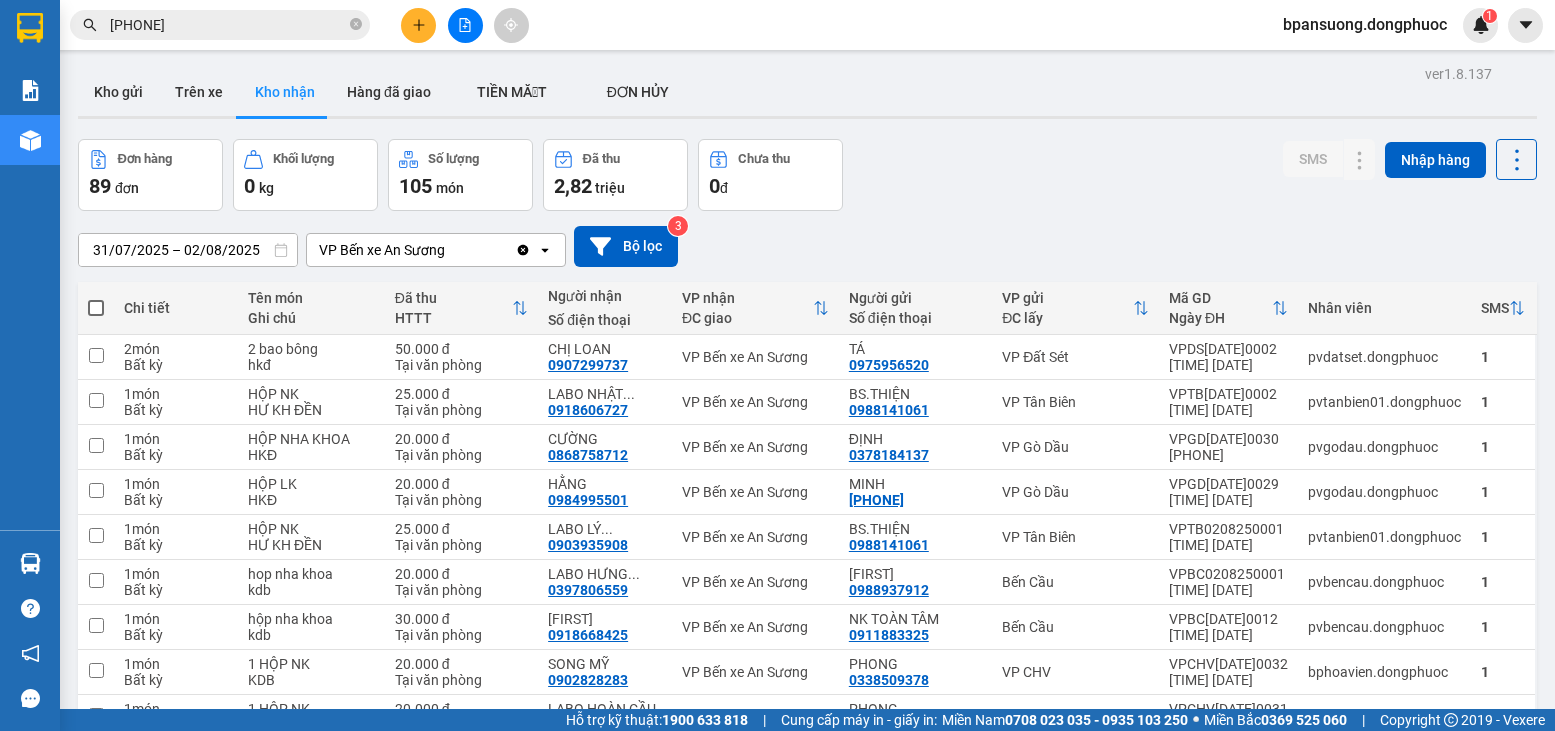 click on "Kết quả tìm kiếm ( 1 )  Bộ lọc  Thuộc VP này Gửi 3 ngày gần nhất Mã ĐH Trạng thái Món hàng Tổng cước Chưa cước Nhãn Người gửi VP Gửi Người nhận VP NhậnVPTL[DATE]0005 [TIME] - [DATE] VP Nhận   [NUMBER] [TIME] - [DATE] bao mì lát (HẸN MAI GỬI) SL:  1 45.000 [PHONE] [FIRST] VP Tân Lập [PHONE] nhi VP Bến xe An Sương 1 [PHONE] bpansuong.dongphuoc 1     Báo cáo Mẫu 1: Báo cáo dòng tiền theo nhân viên Mẫu 1: Báo cáo dòng tiền theo nhân viên (VP) Mẫu 2: Doanh số tạo đơn theo Văn phòng, nhân viên - Trạm     Kho hàng mới Hàng sắp về Hướng dẫn sử dụng Giới thiệu Vexere, nhận hoa hồng Phản hồi Phần mềm hỗ trợ bạn tốt chứ? ver  1.8.137 Kho gửi Trên xe Kho nhận Hàng đã giao TIỀN MẶT  ĐƠN HỦY Đơn hàng 89 đơn Khối lượng 0 kg Số lượng 105 món Đã thu 2,82   triệu Chưa thu 0  đ SMS Nhập hàng [DATE] – [DATE] VP Bến xe An Sương" at bounding box center (777, 365) 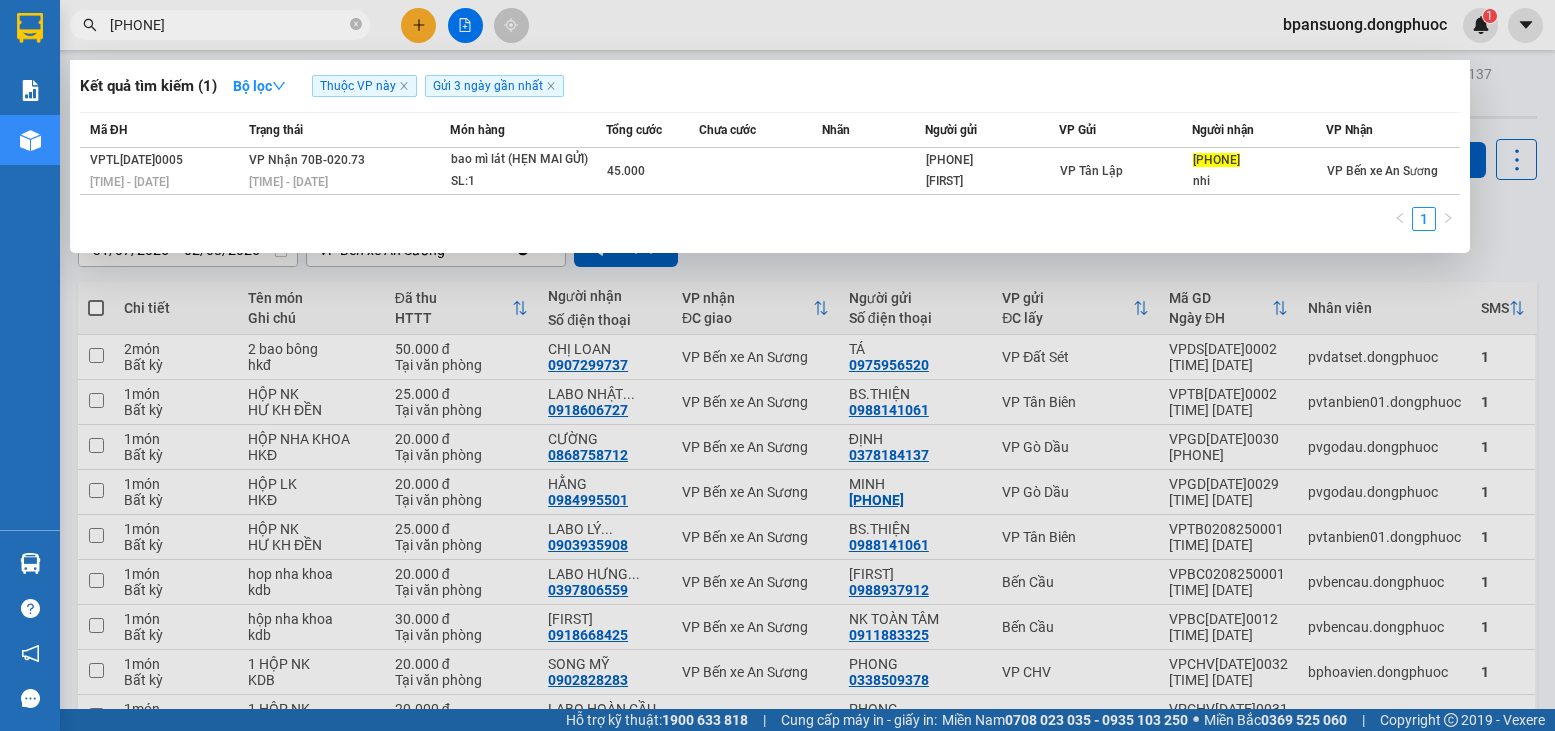 click on "[PHONE]" at bounding box center [228, 25] 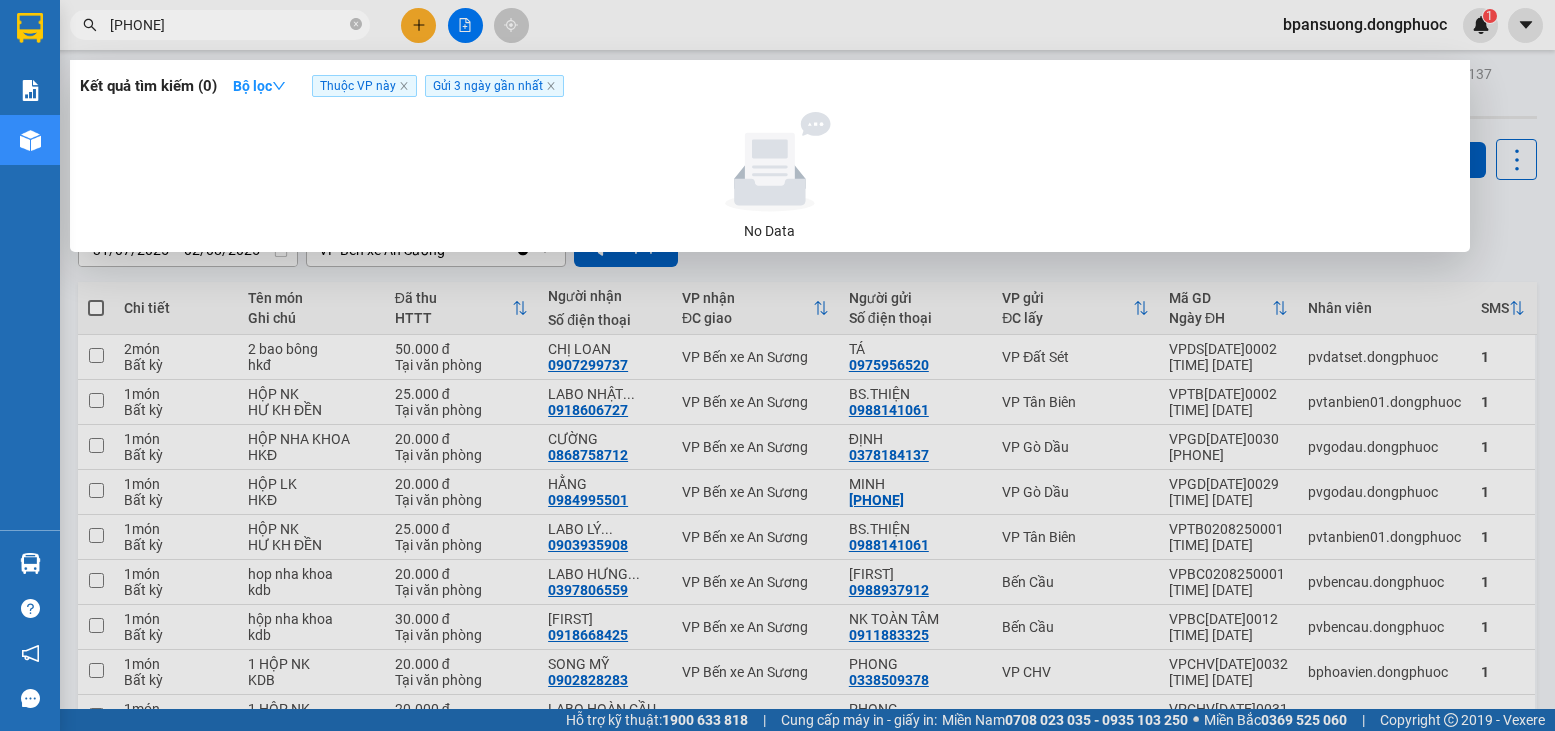 click on "[PHONE]" at bounding box center [228, 25] 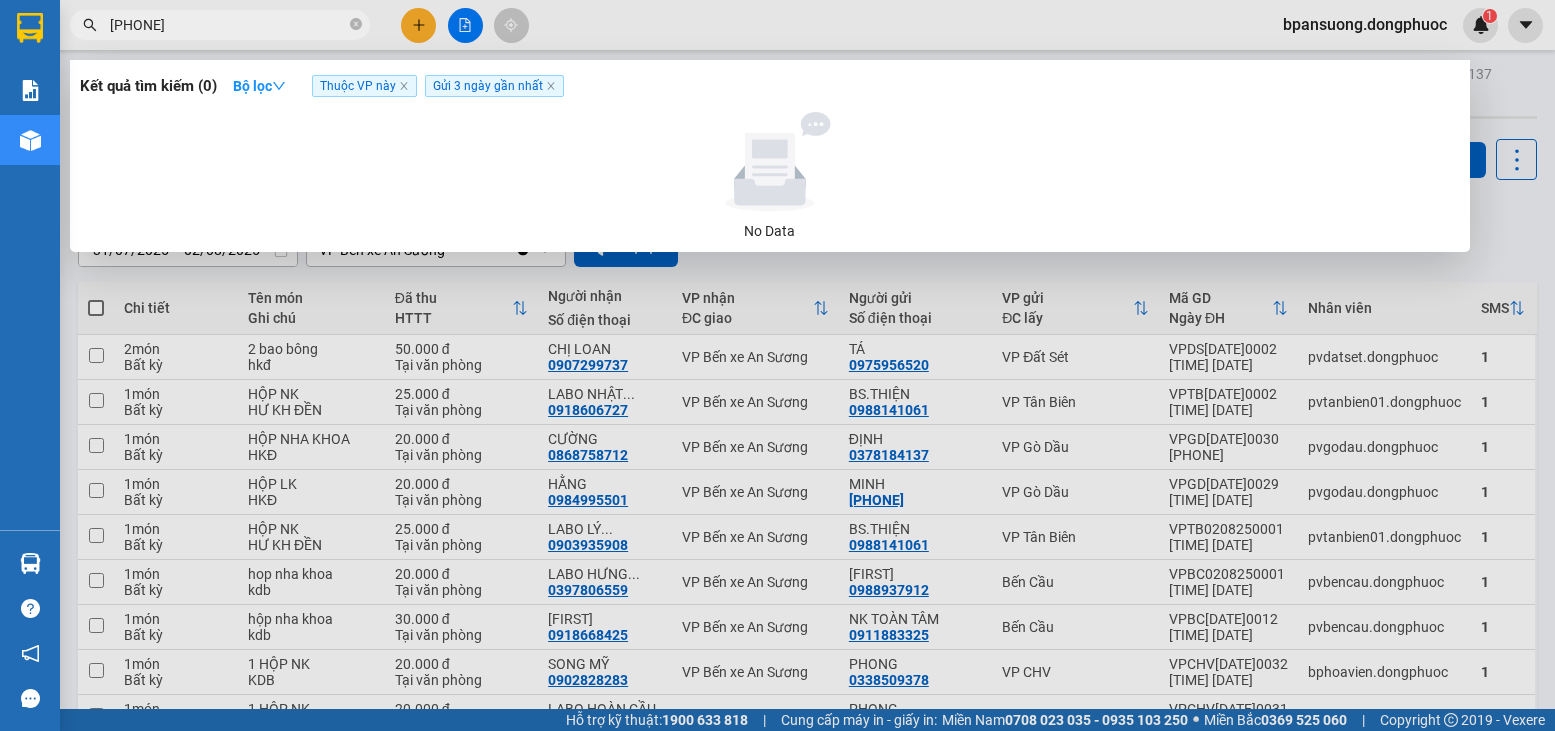 click on "[PHONE]" at bounding box center (228, 25) 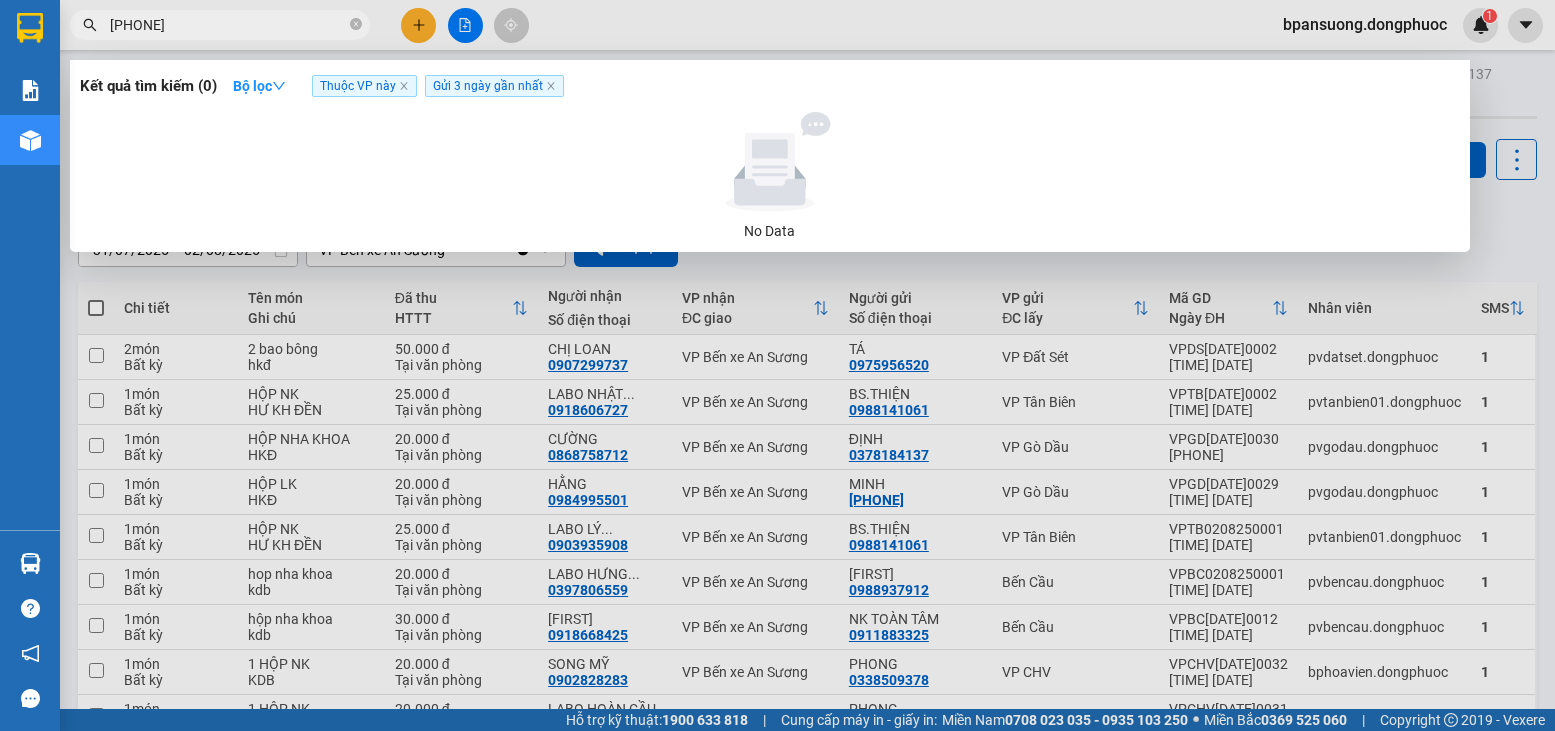 click on "[PHONE]" at bounding box center (228, 25) 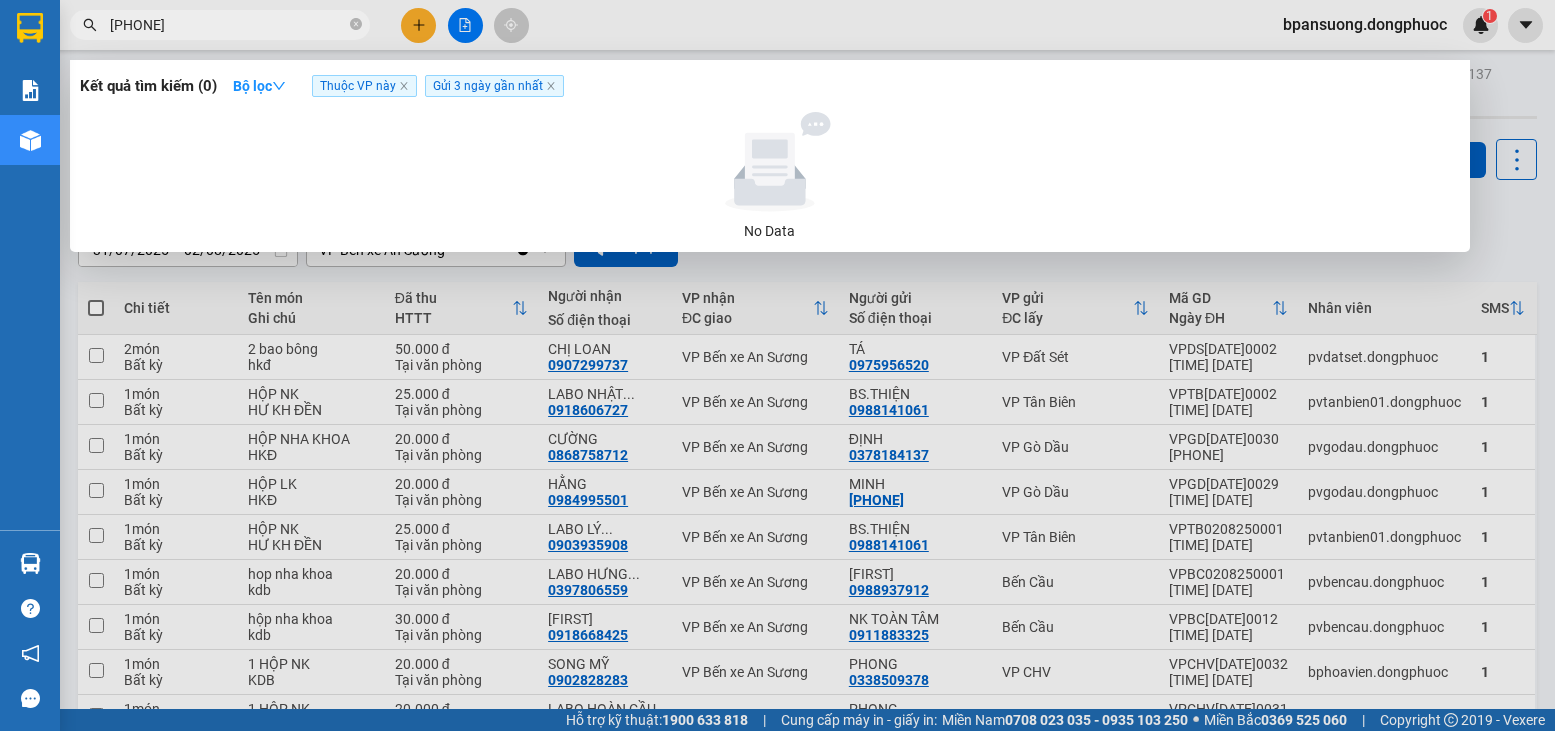 click on "[PHONE]" at bounding box center [228, 25] 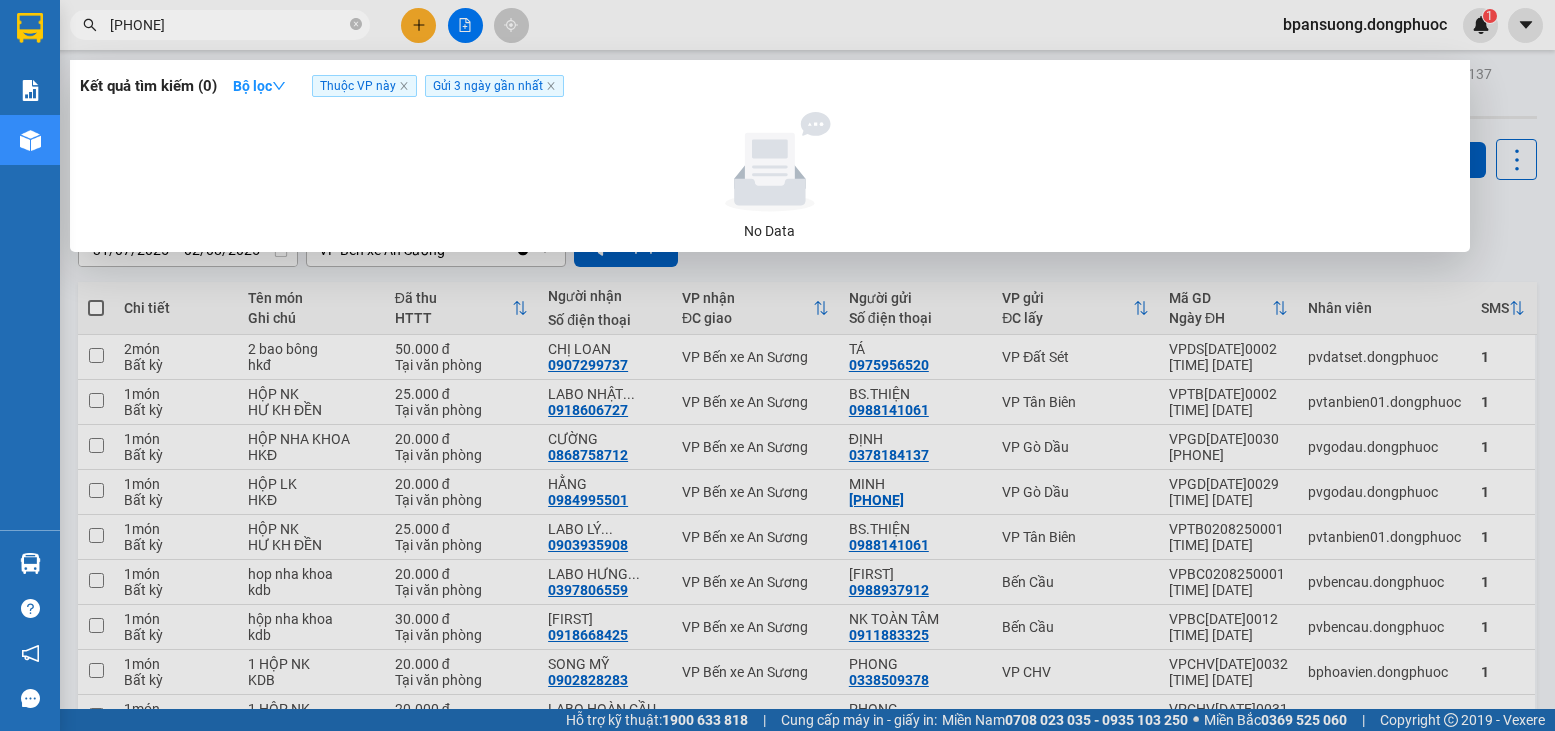 click on "[PHONE]" at bounding box center (228, 25) 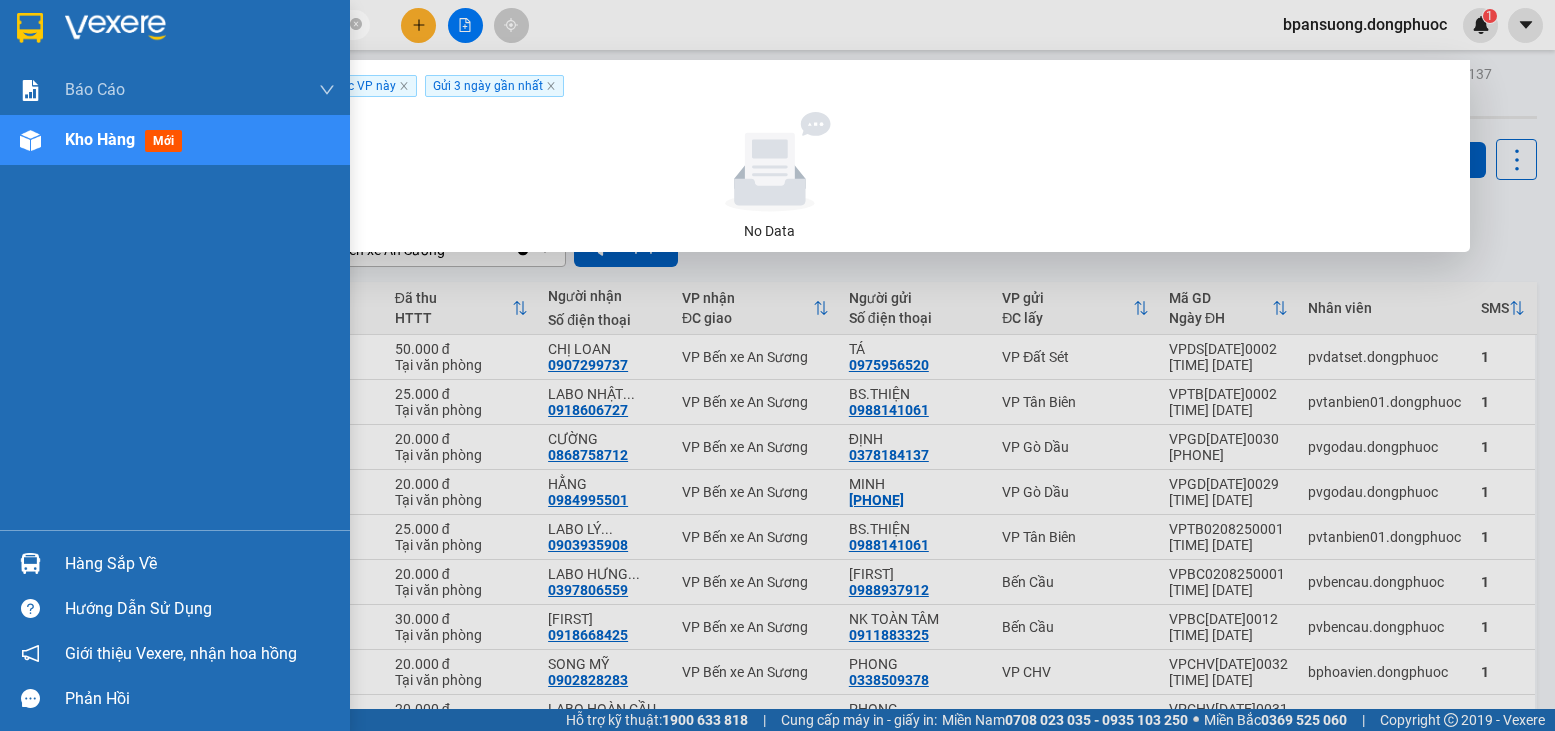 type on "[PHONE]" 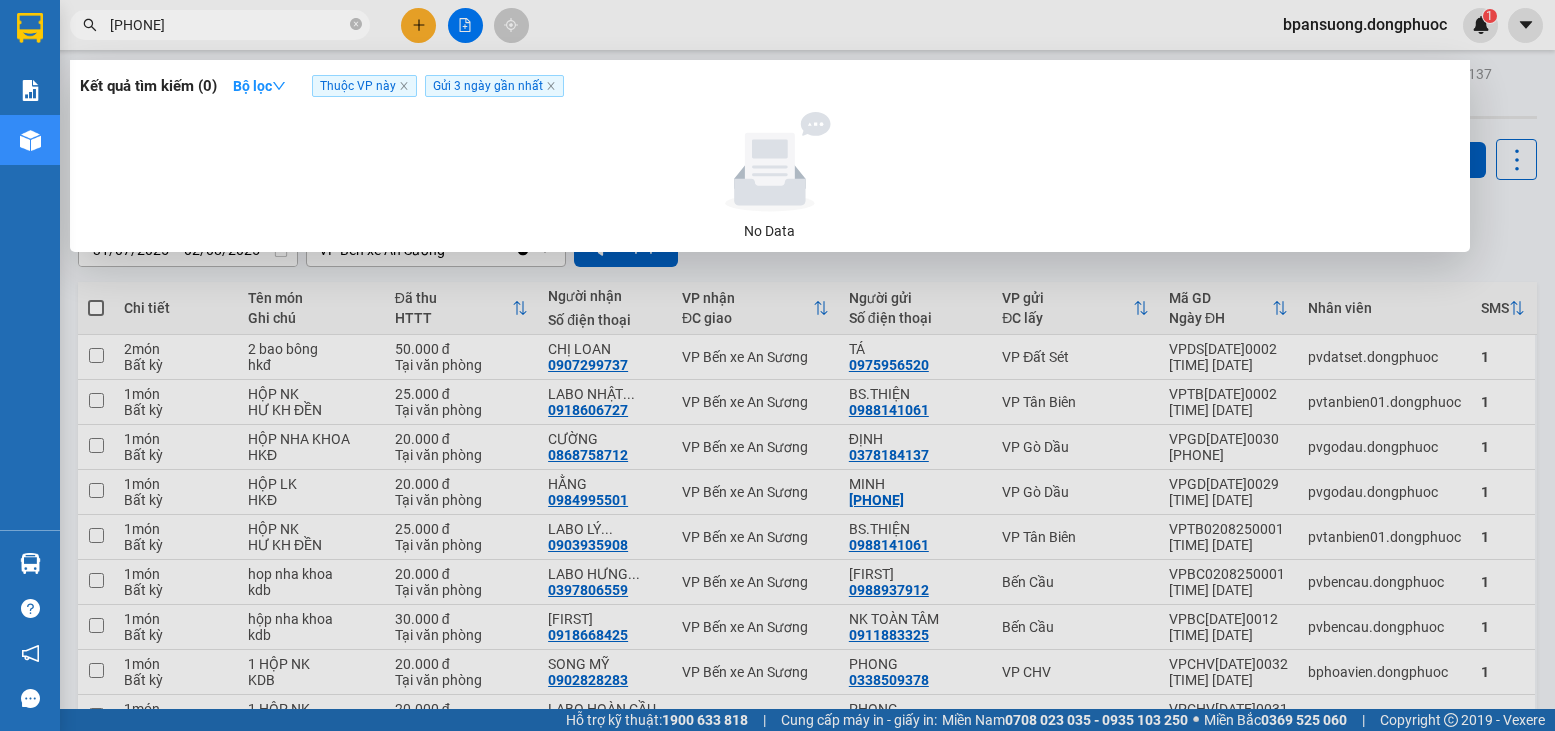 click on "Kết quả tìm kiếm ( 0 )  Bộ lọc  Thuộc VP này Gửi 3 ngày gần nhất No Data [PHONE] [EMAIL] 1     Báo cáo Mẫu 1: Báo cáo dòng tiền theo nhân viên Mẫu 1: Báo cáo dòng tiền theo nhân viên (VP) Mẫu 2: Doanh số tạo đơn theo Văn phòng, nhân viên - Trạm     Kho hàng mới Hàng sắp về Hướng dẫn sử dụng Giới thiệu Vexere, nhận hoa hồng Phản hồi Phần mềm hỗ trợ bạn tốt chứ? ver  1.8.137 Kho gửi Trên xe Kho nhận Hàng đã giao TIỀN MẶT  ĐƠN HỦY Đơn hàng 89 đơn Khối lượng 0 kg Số lượng 105 món Đã thu 2,82   triệu Chưa thu 0  đ SMS Nhập hàng [DATE] – [DATE] Press the down arrow key to interact with the calendar and select a date. Press the escape button to close the calendar. Selected date range is from [DATE] to [DATE]. VP Bến xe An Sương Clear value open Bộ lọc 3 Chi tiết Tên món Ghi chú Đã thu HTTT Người nhận Số điện thoại SMS" at bounding box center (777, 365) 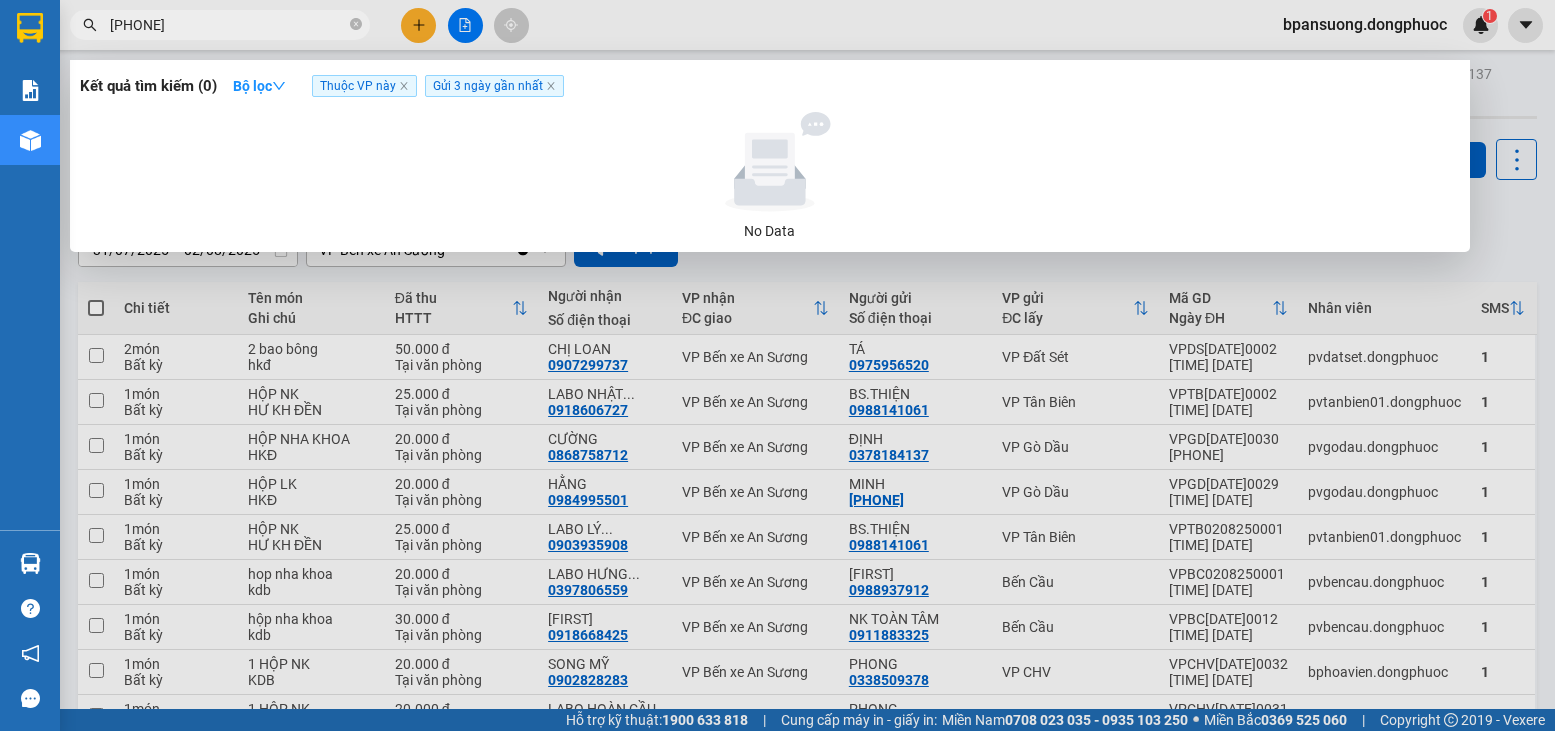 click on "[PHONE]" at bounding box center [228, 25] 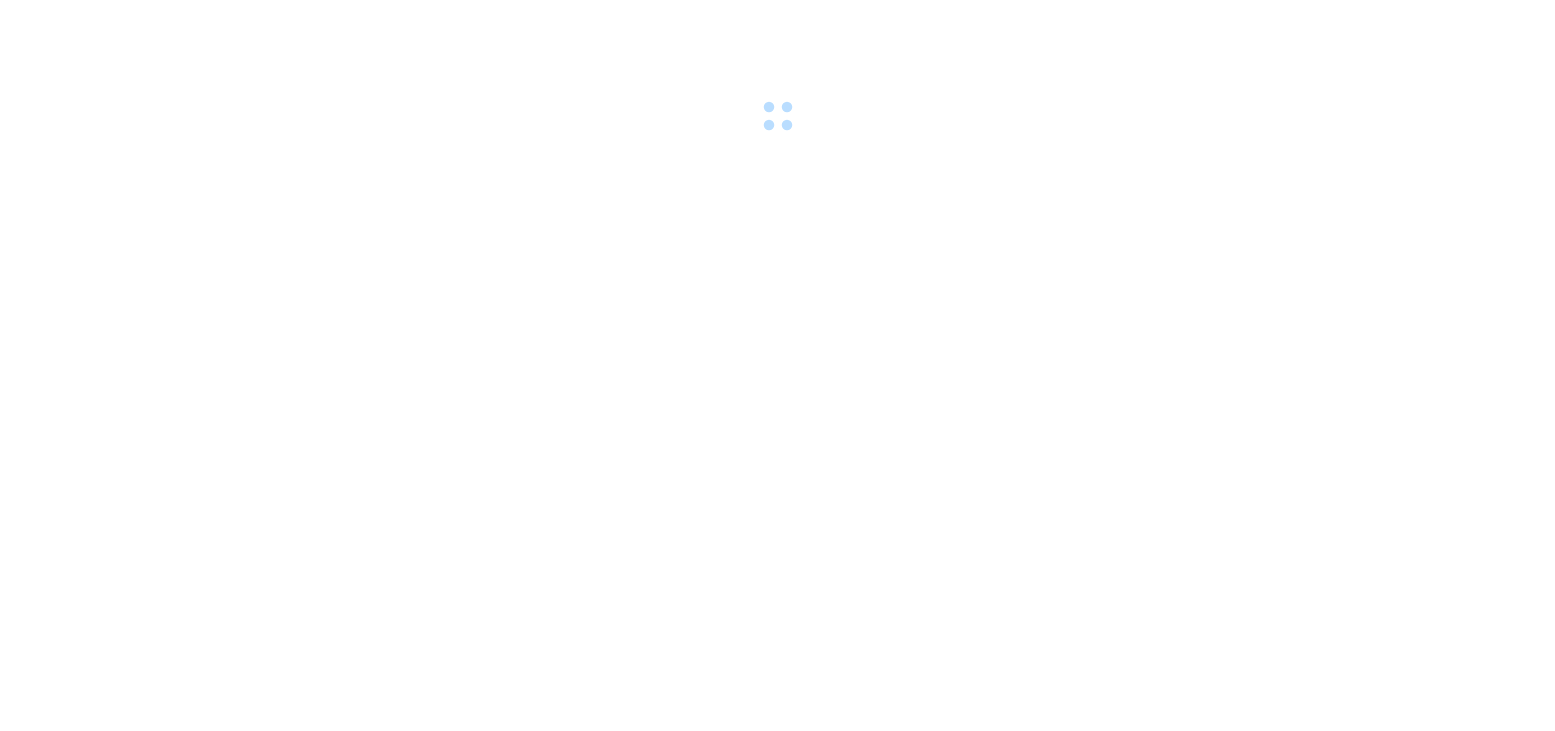 scroll, scrollTop: 0, scrollLeft: 0, axis: both 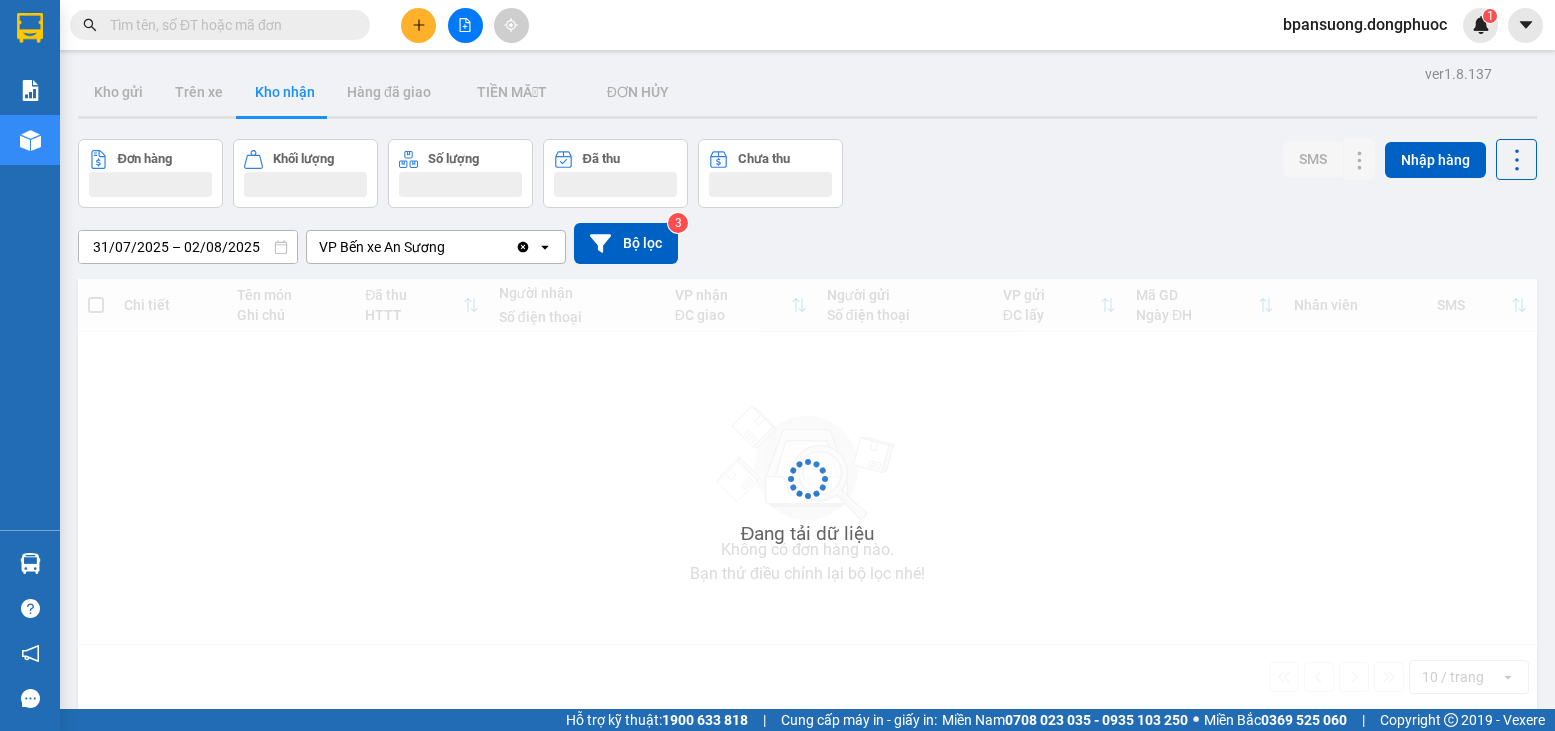 click at bounding box center (228, 25) 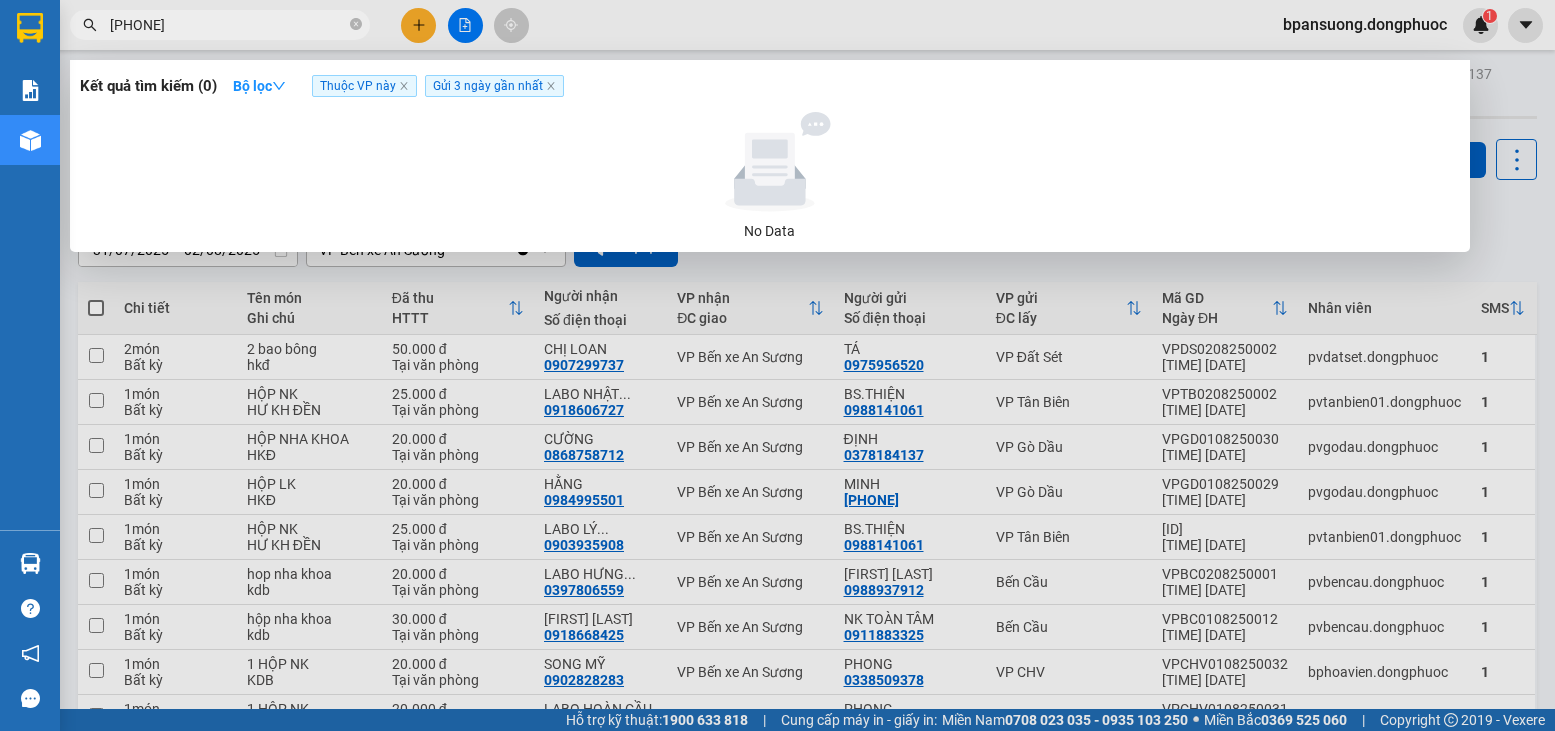 type on "0932332779" 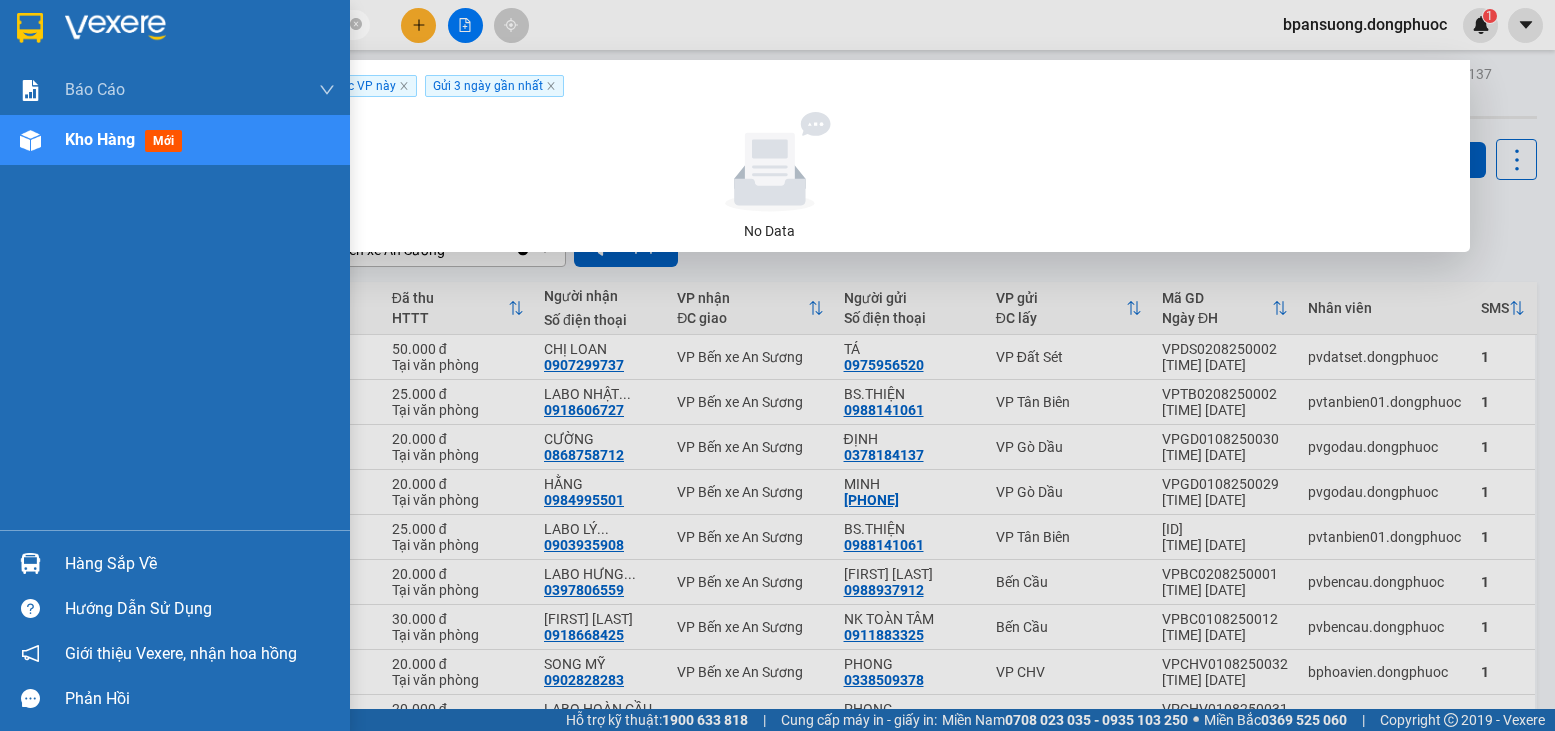 click on "Báo cáo Mẫu 1: Báo cáo dòng tiền theo nhân viên Mẫu 1: Báo cáo dòng tiền theo nhân viên (VP) Mẫu 2: Doanh số tạo đơn theo Văn phòng, nhân viên - Trạm     Kho hàng mới" at bounding box center [175, 297] 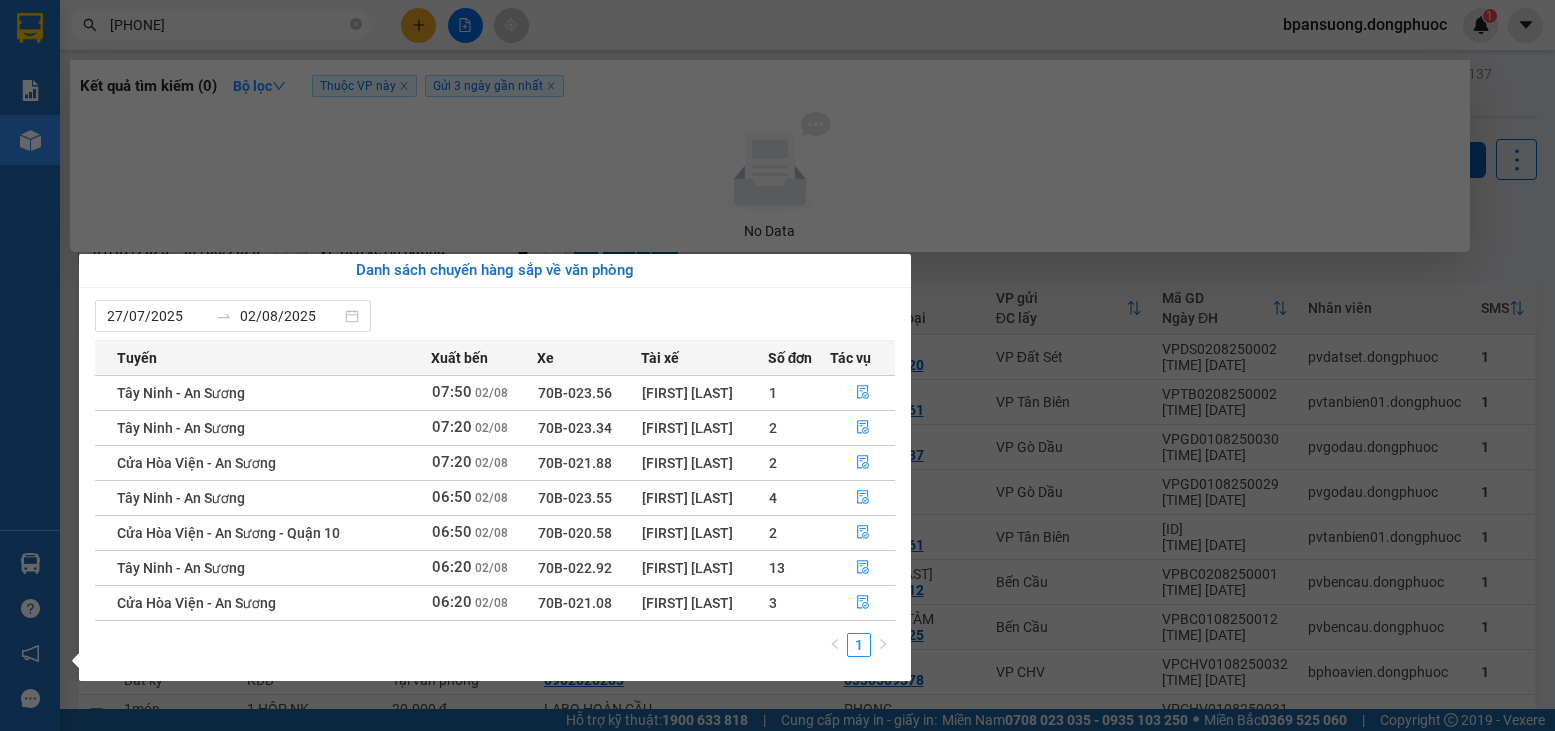 click on "Báo cáo Mẫu 1: Báo cáo dòng tiền theo nhân viên Mẫu 1: Báo cáo dòng tiền theo nhân viên (VP) Mẫu 2: Doanh số tạo đơn theo Văn phòng, nhân viên - Trạm     Kho hàng mới Hàng sắp về Hướng dẫn sử dụng Giới thiệu Vexere, nhận hoa hồng Phản hồi Phần mềm hỗ trợ bạn tốt chứ?" at bounding box center [30, 365] 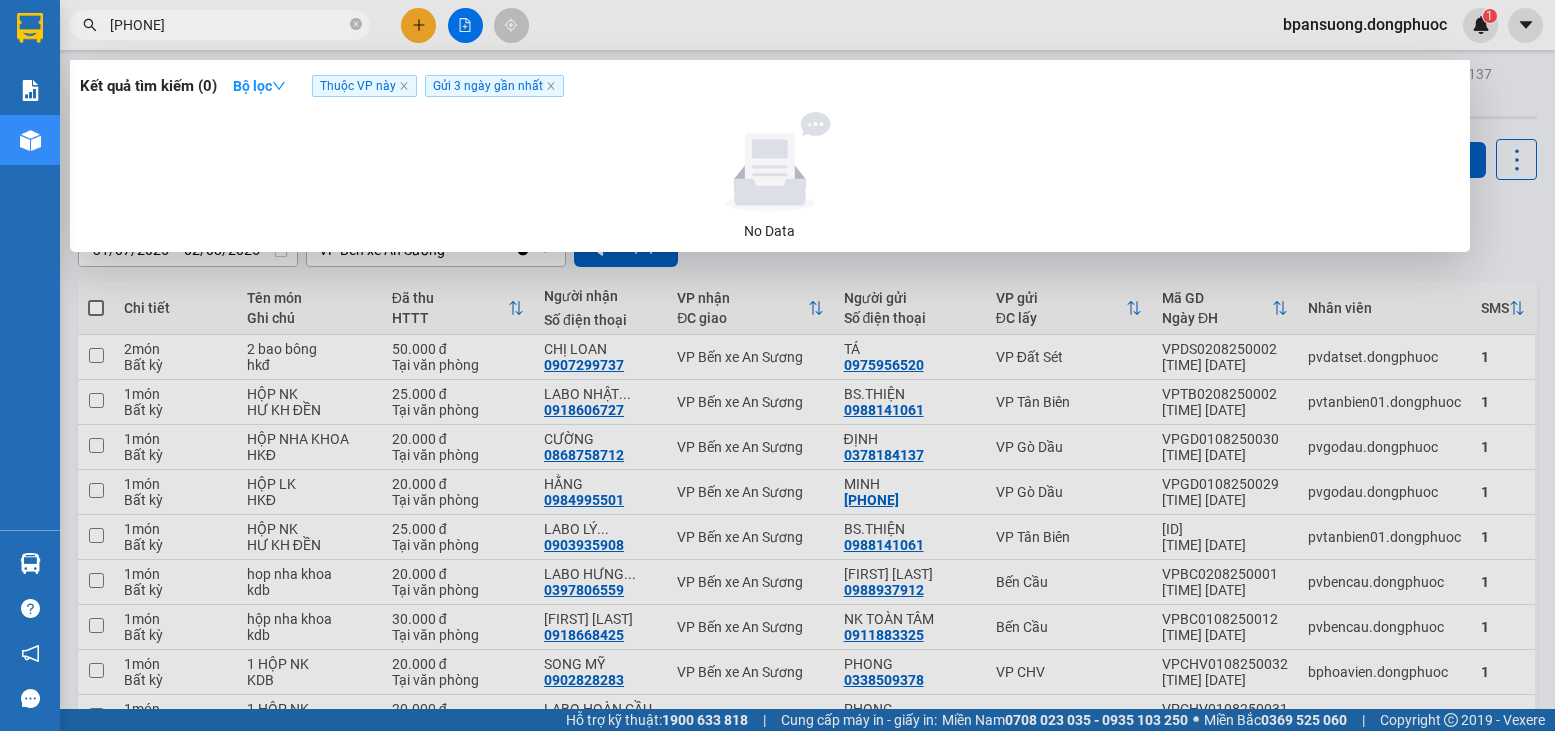click on "[PHONE]" at bounding box center [228, 25] 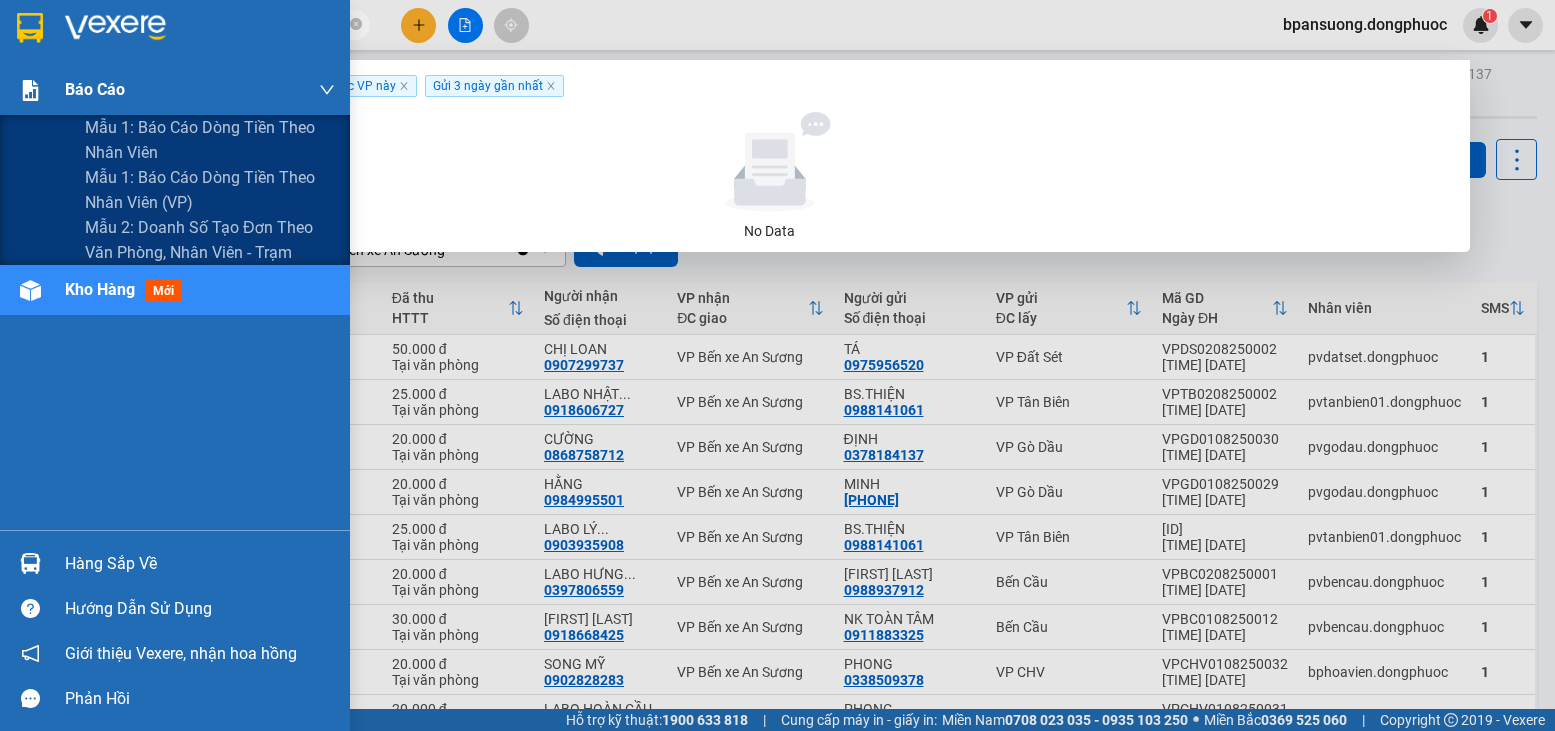 click at bounding box center (30, 90) 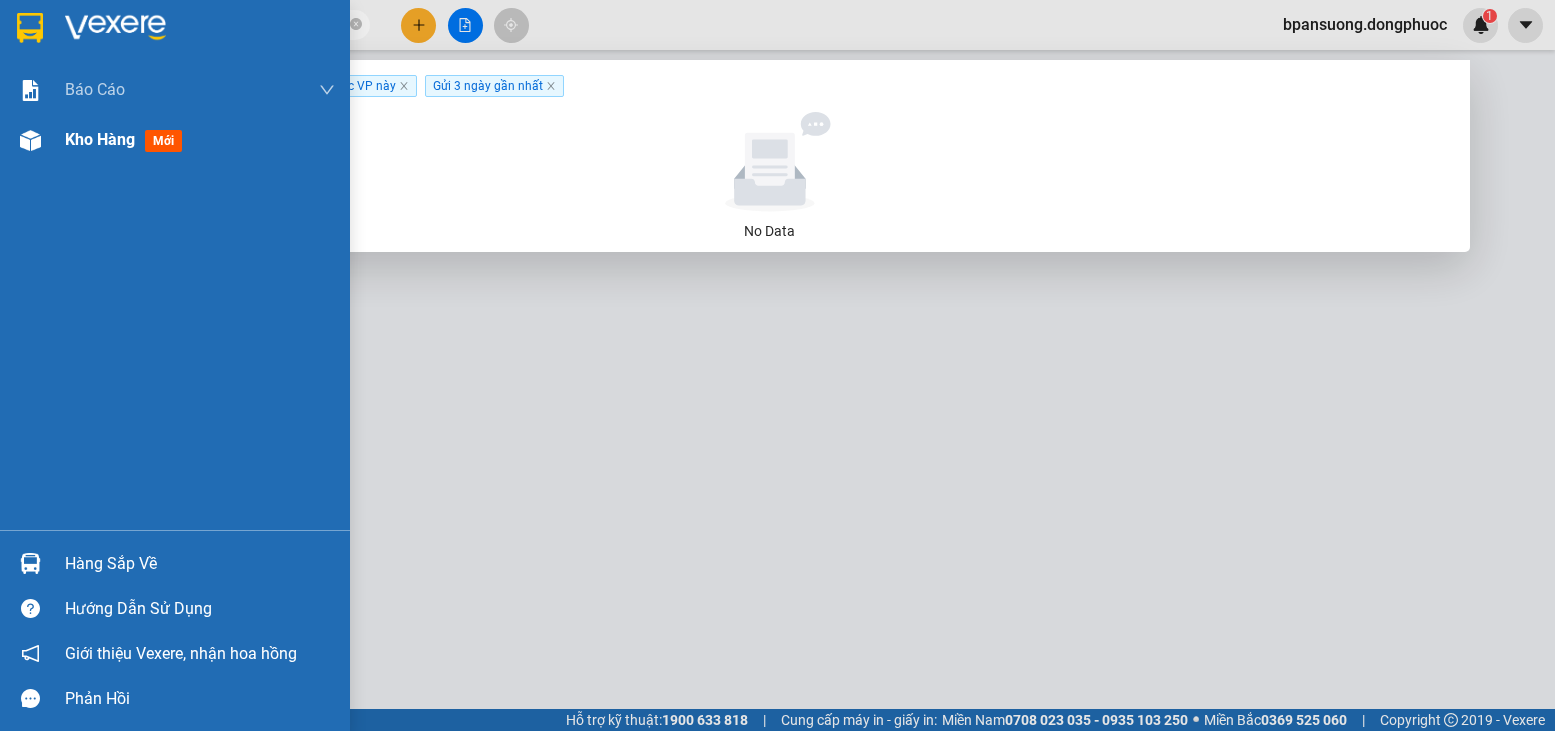 click on "Kho hàng" at bounding box center (100, 139) 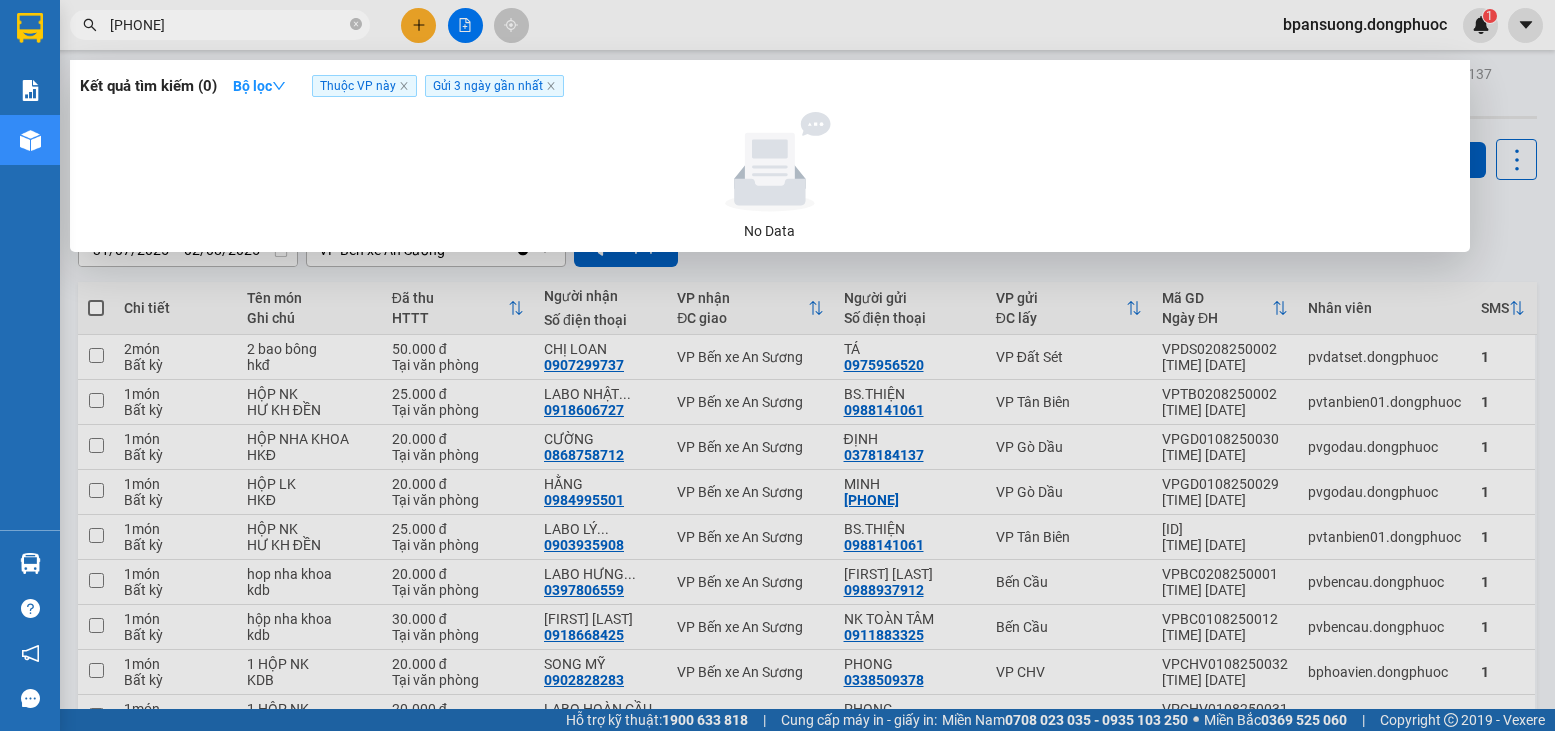 click on "[PHONE]" at bounding box center (228, 25) 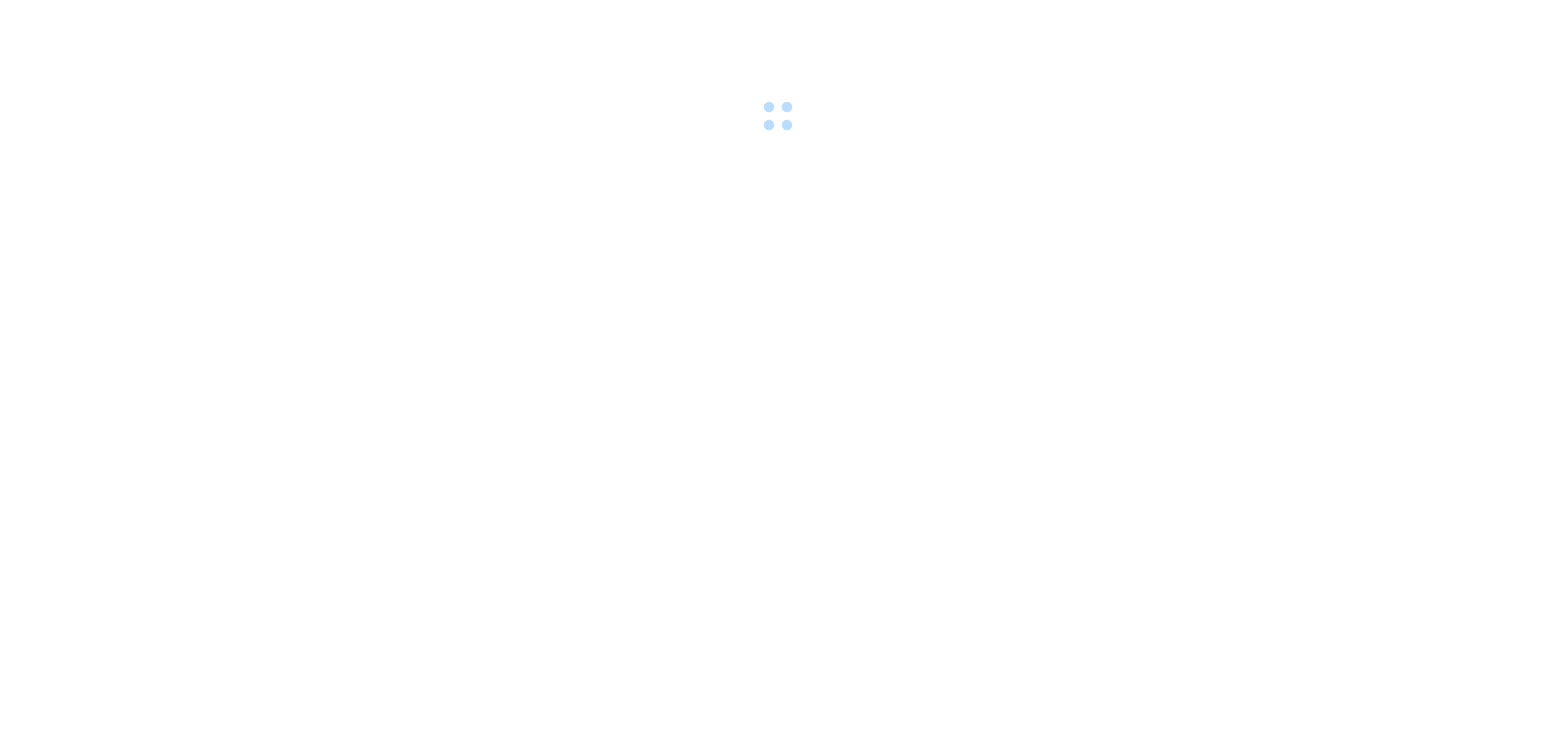 scroll, scrollTop: 0, scrollLeft: 0, axis: both 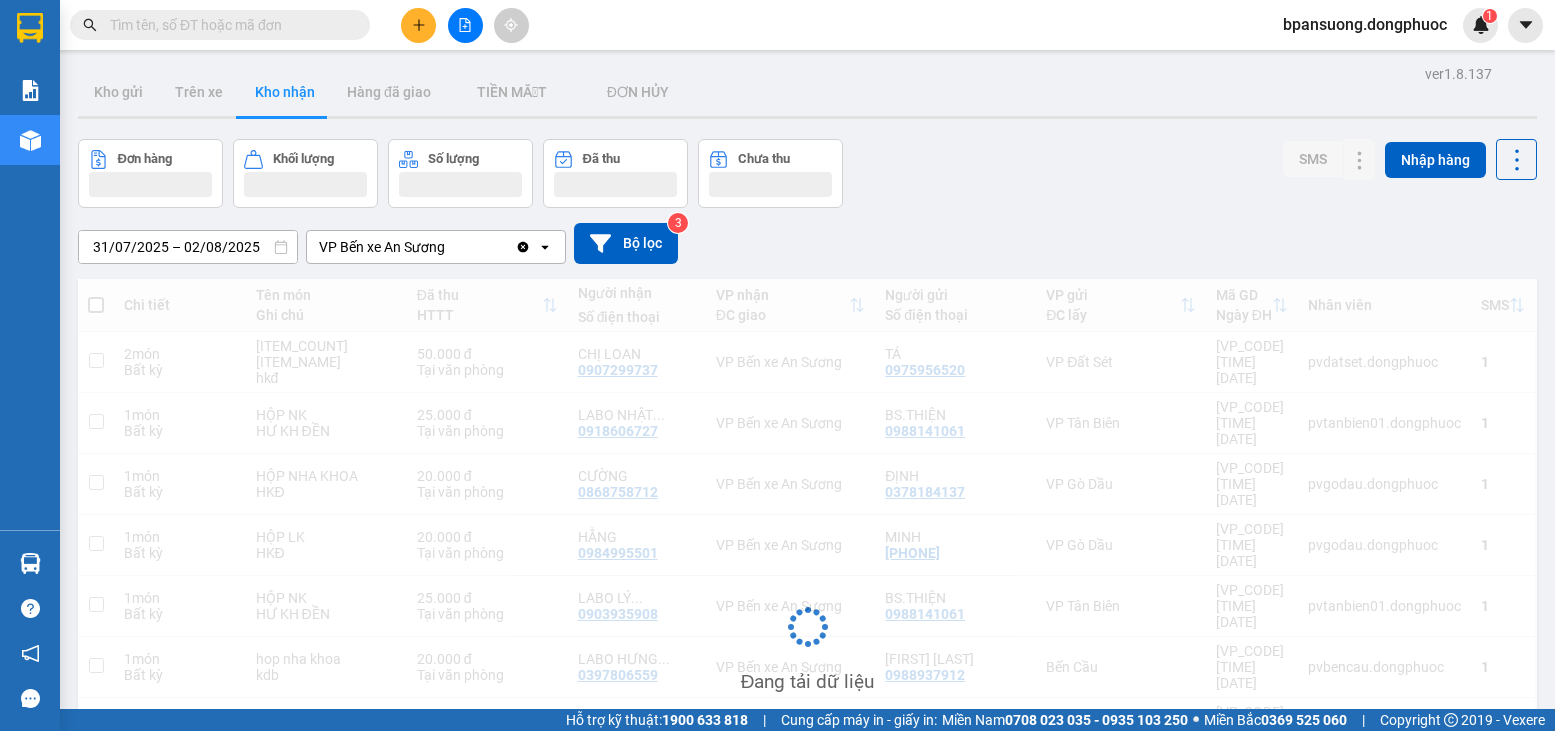 click at bounding box center [228, 25] 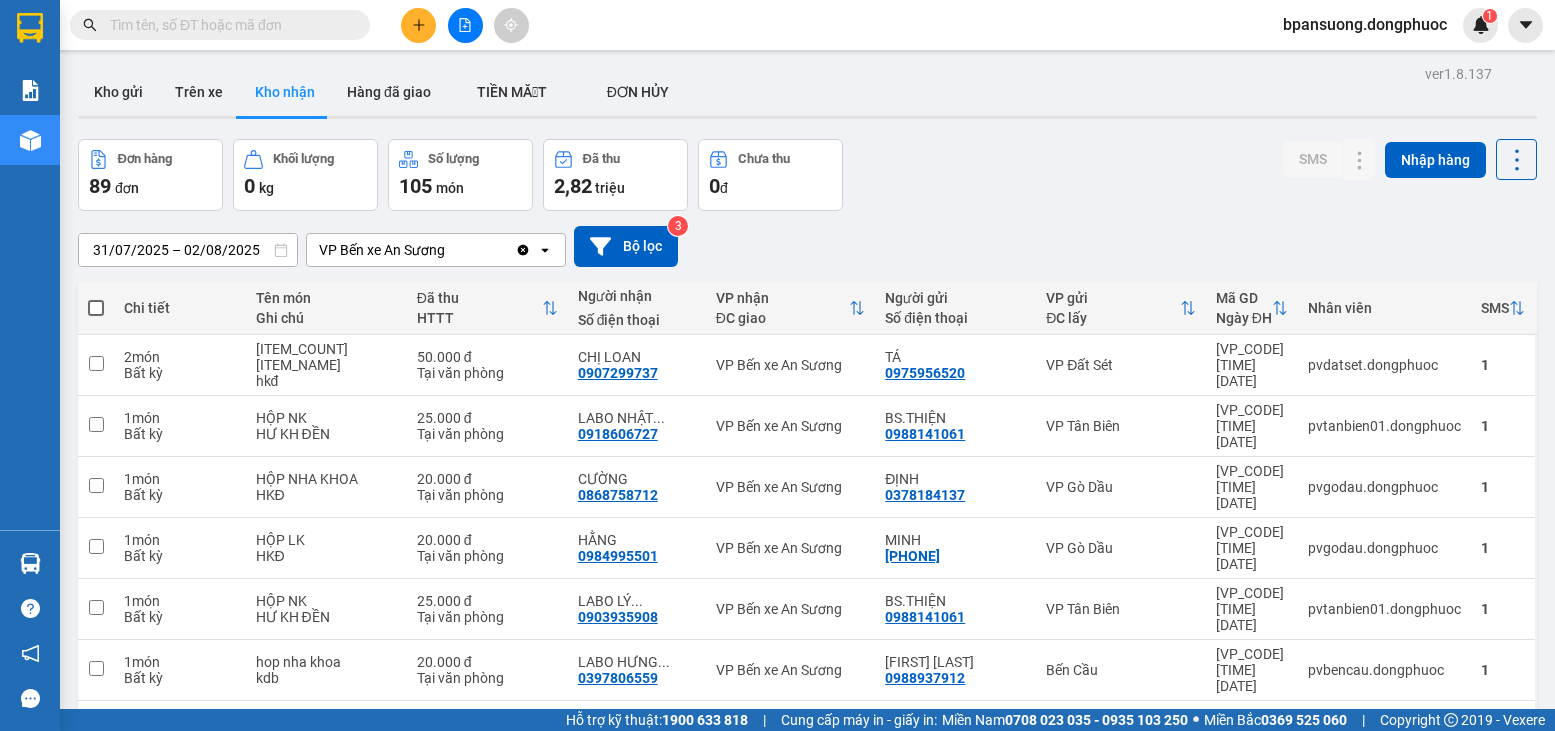 paste on "[PHONE]" 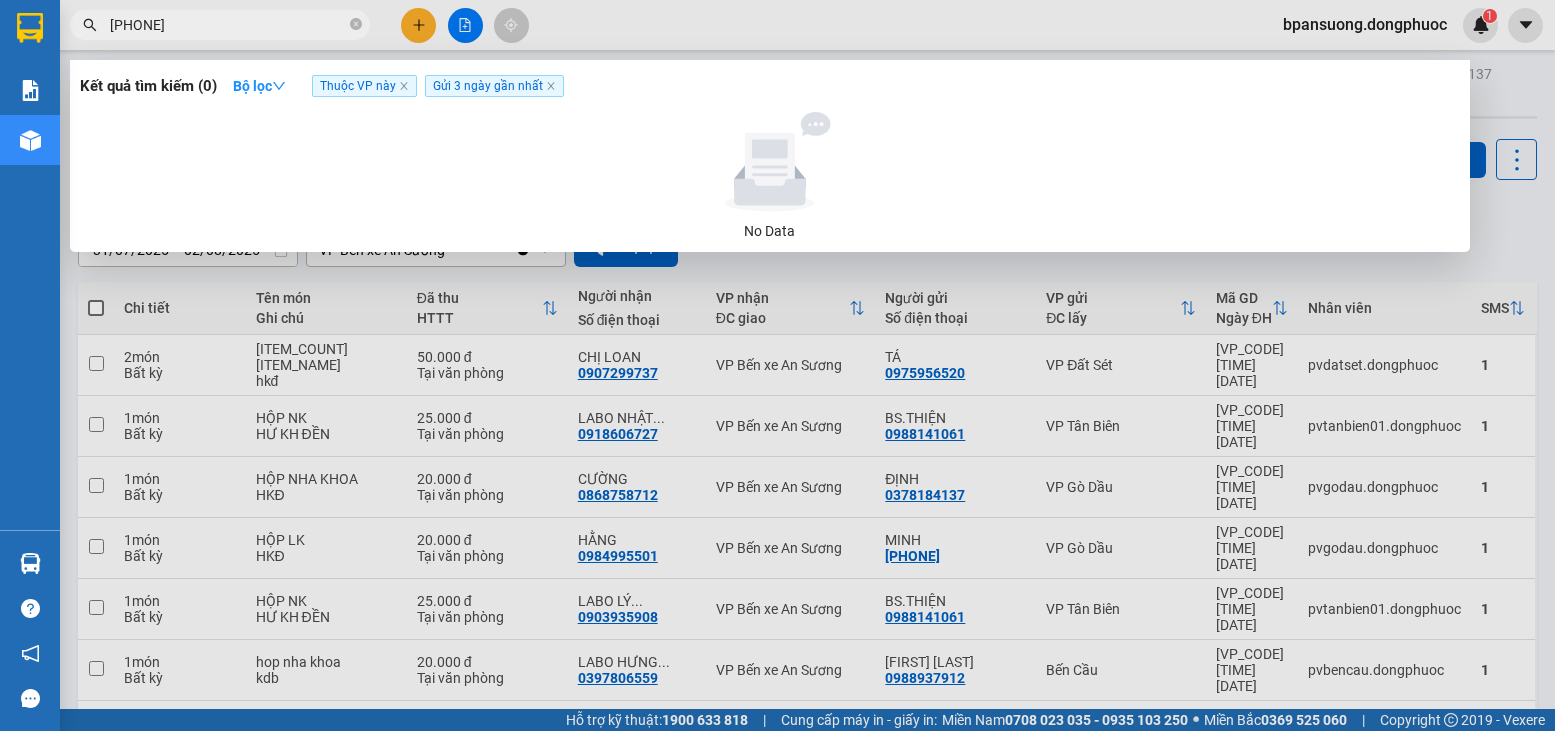 click at bounding box center [777, 365] 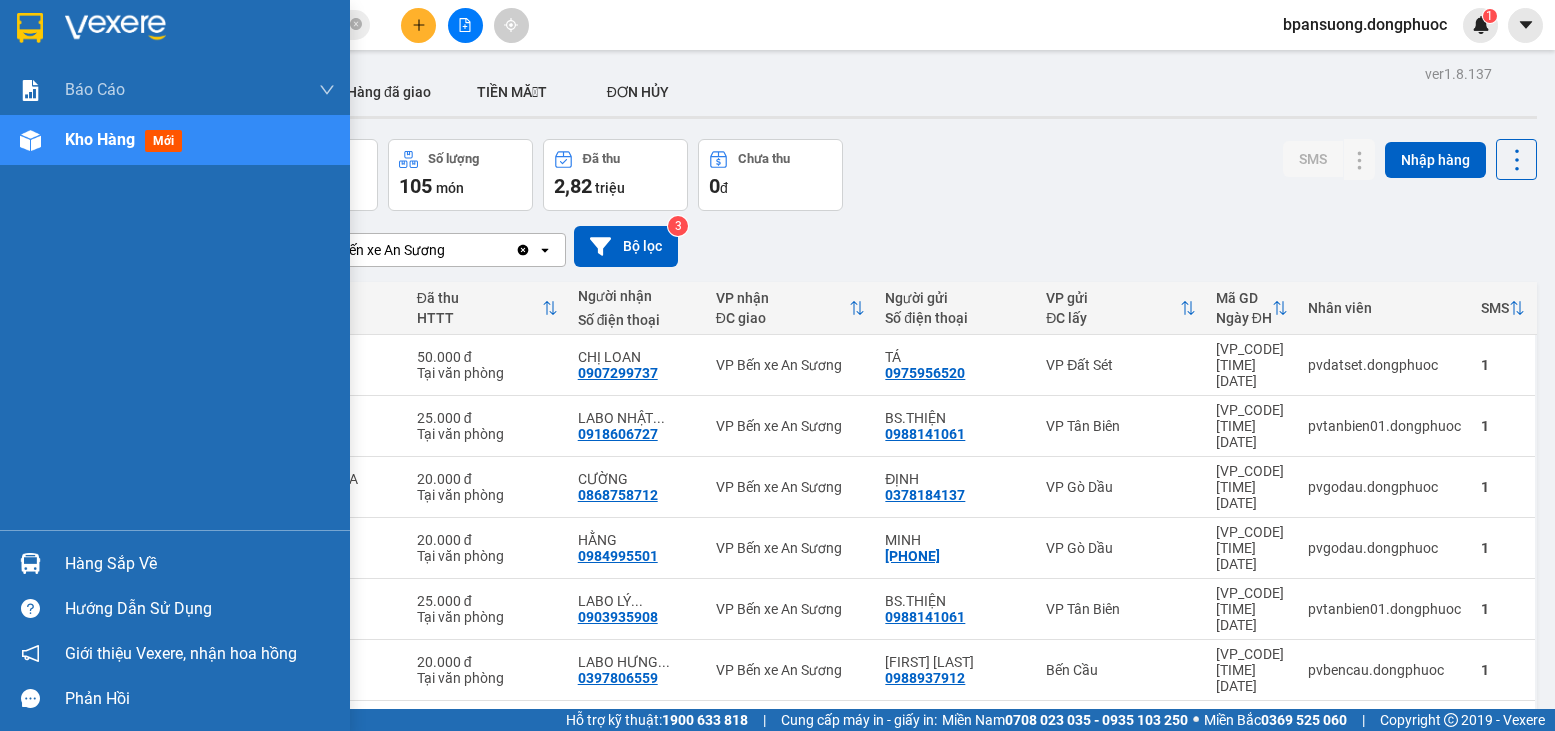 click on "Hàng sắp về" at bounding box center [200, 564] 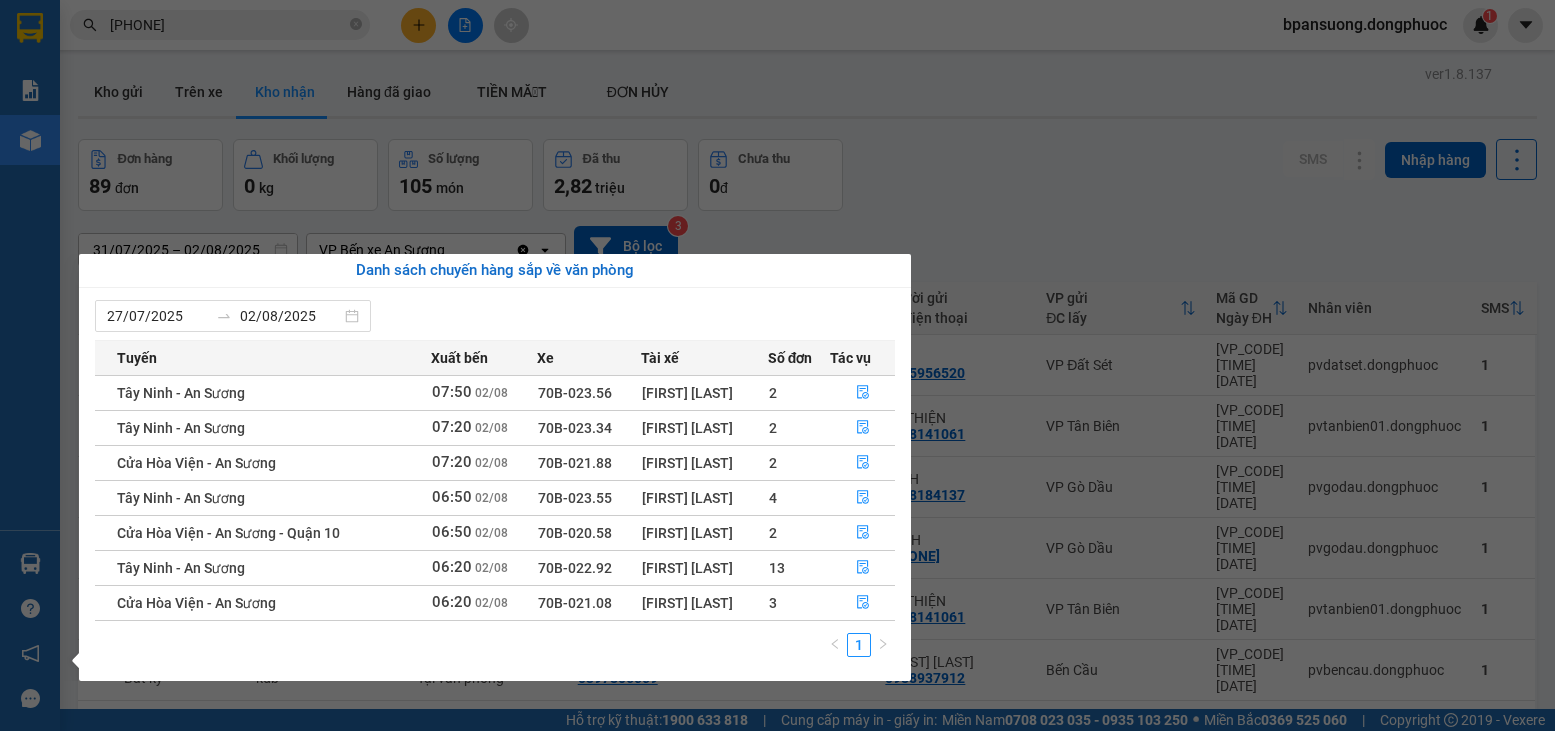 click on "Kết quả tìm kiếm ( 0 )  Bộ lọc  Thuộc VP này Gửi 3 ngày gần nhất No Data [PHONE] [EMAIL] 1     Báo cáo Mẫu 1: Báo cáo dòng tiền theo nhân viên Mẫu 1: Báo cáo dòng tiền theo nhân viên (VP) Mẫu 2: Doanh số tạo đơn theo Văn phòng, nhân viên - Trạm     Kho hàng mới Hàng sắp về Hướng dẫn sử dụng Giới thiệu Vexere, nhận hoa hồng Phản hồi Phần mềm hỗ trợ bạn tốt chứ? ver  1.8.137 Kho gửi Trên xe Kho nhận Hàng đã giao TIỀN MẶT  ĐƠN HỦY Đơn hàng 89 đơn Khối lượng 0 kg Số lượng 105 món Đã thu 2,82   triệu Chưa thu 0  đ SMS Nhập hàng [DATE] – [DATE] Press the down arrow key to interact with the calendar and select a date. Press the escape button to close the calendar. Selected date range is from [DATE] to [DATE]. VP Bến xe An Sương Clear value open Bộ lọc 3 Chi tiết Tên món Ghi chú Đã thu HTTT Người nhận Số điện thoại SMS" at bounding box center [777, 365] 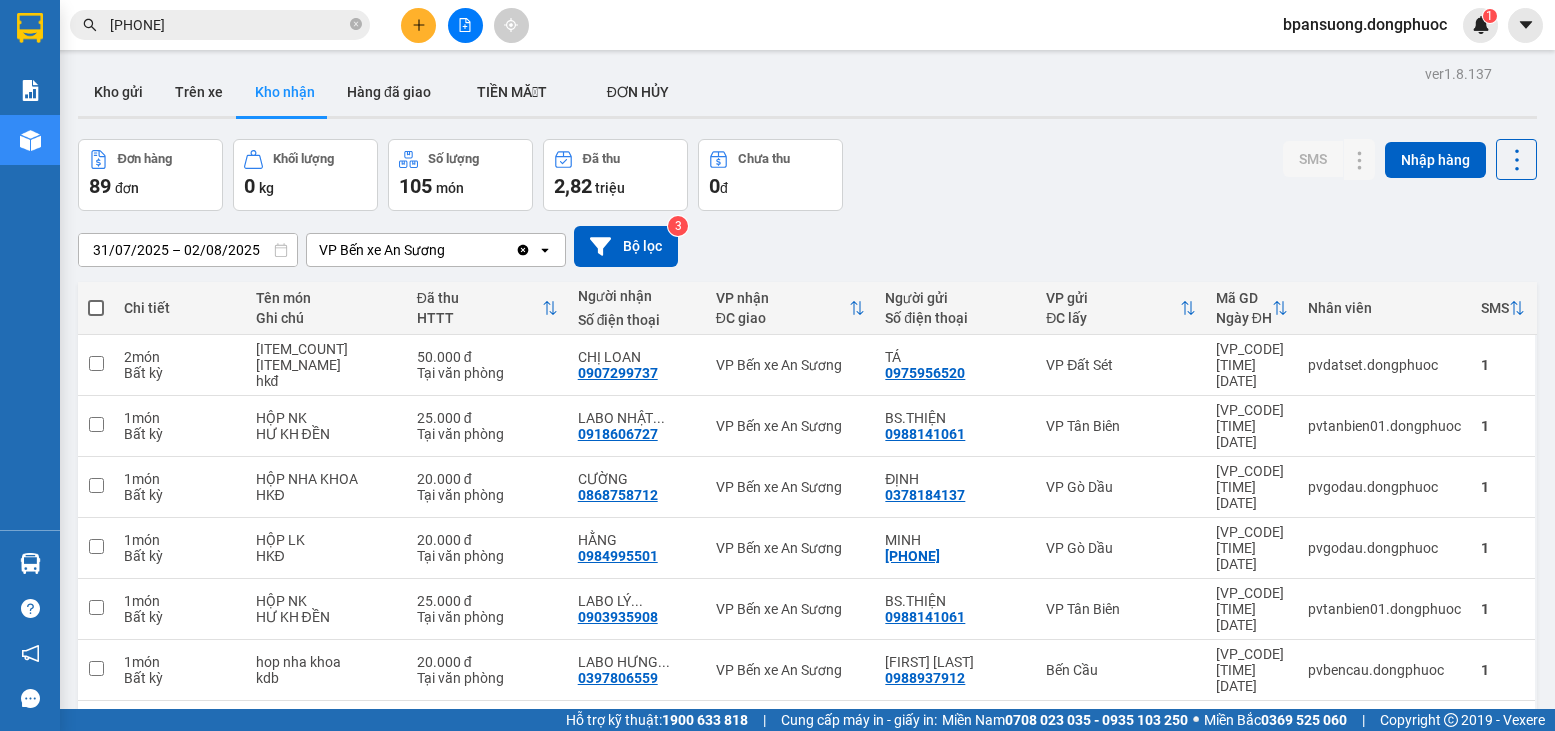 click on "Kho nhận" at bounding box center (285, 92) 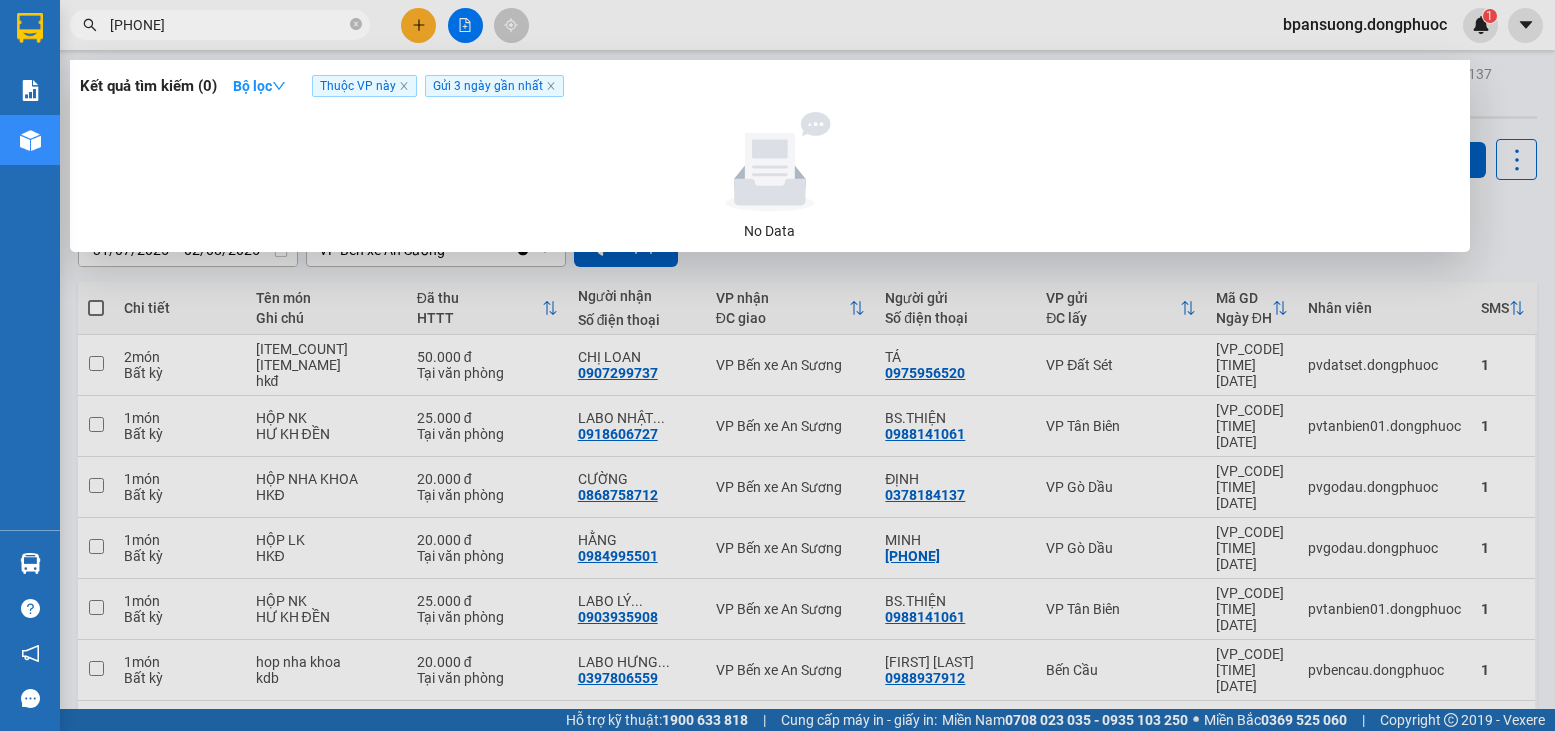 drag, startPoint x: 153, startPoint y: 24, endPoint x: 79, endPoint y: 37, distance: 75.13322 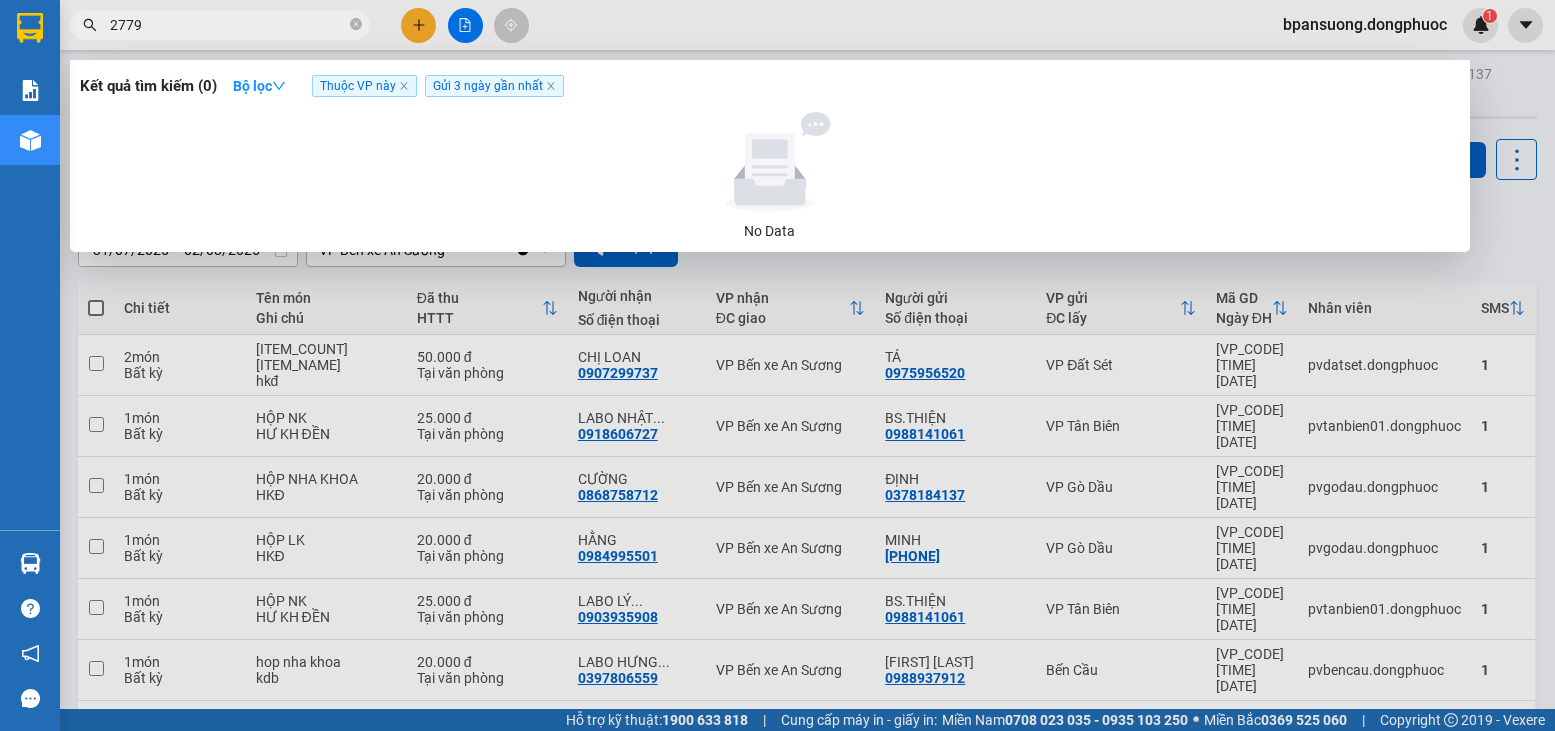 type on "2779" 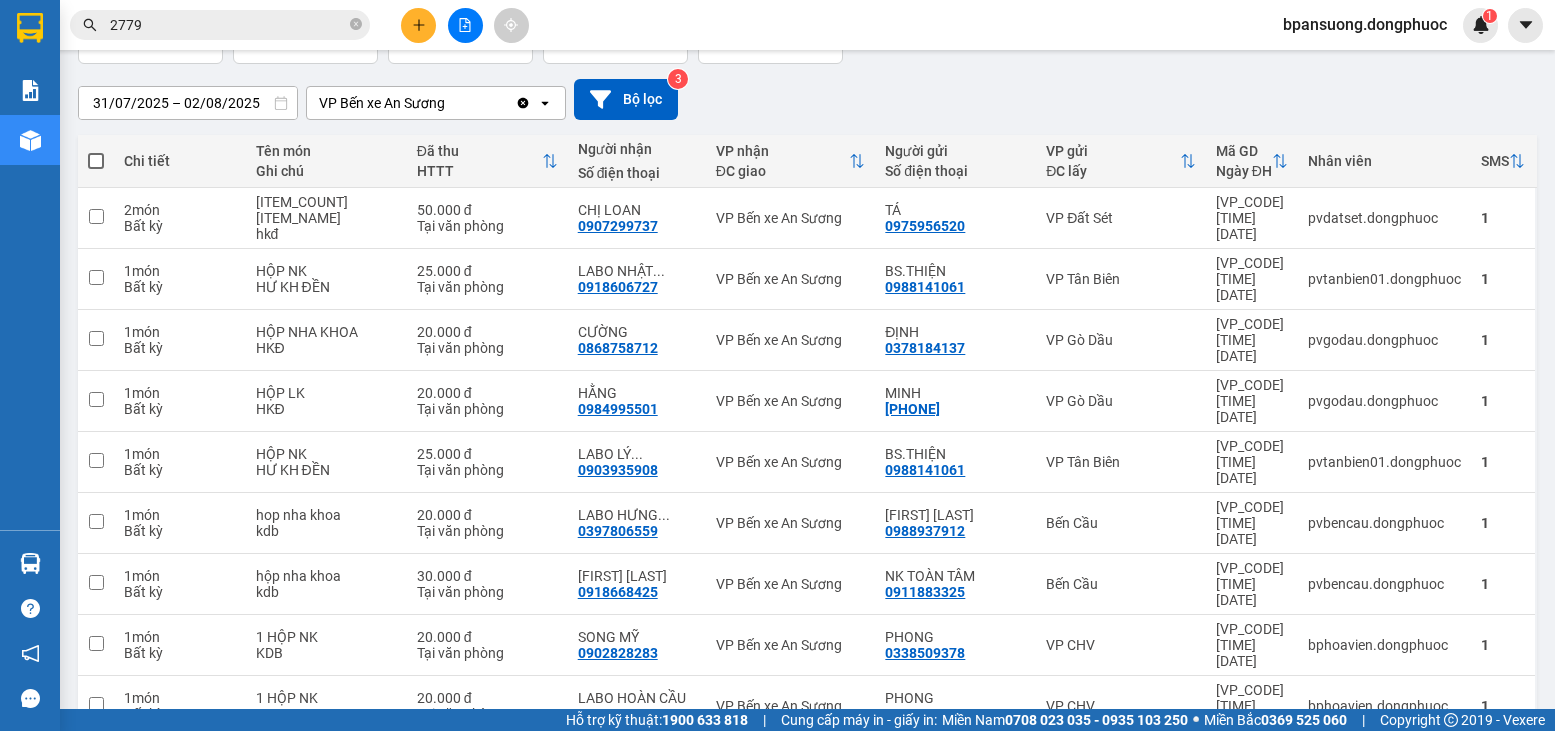 scroll, scrollTop: 158, scrollLeft: 0, axis: vertical 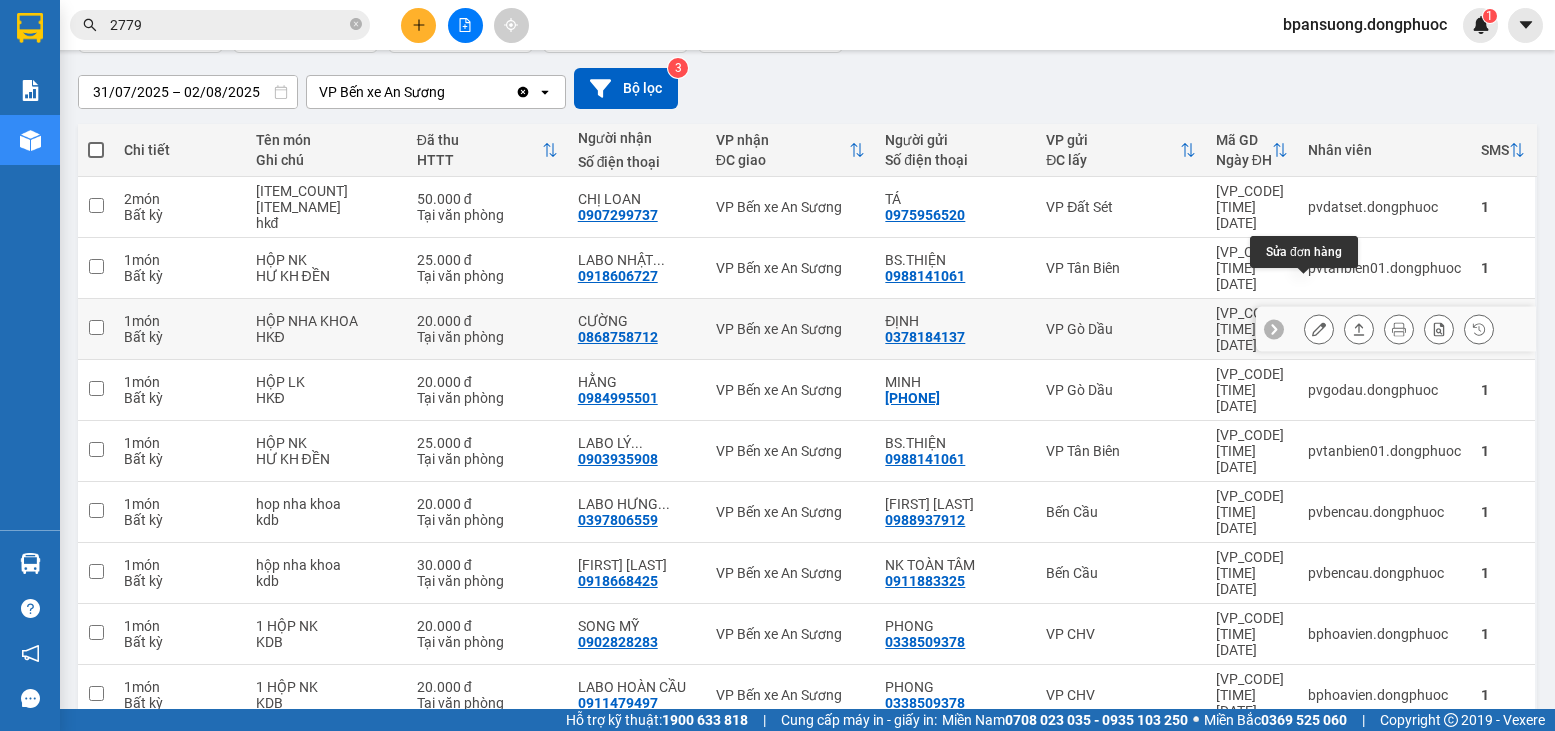 click 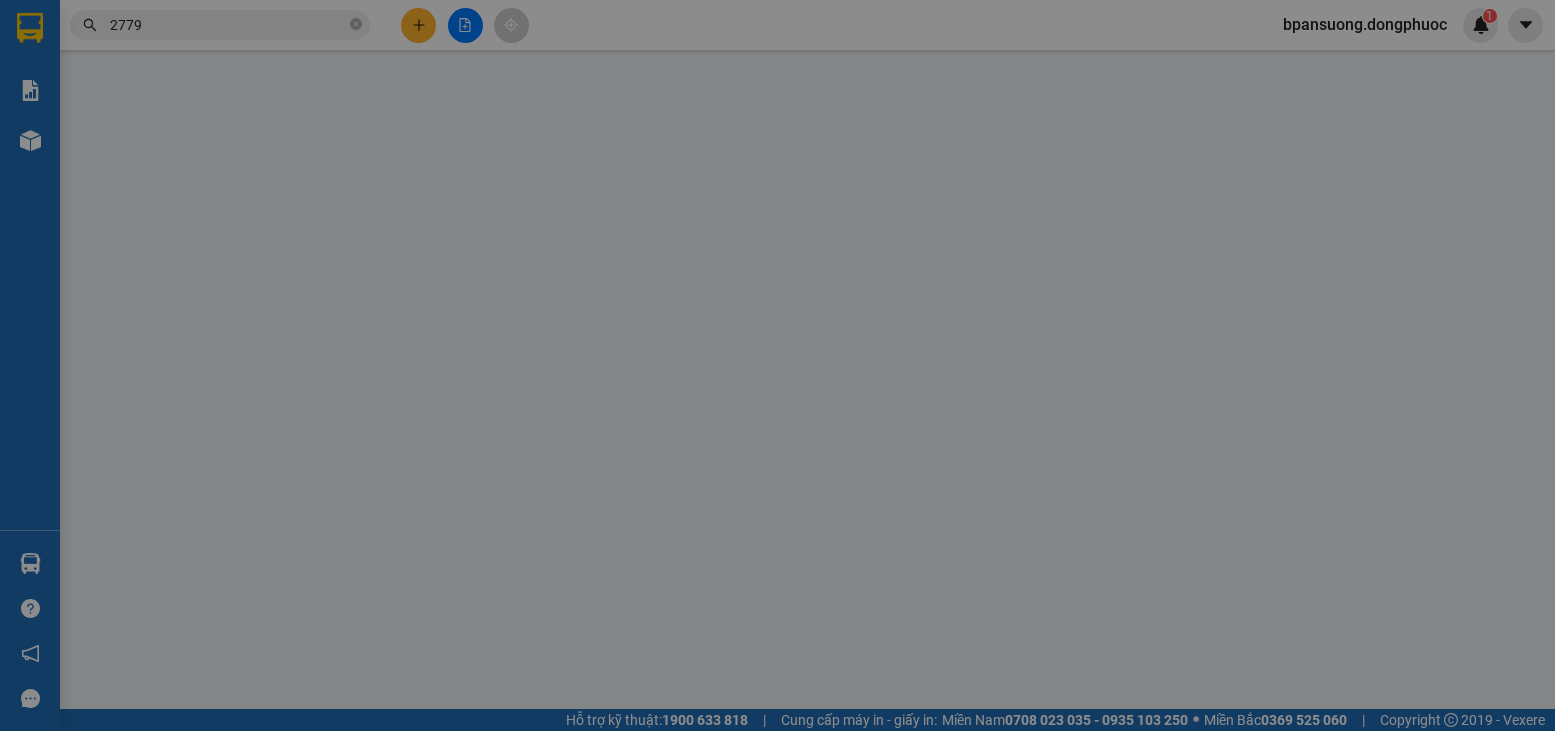 scroll, scrollTop: 0, scrollLeft: 0, axis: both 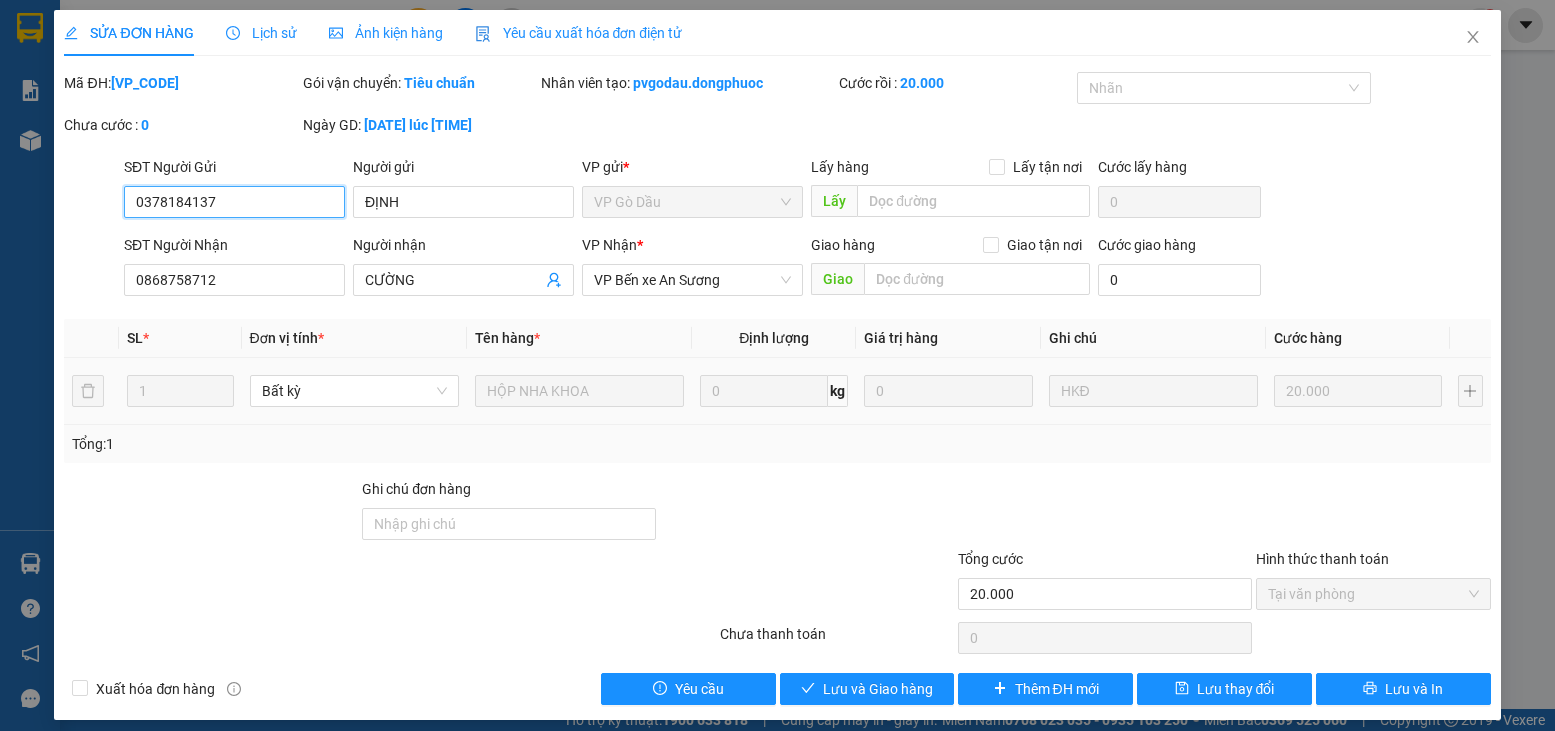 type on "0378184137" 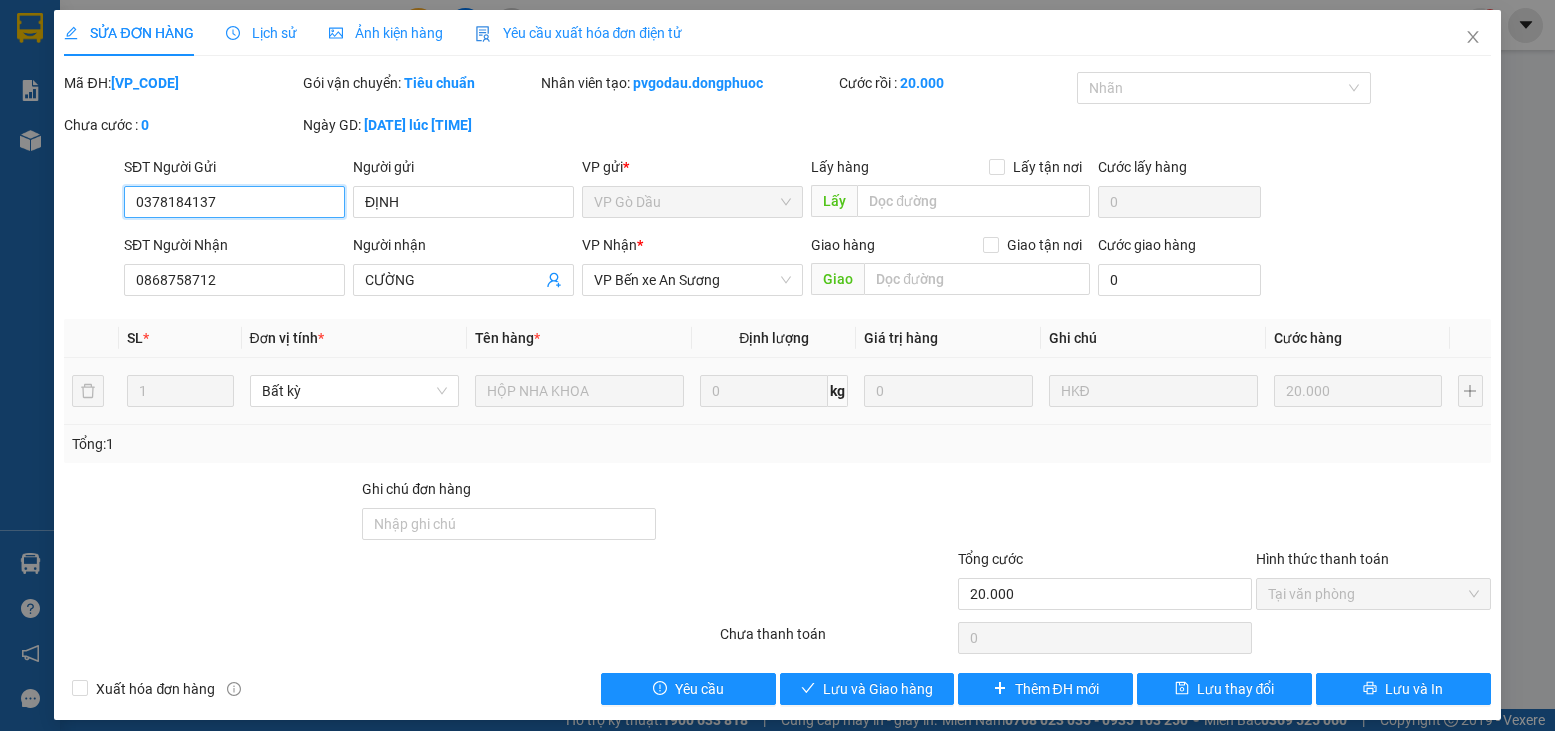 type on "CƯỜNG" 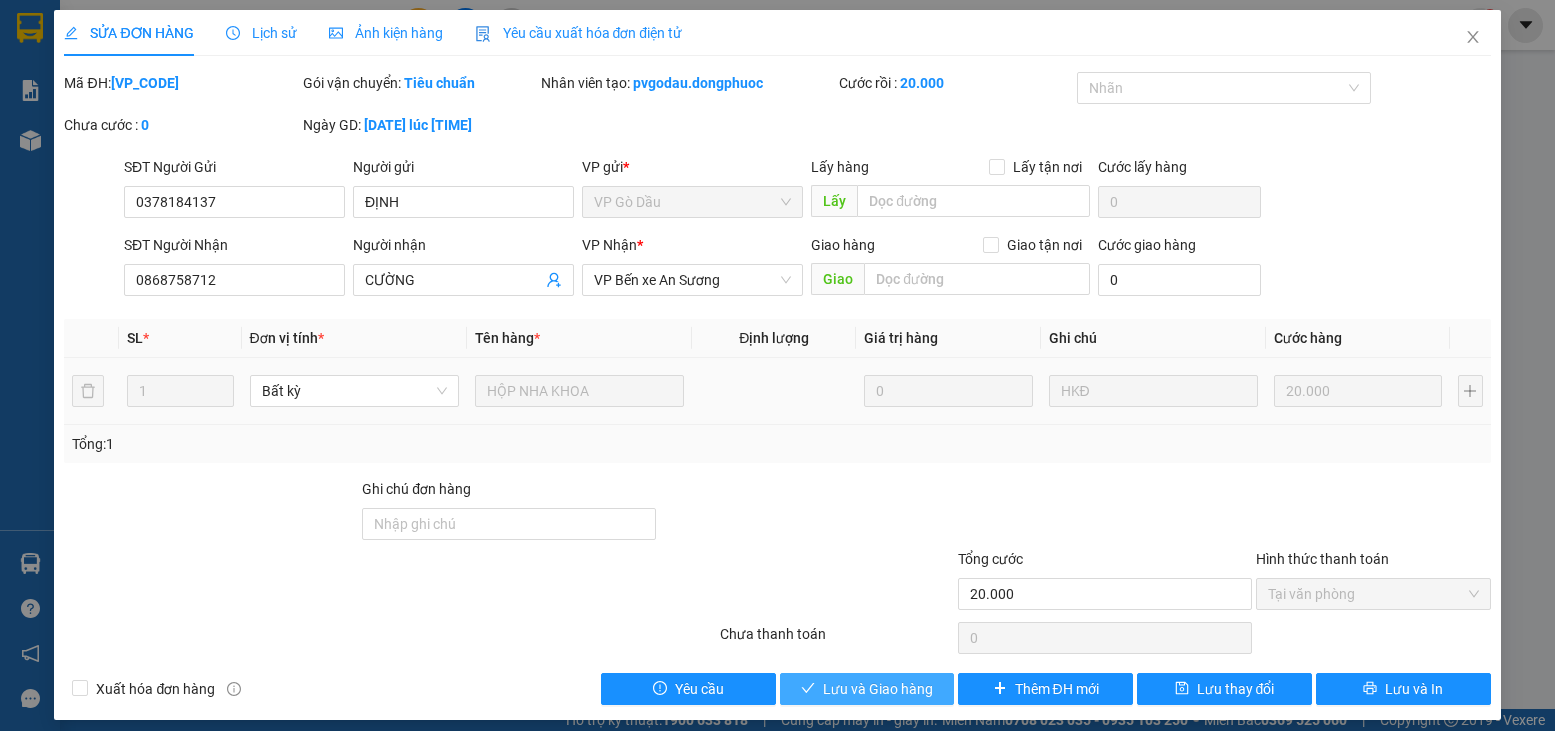 click on "Lưu và Giao hàng" at bounding box center [878, 689] 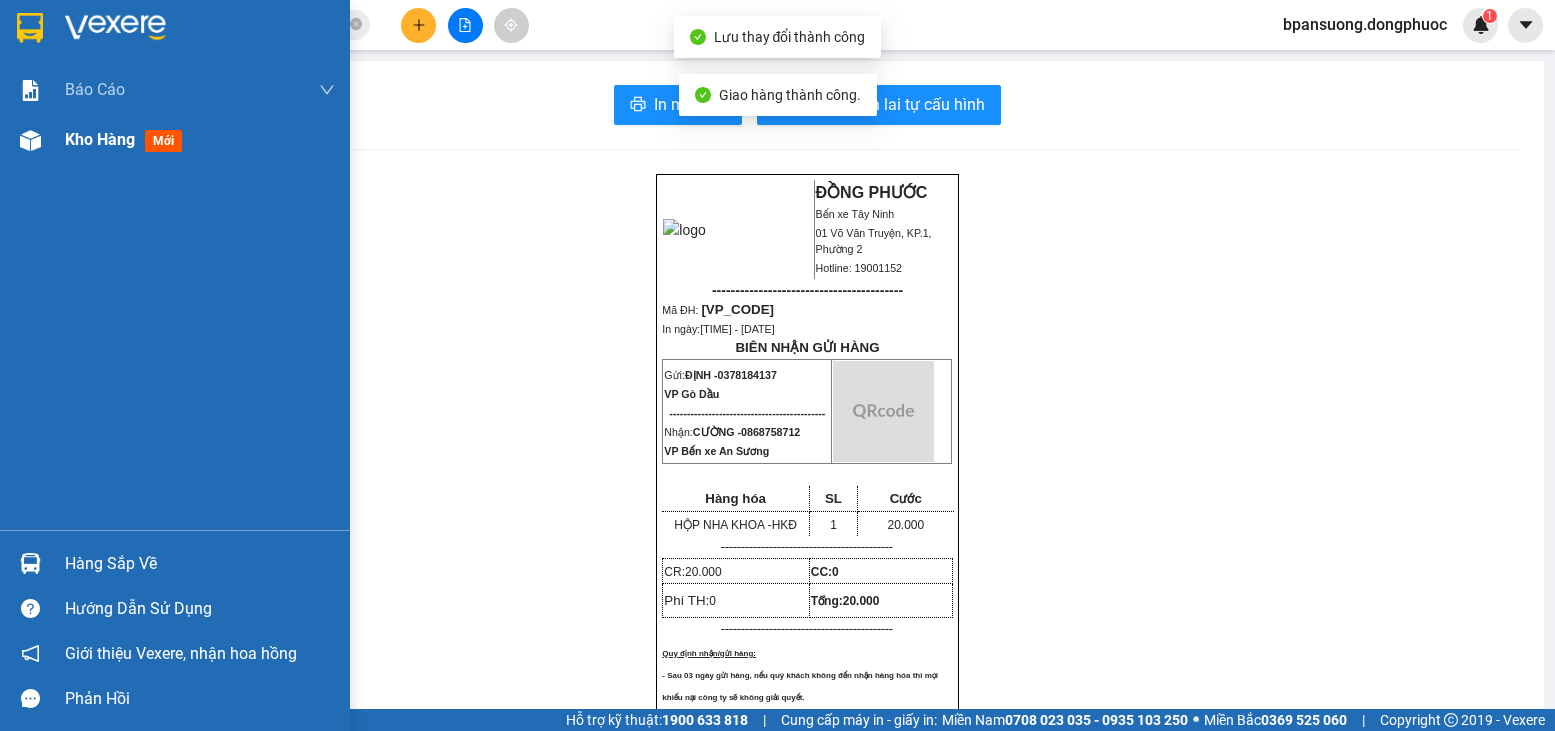 click on "Kho hàng mới" at bounding box center (175, 140) 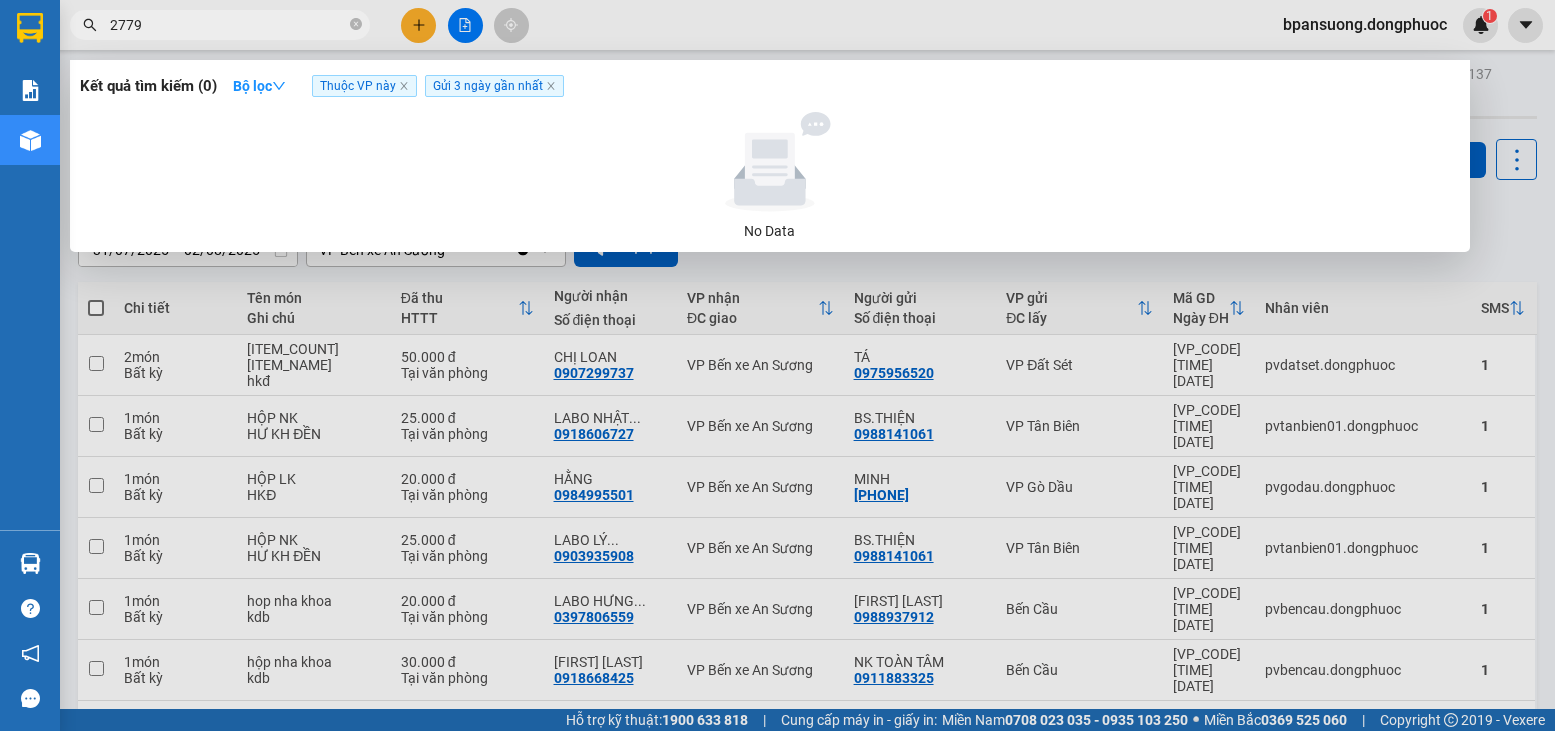 click on "2779" at bounding box center [228, 25] 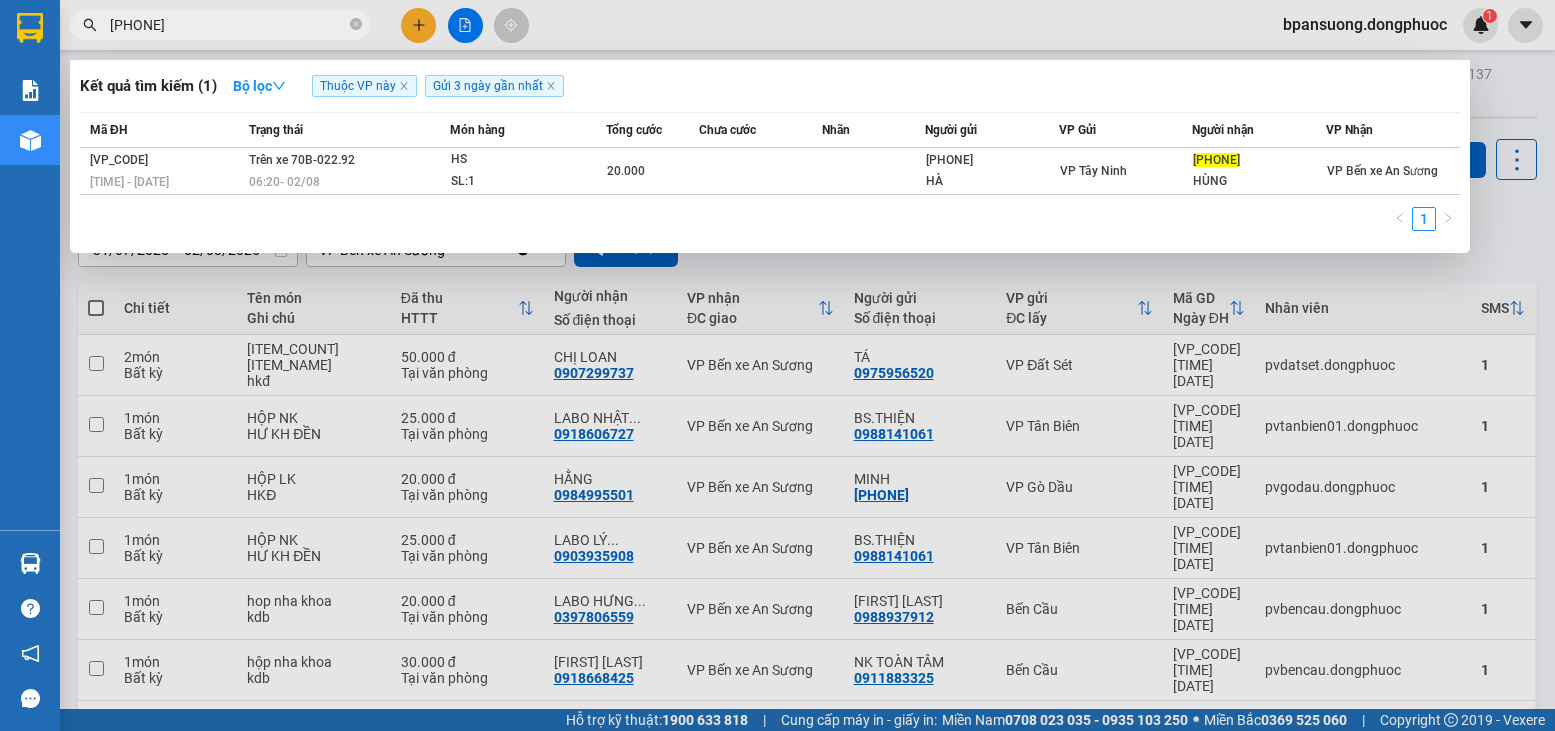 click at bounding box center [777, 365] 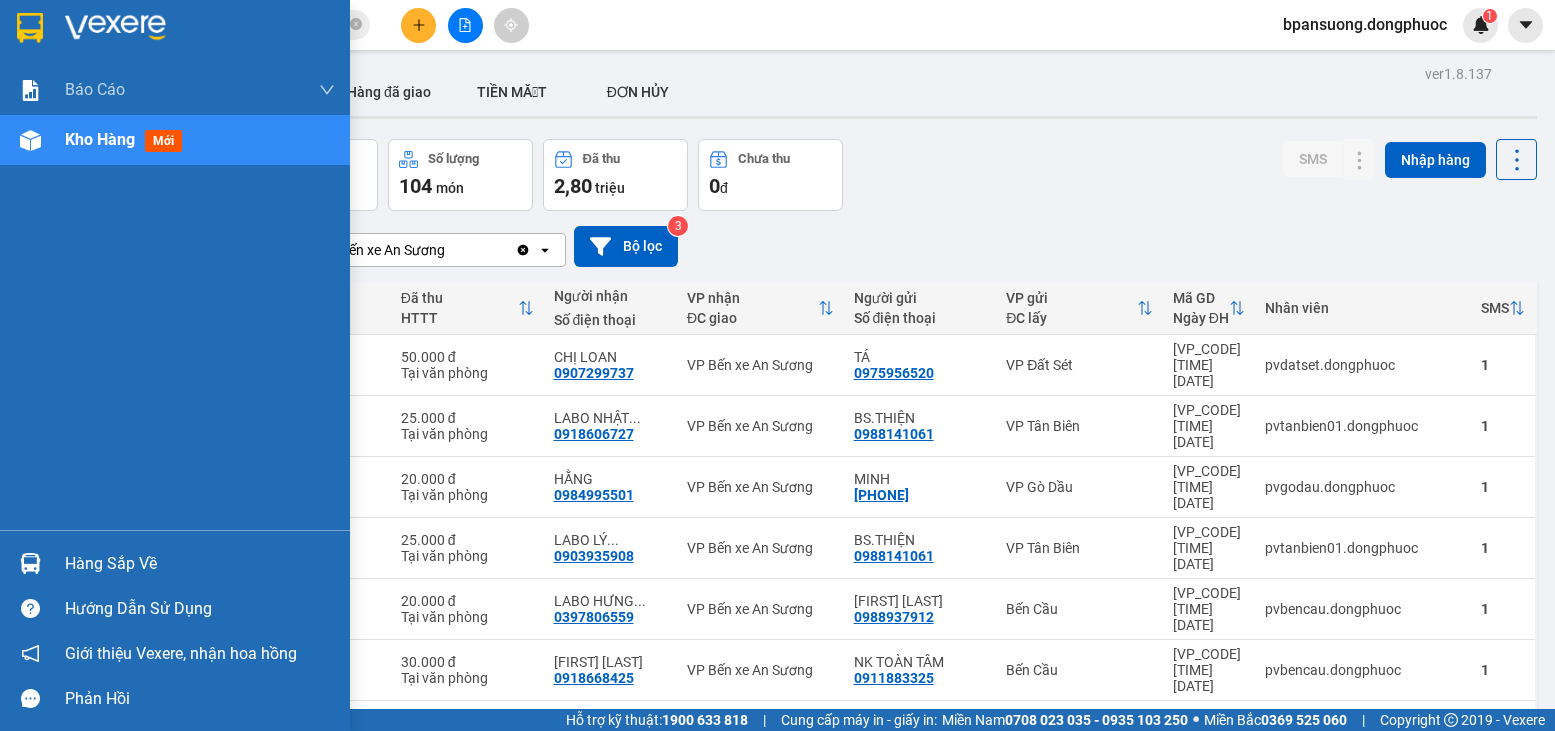 click on "Hàng sắp về" at bounding box center [175, 563] 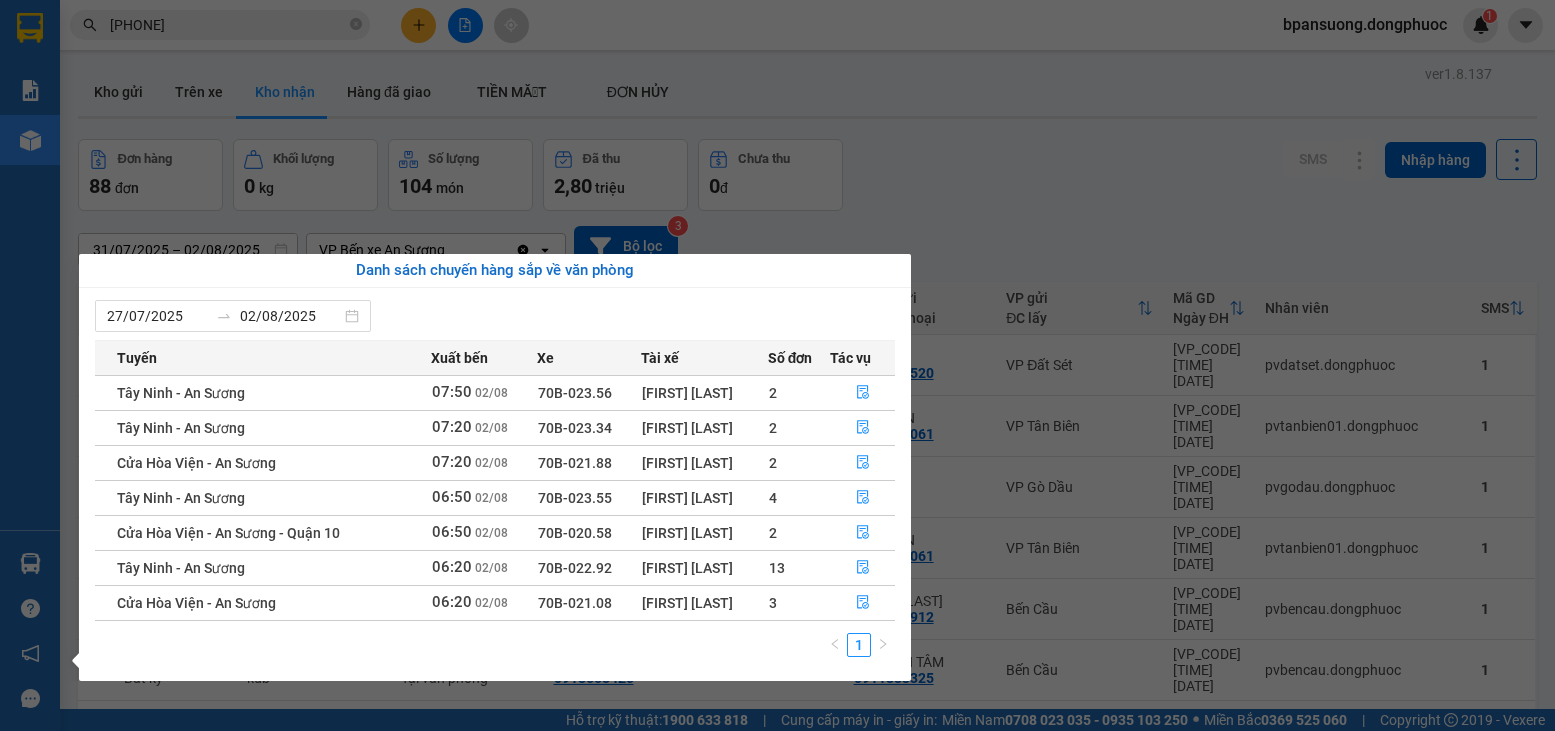 click on "Kết quả tìm kiếm ( 1 )  Bộ lọc  Thuộc VP này Gửi 3 ngày gần nhất Mã ĐH Trạng thái Món hàng Tổng cước Chưa cước Nhãn Người gửi VP Gửi Người nhận VP Nhận VPTN0108250059 16:42 - 01/08 Trên xe   70B-022.92 06:20  -   02/08 HS SL:  1 20.000 0934054171 HÀ VP Tây Ninh 0911138068 HÙNG VP Bến xe An Sương 1 0911138068 bpansuong.dongphuoc 1     Báo cáo Mẫu 1: Báo cáo dòng tiền theo nhân viên Mẫu 1: Báo cáo dòng tiền theo nhân viên (VP) Mẫu 2: Doanh số tạo đơn theo Văn phòng, nhân viên - Trạm     Kho hàng mới Hàng sắp về Hướng dẫn sử dụng Giới thiệu Vexere, nhận hoa hồng Phản hồi Phần mềm hỗ trợ bạn tốt chứ? ver  1.8.137 Kho gửi Trên xe Kho nhận Hàng đã giao TIỀN MẶT  ĐƠN HỦY Đơn hàng 88 đơn Khối lượng 0 kg Số lượng 104 món Đã thu 2,80   triệu Chưa thu 0  đ SMS Nhập hàng 31/07/2025 – 02/08/2025 VP Bến xe An Sương Clear value open 3 HTTT 2" at bounding box center (777, 365) 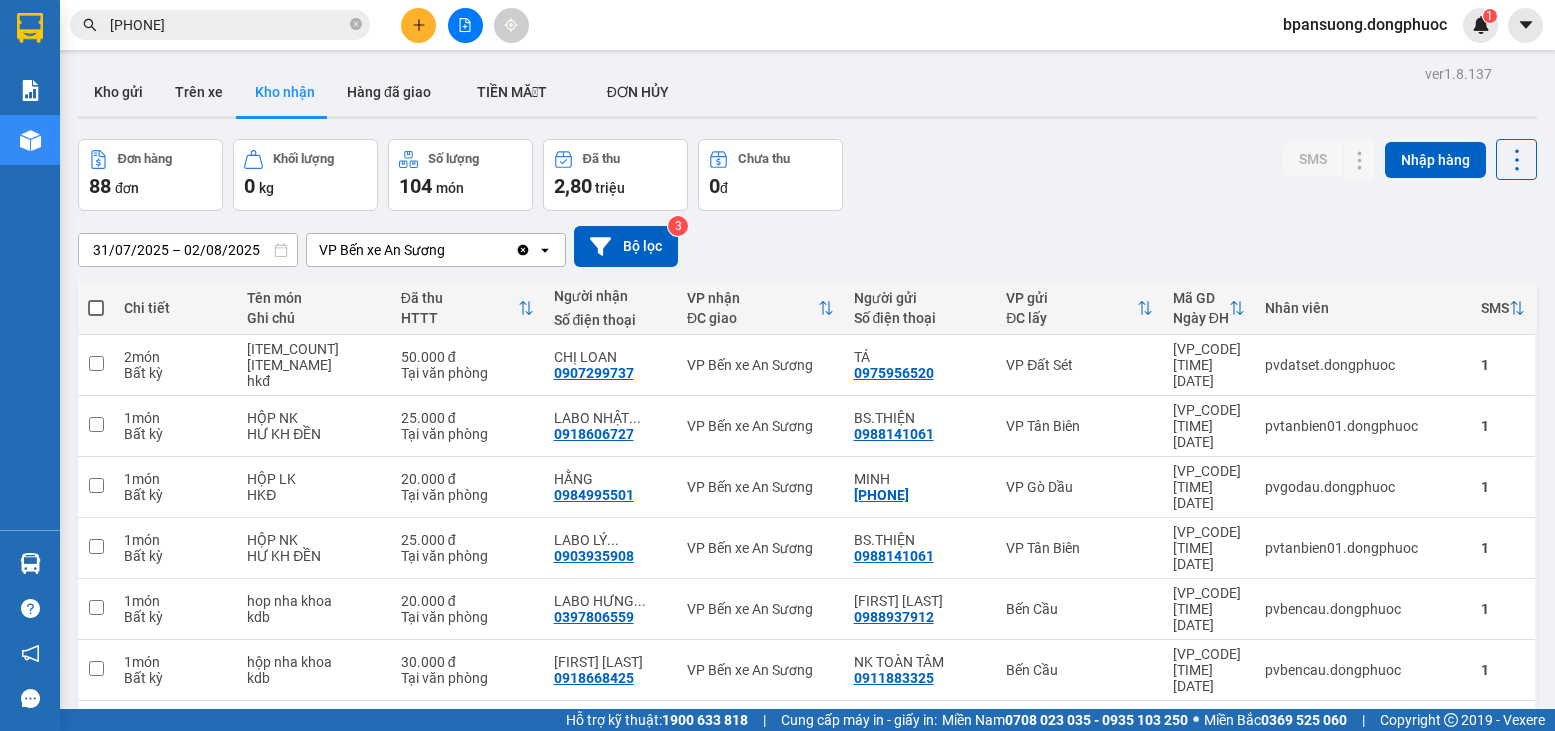 click on "[PHONE]" at bounding box center (228, 25) 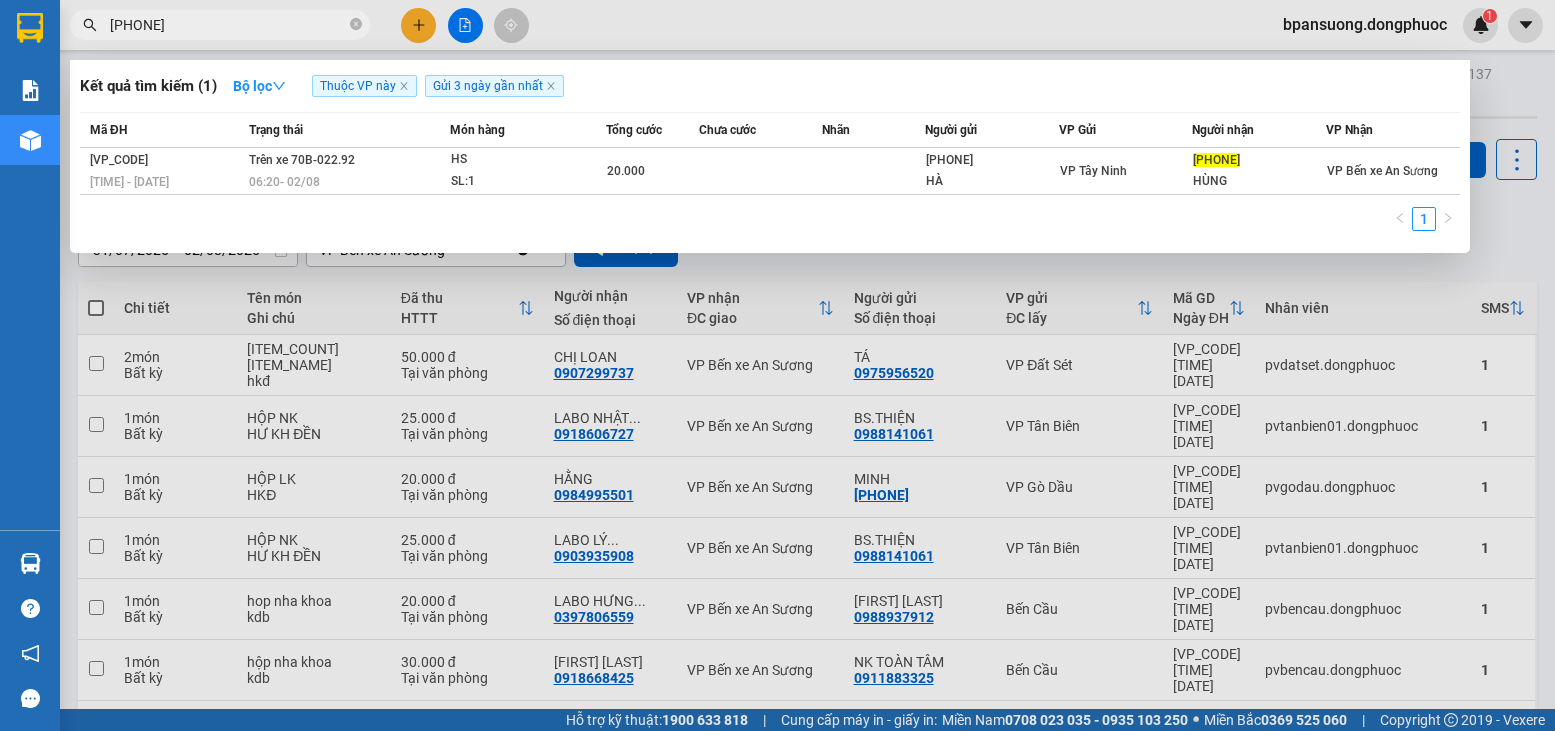 click on "[PHONE]" at bounding box center [228, 25] 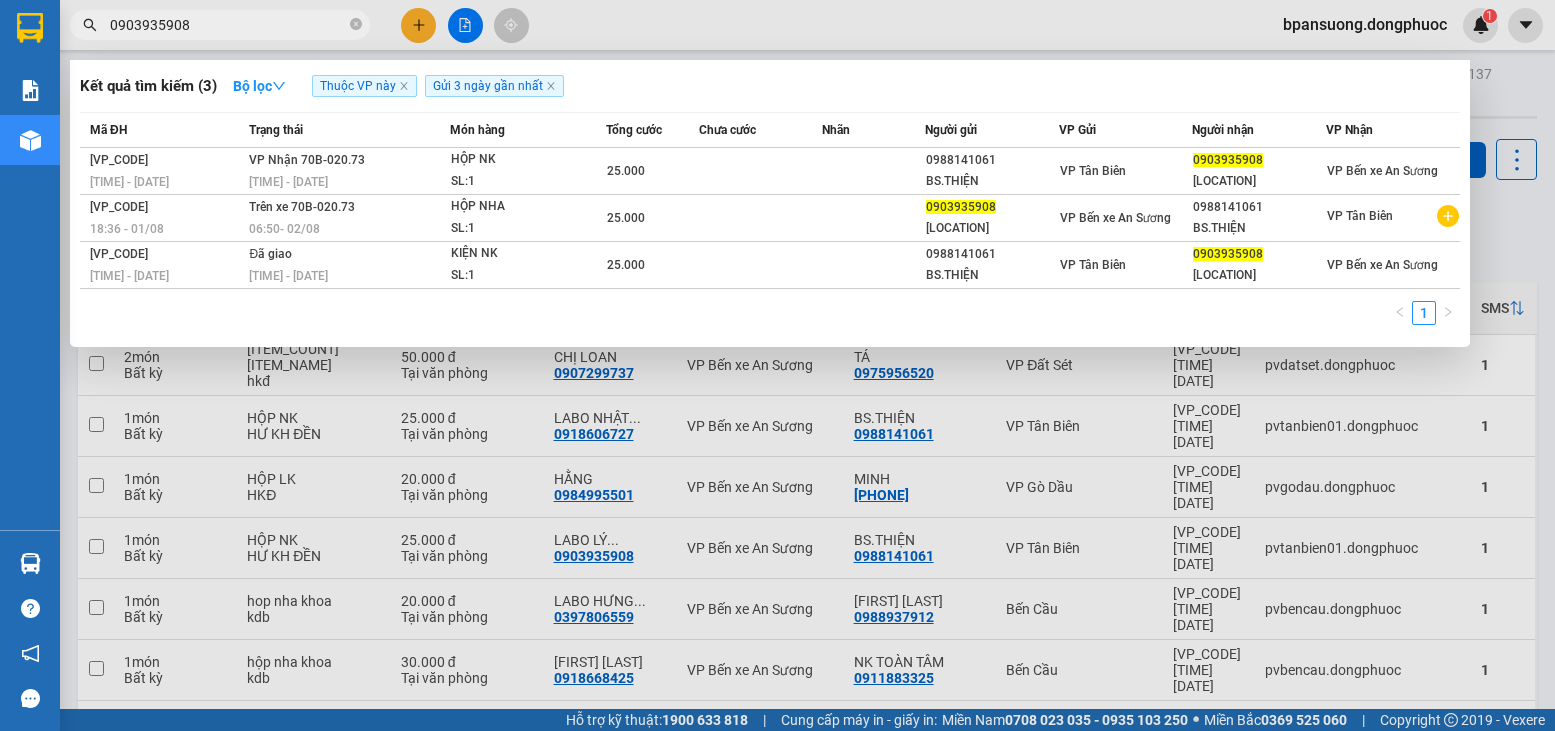 click on "0903935908" at bounding box center [228, 25] 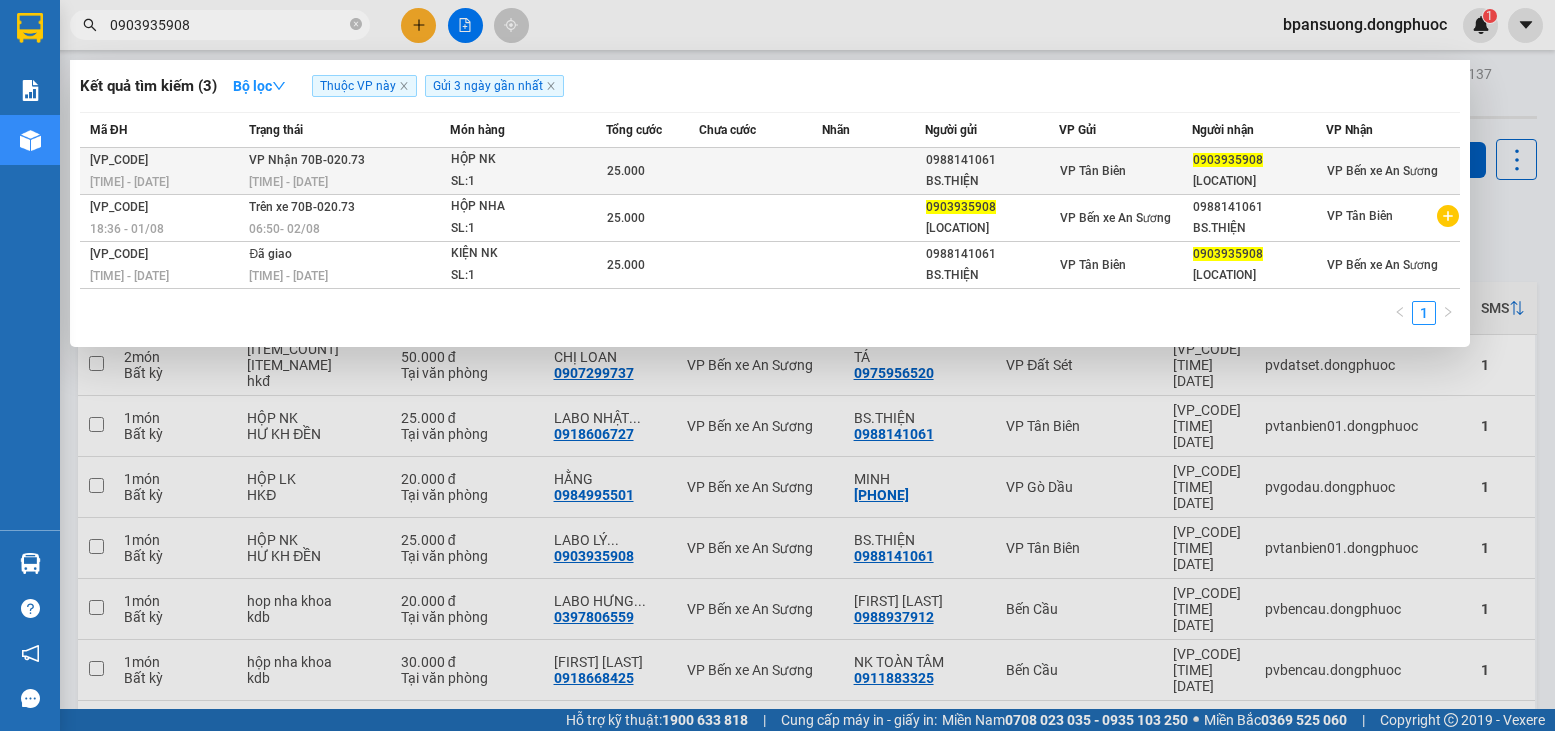 type on "0903935908" 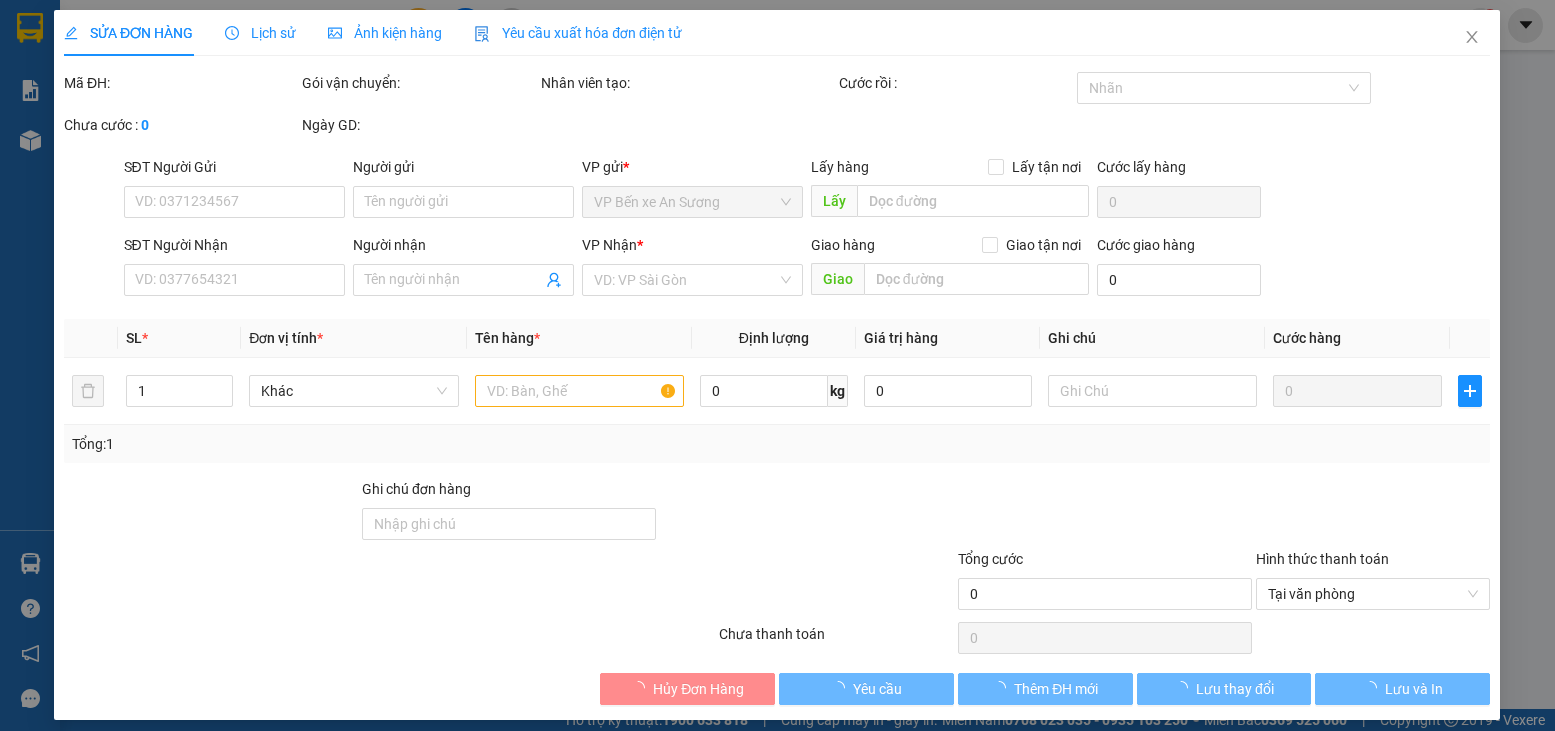 type on "0988141061" 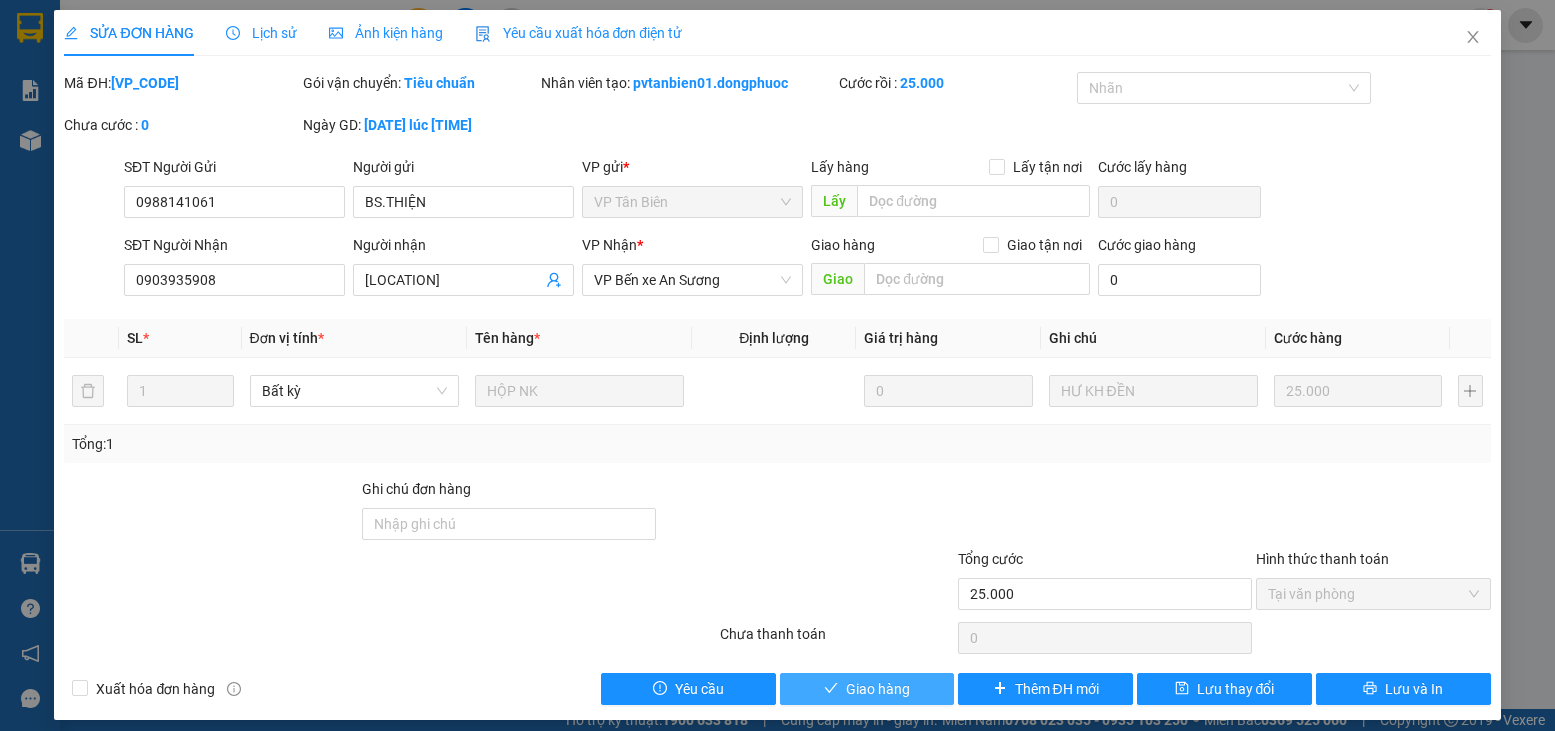click on "Giao hàng" at bounding box center [878, 689] 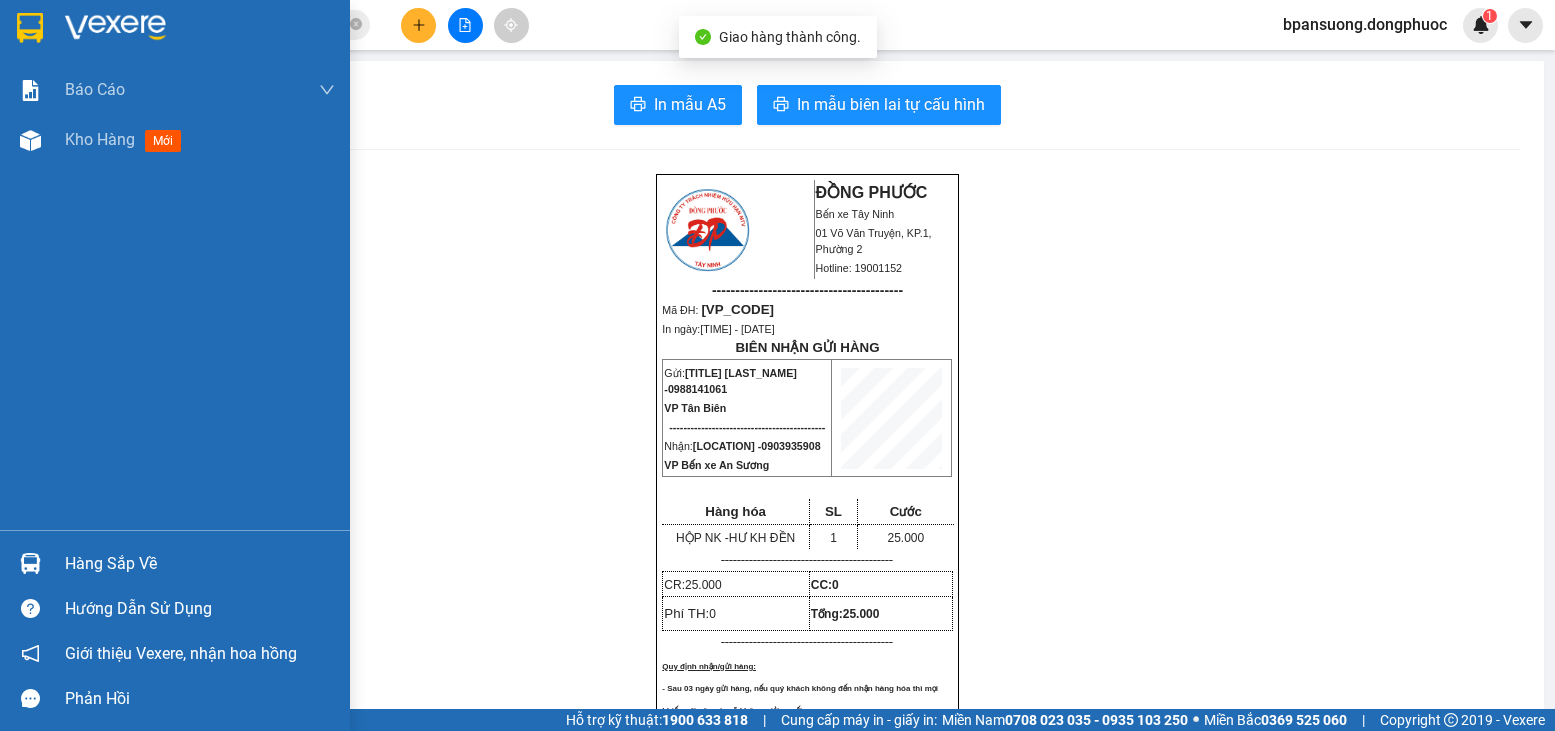 click at bounding box center [30, 563] 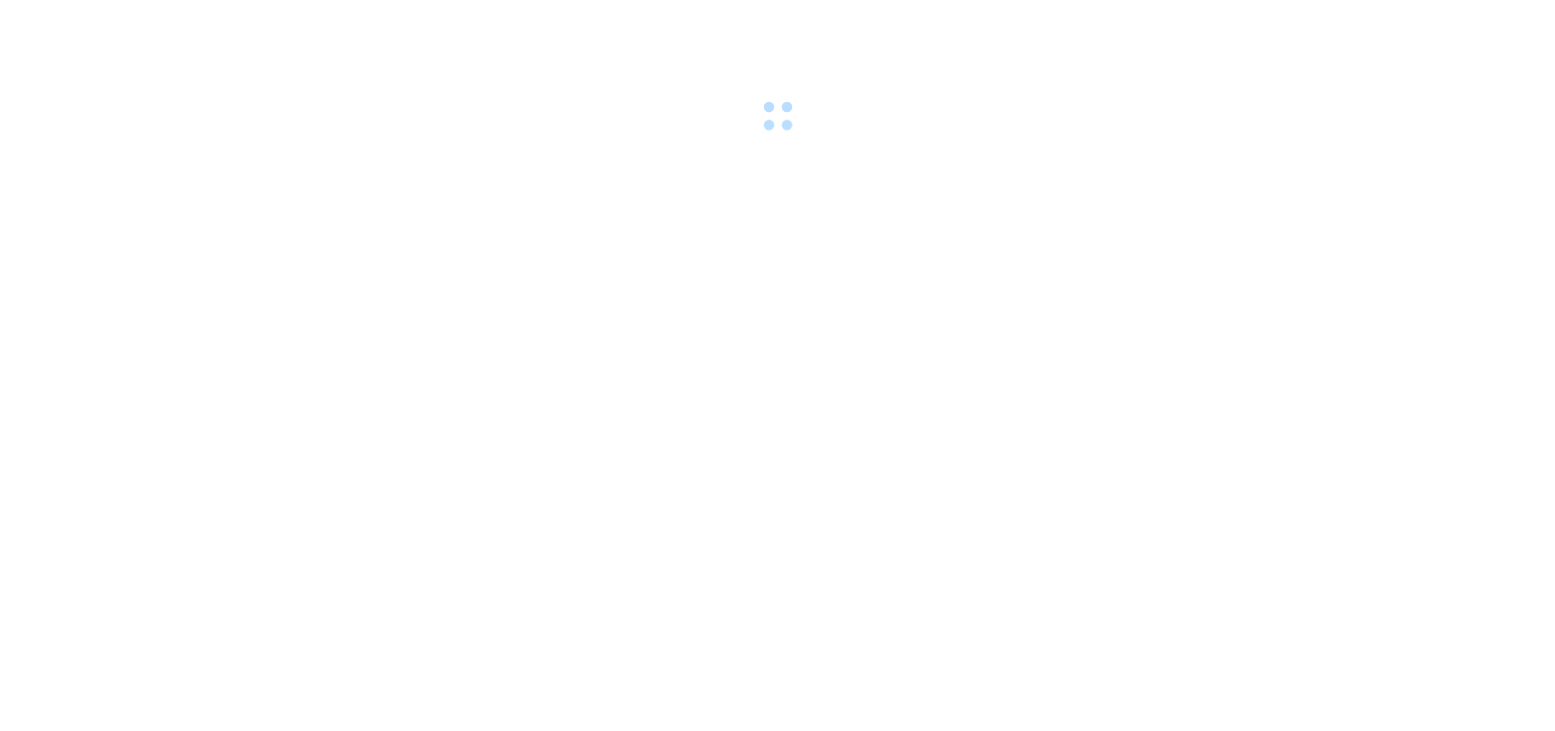 scroll, scrollTop: 0, scrollLeft: 0, axis: both 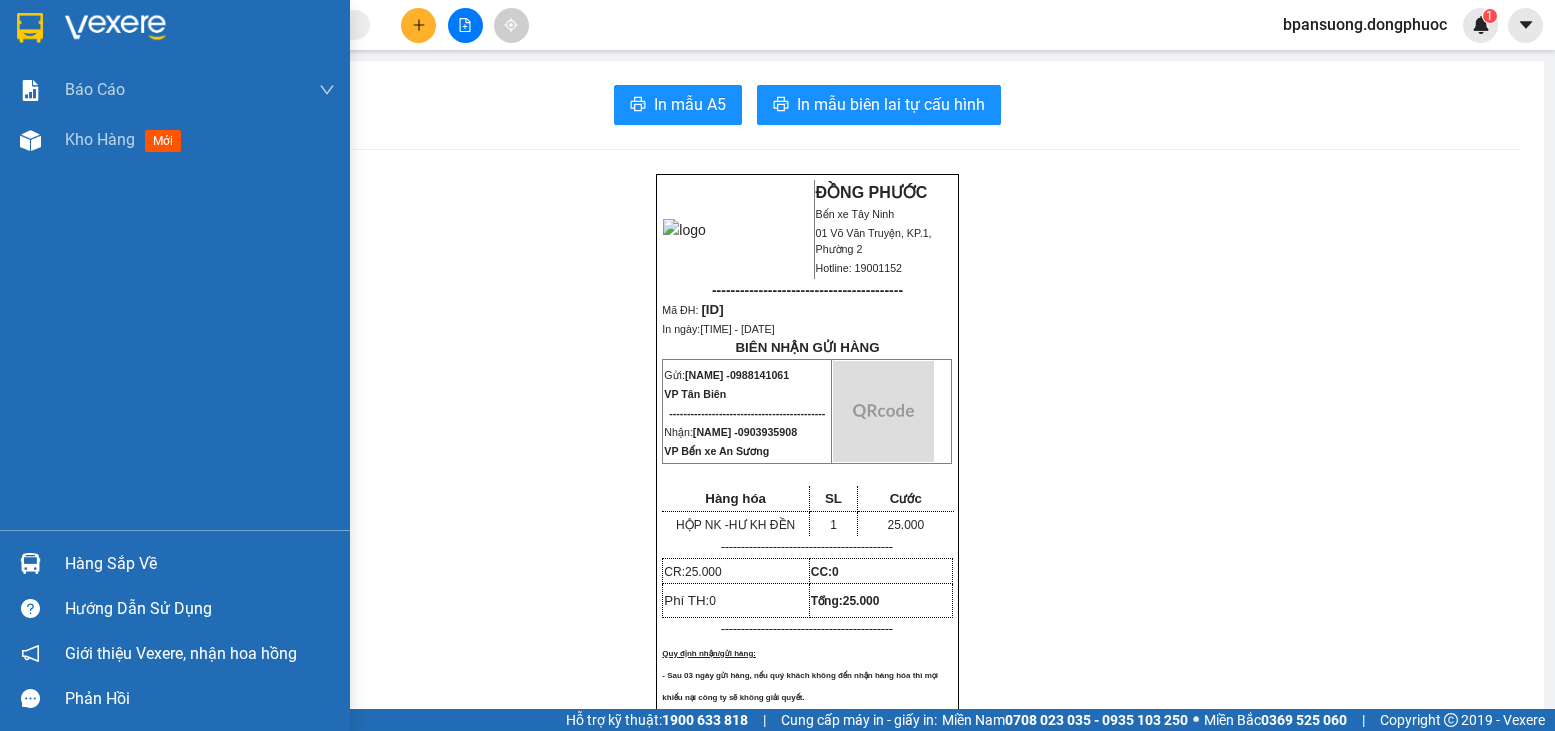 click on "Hàng sắp về" at bounding box center (200, 564) 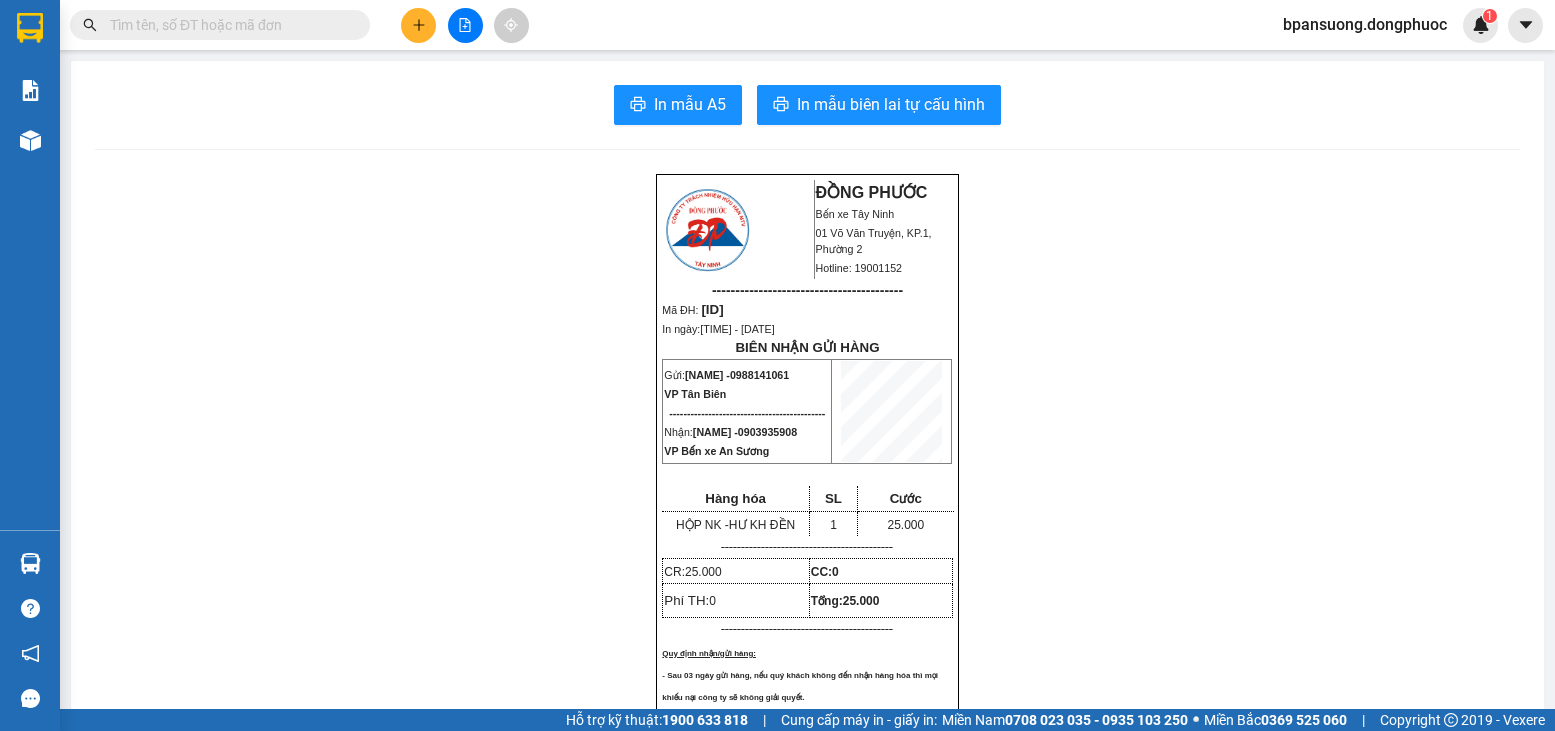 click on "Kết quả tìm kiếm ( 0 )  Bộ lọc  Thuộc VP này Gửi 3 ngày gần nhất No Data bpansuong.dongphuoc 1     Báo cáo Mẫu 1: Báo cáo dòng tiền theo nhân viên Mẫu 1: Báo cáo dòng tiền theo nhân viên (VP) Mẫu 2: Doanh số tạo đơn theo Văn phòng, nhân viên - Trạm     Kho hàng mới Hàng sắp về Hướng dẫn sử dụng Giới thiệu Vexere, nhận hoa hồng Phản hồi Phần mềm hỗ trợ bạn tốt chứ? In mẫu A5
In mẫu biên lai tự cấu hình
ĐỒNG PHƯỚC
Bến xe Tây Ninh
[NUMBER] [STREET], [POSTAL_CODE], [CITY_NAME]
Hotline: [PHONE]
-----------------------------------------
Mã ĐH:   [ID]
In ngày:  [TIME] - [DATE]
BIÊN NHẬN GỬI HÀNG
Gửi:  [NAME] -  [PHONE]
VP Tân Biên
--------------------------------------------
Nhận:  [NAME] -  [PHONE]
VP Bến xe An Sương
Hàng hóa
SL
Cước
HỘP NK -" at bounding box center (777, 365) 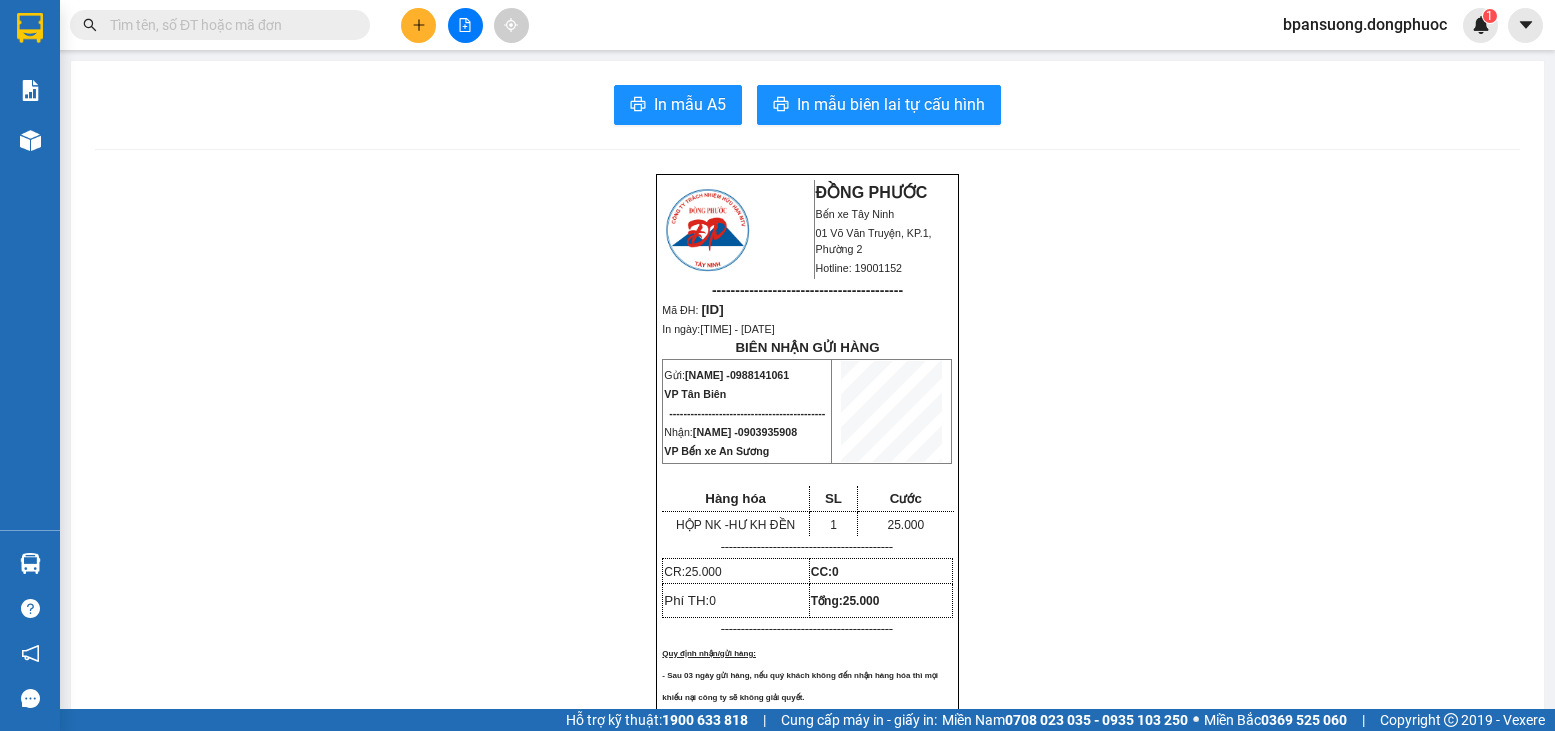click at bounding box center (228, 25) 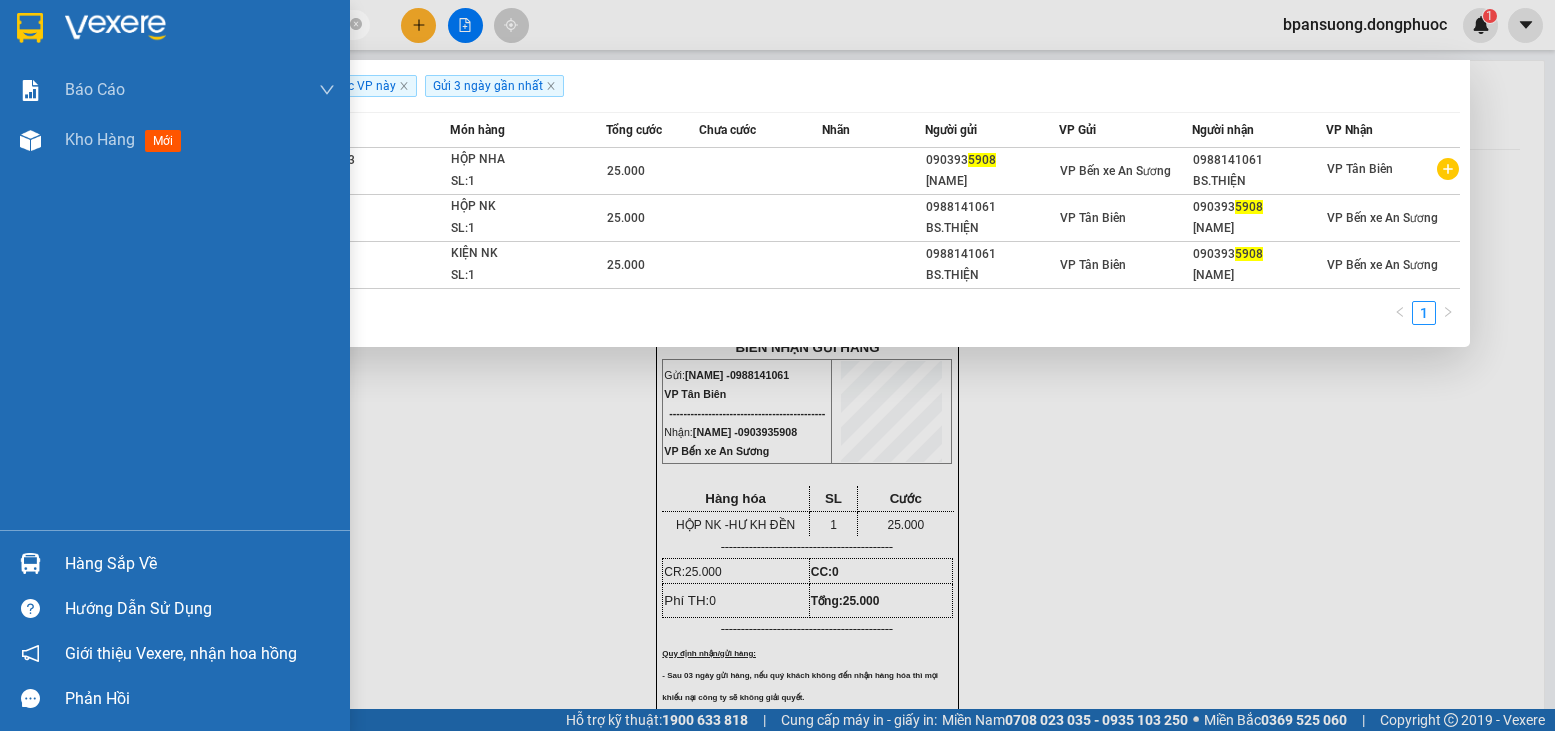 click at bounding box center [30, 563] 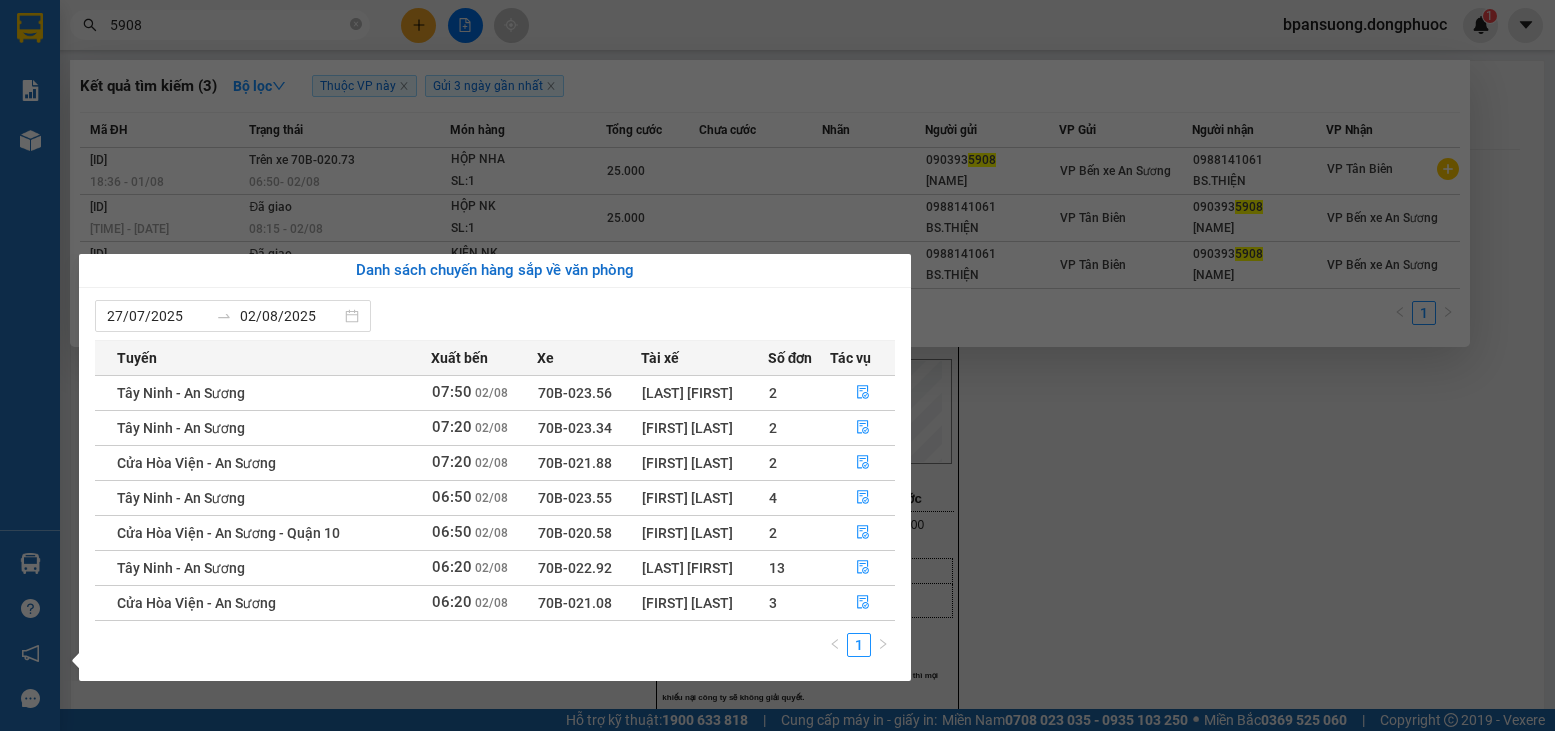click on "Báo cáo Mẫu 1: Báo cáo dòng tiền theo nhân viên Mẫu 1: Báo cáo dòng tiền theo nhân viên (VP) Mẫu 2: Doanh số tạo đơn theo Văn phòng, nhân viên - Trạm     Kho hàng mới Hàng sắp về Hướng dẫn sử dụng Giới thiệu Vexere, nhận hoa hồng Phản hồi Phần mềm hỗ trợ bạn tốt chứ?" at bounding box center [30, 365] 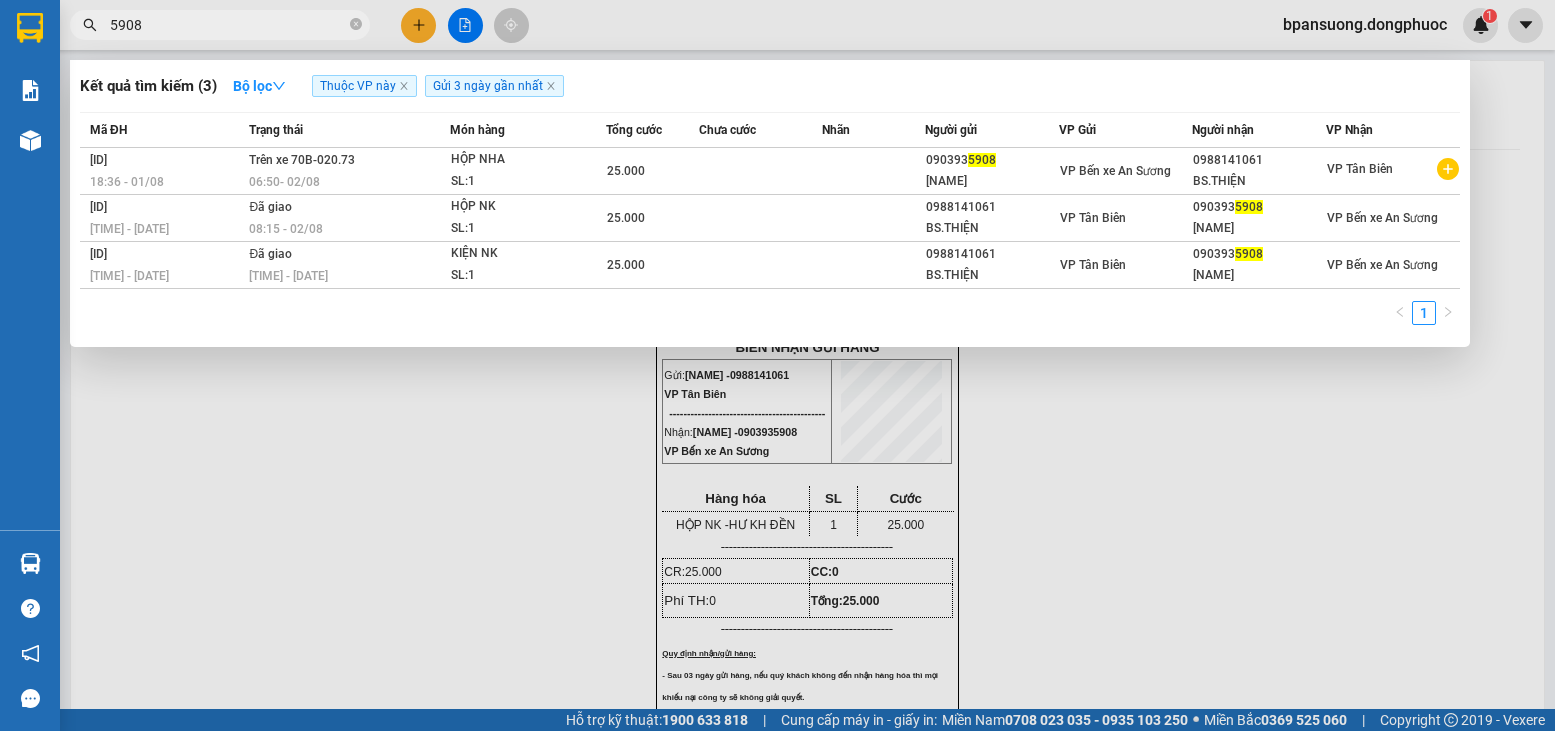 click on "5908" at bounding box center (220, 25) 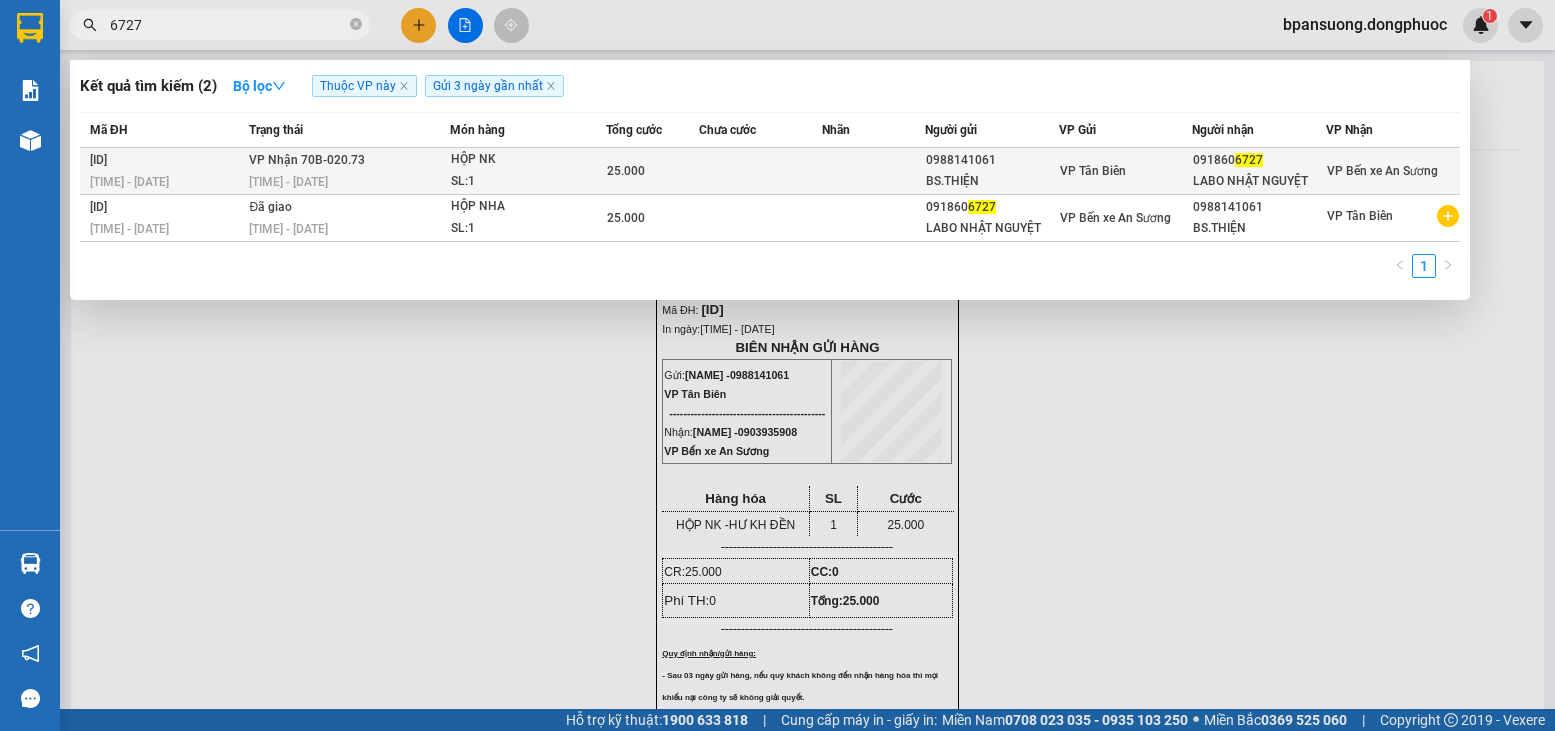 type on "6727" 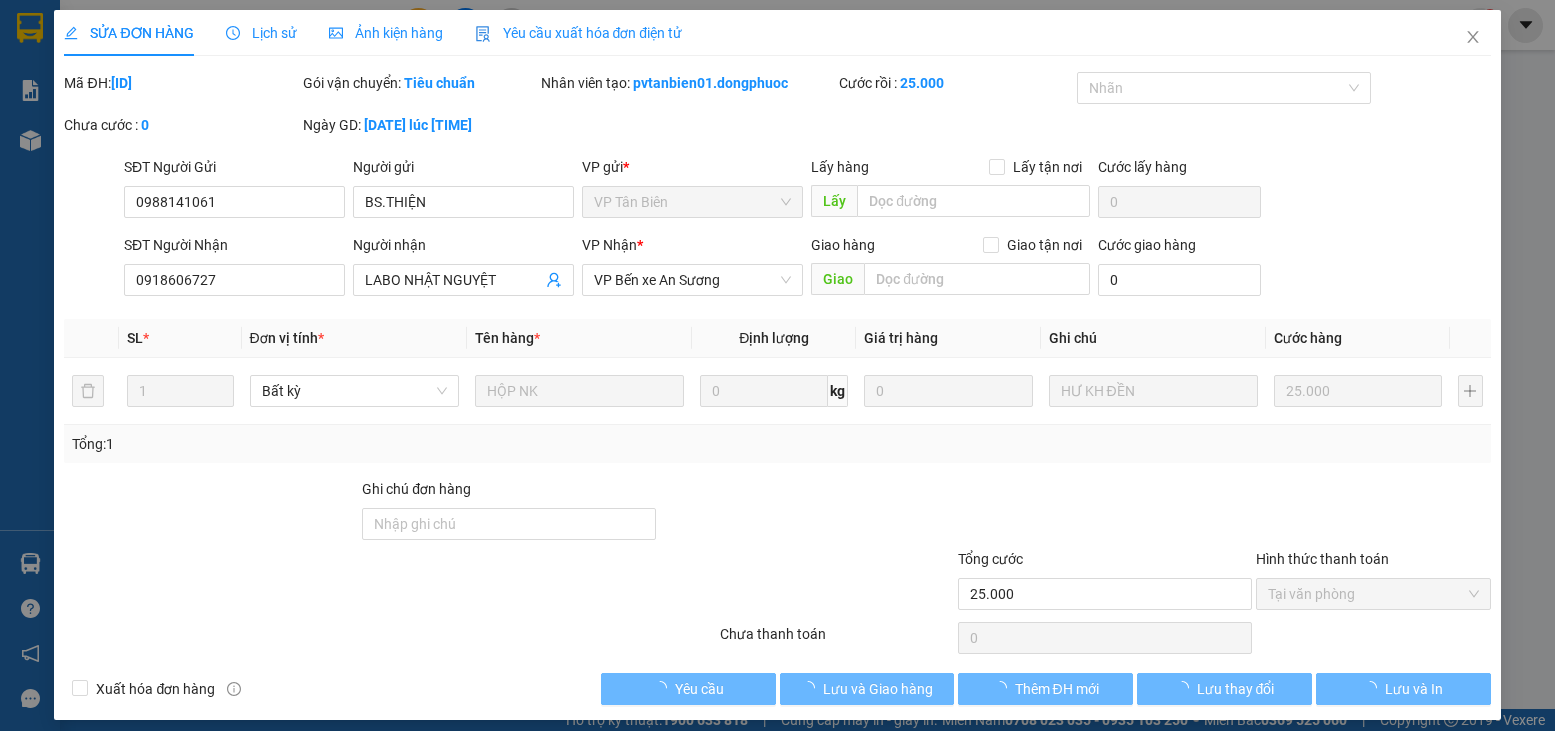 type on "0988141061" 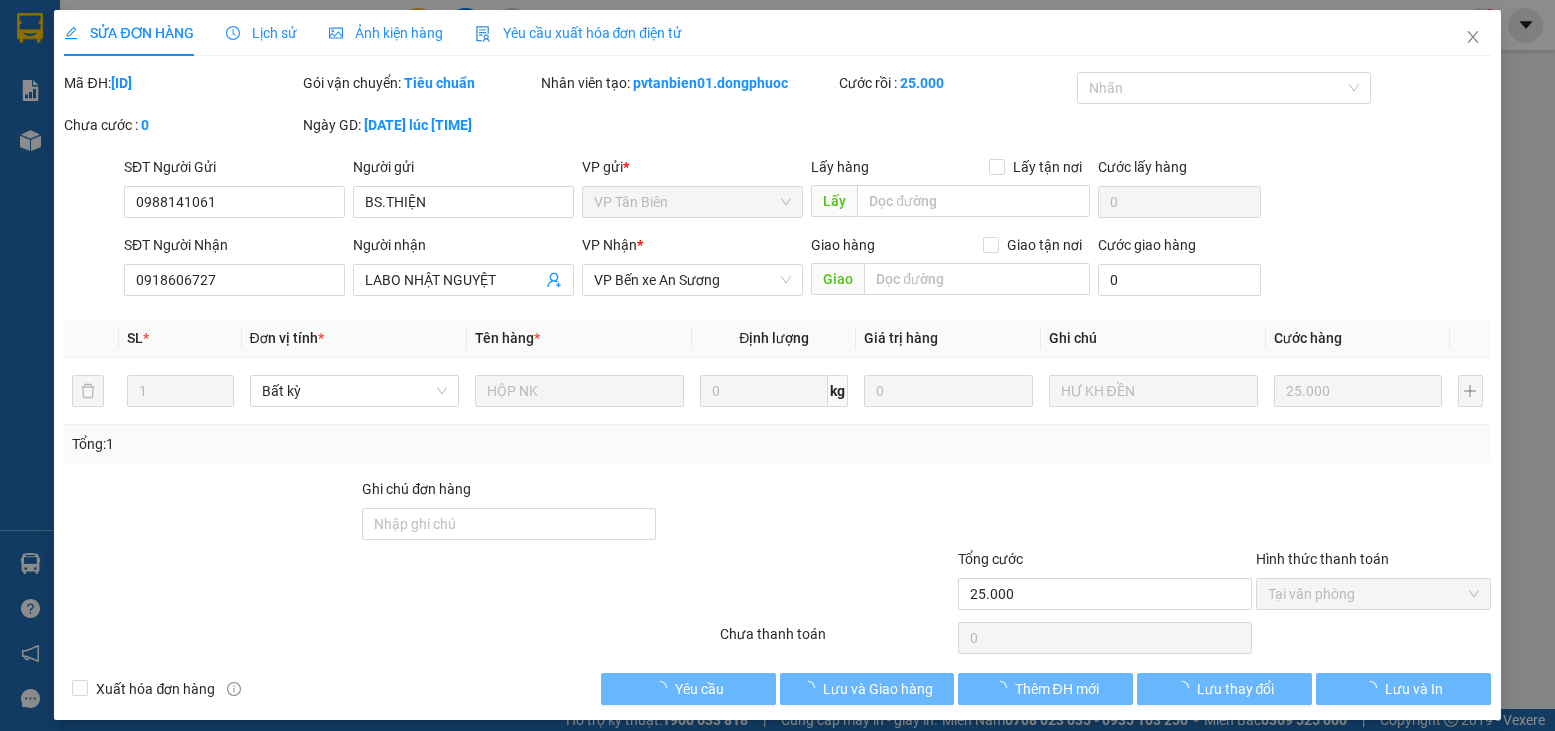 type on "BS.THIỆN" 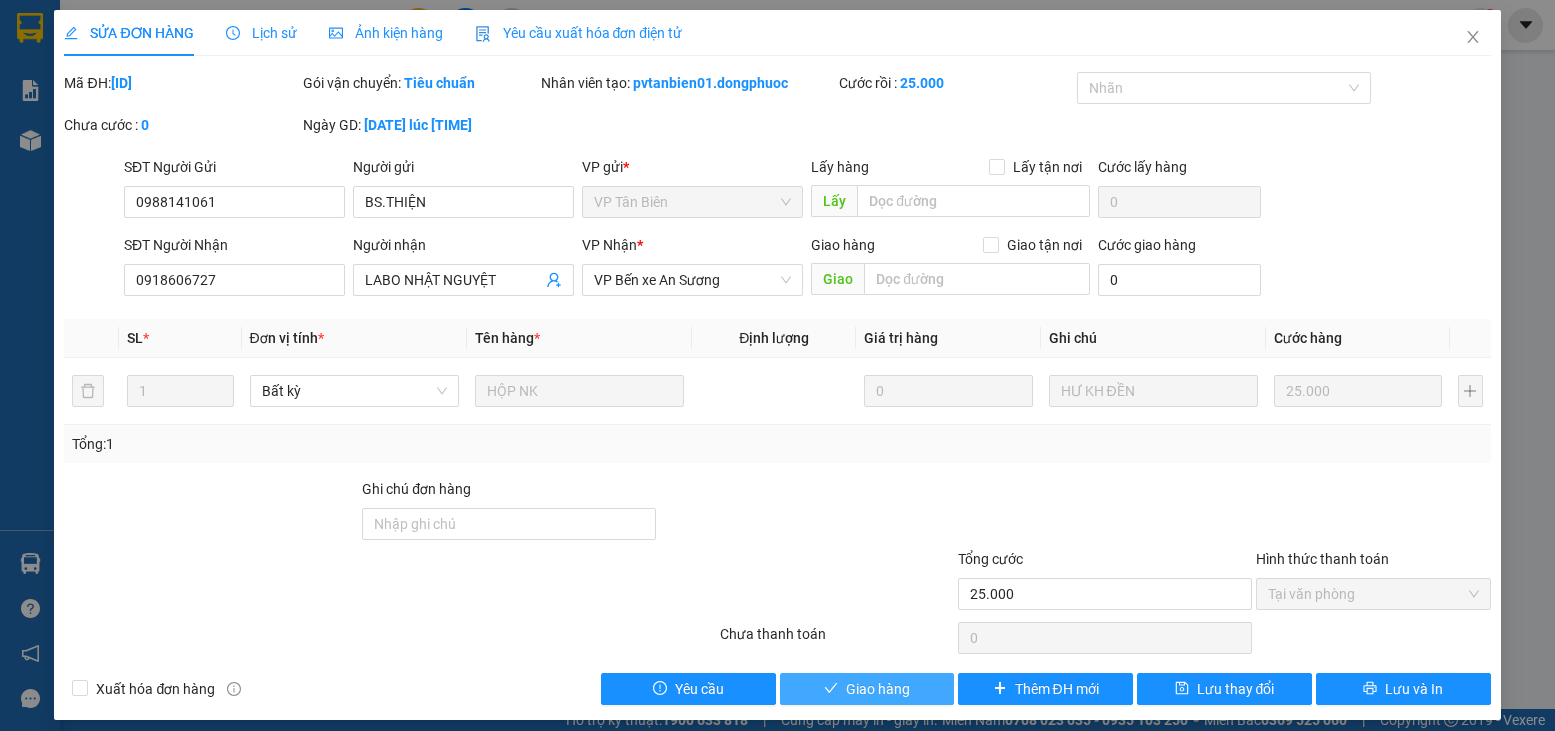 click on "Giao hàng" at bounding box center [867, 689] 